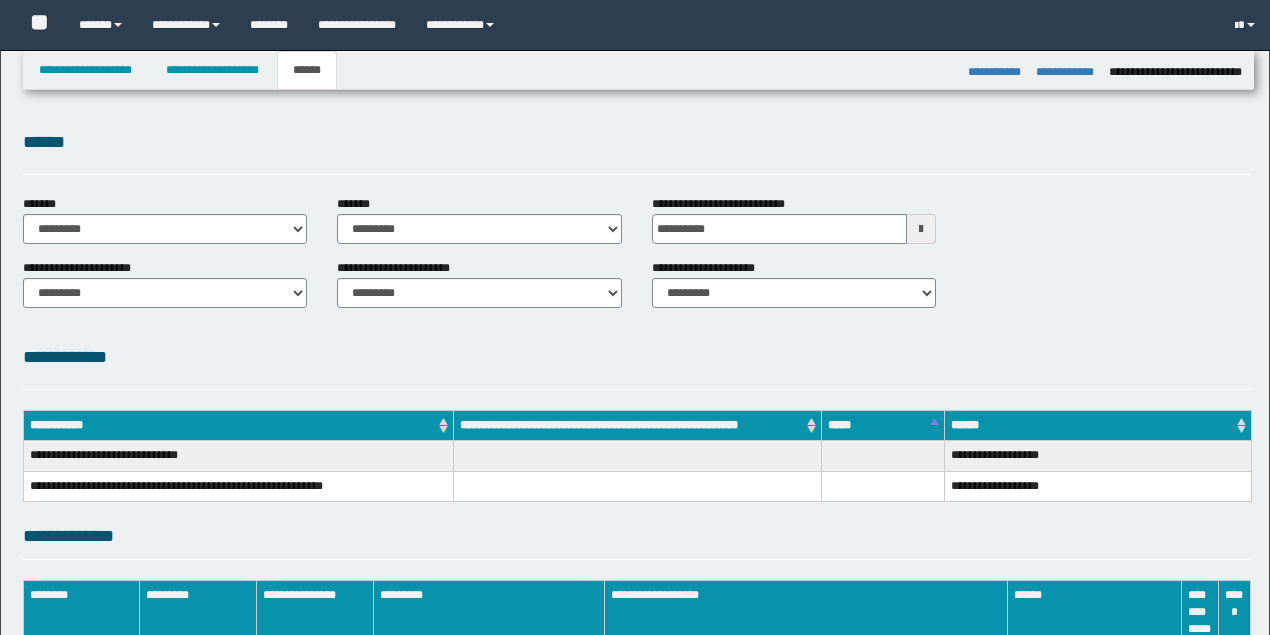 select on "*" 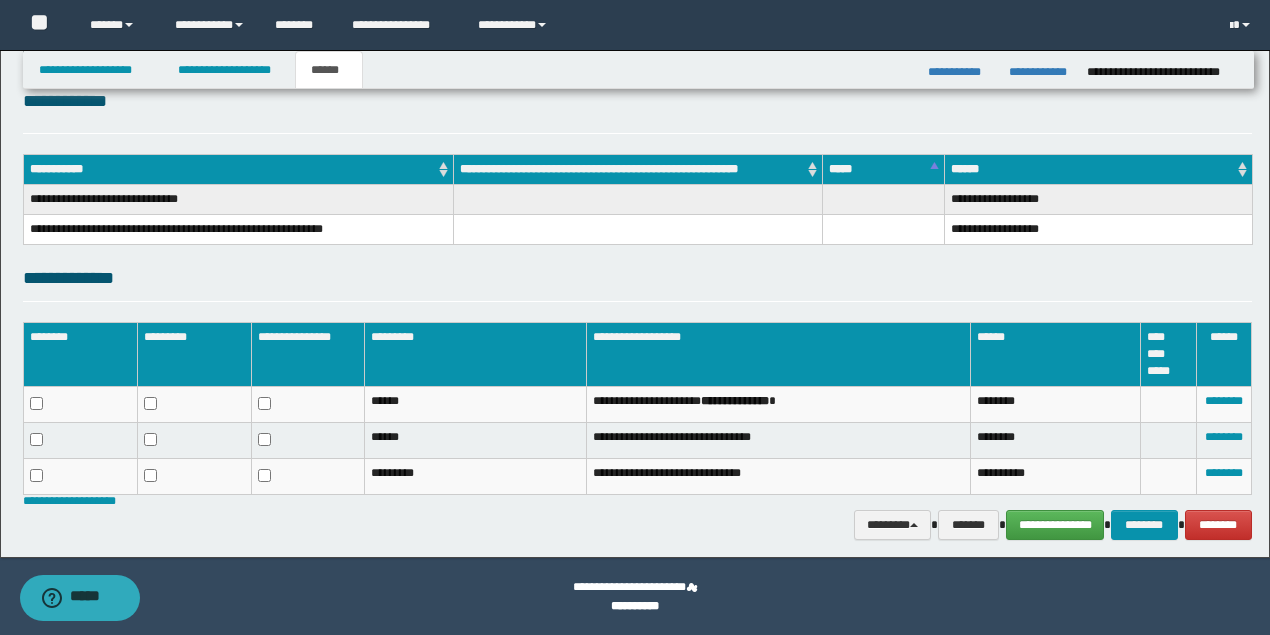 scroll, scrollTop: 0, scrollLeft: 0, axis: both 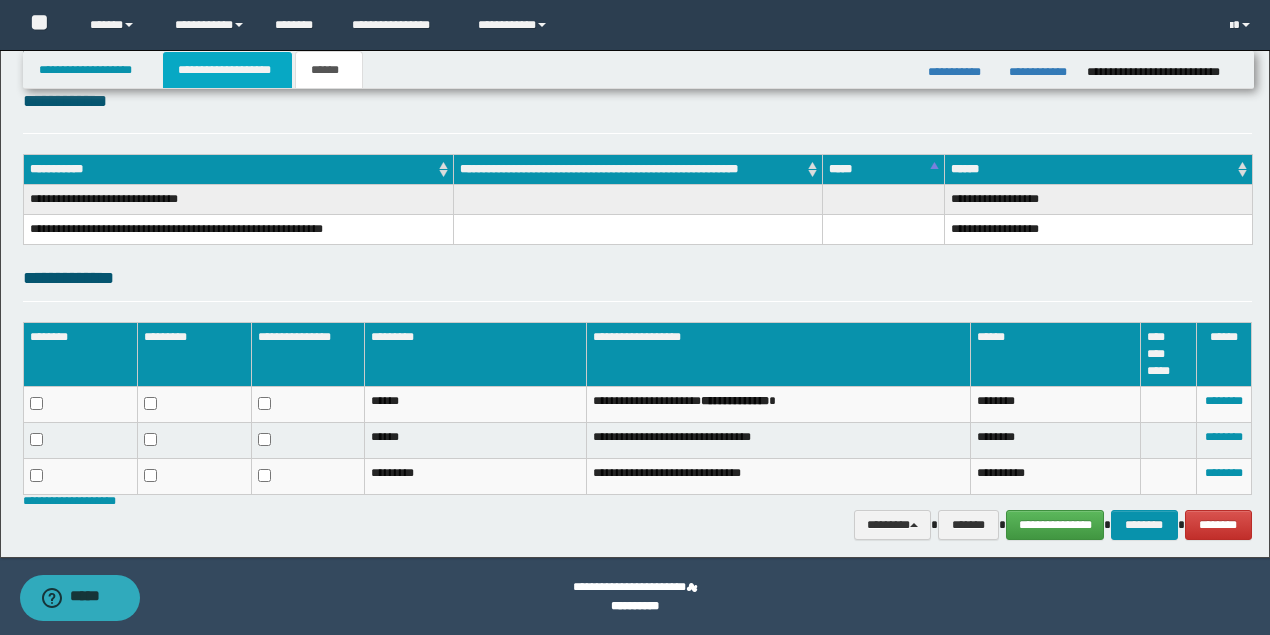 click on "**********" at bounding box center (227, 70) 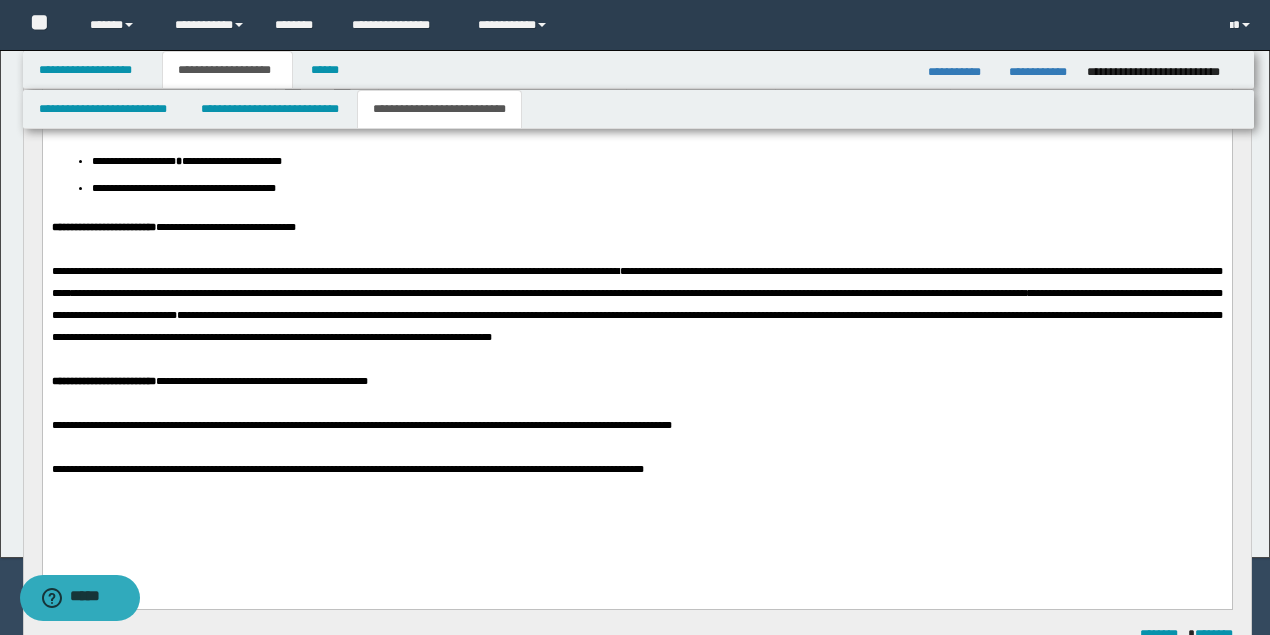 scroll, scrollTop: 287, scrollLeft: 0, axis: vertical 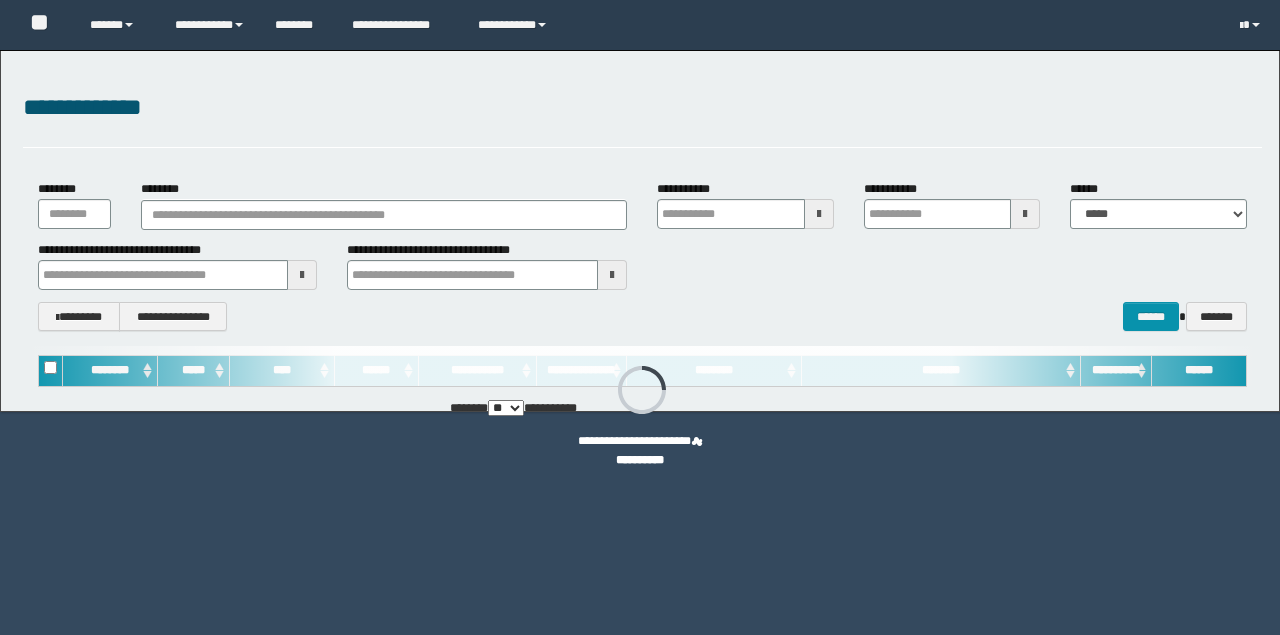 type on "**********" 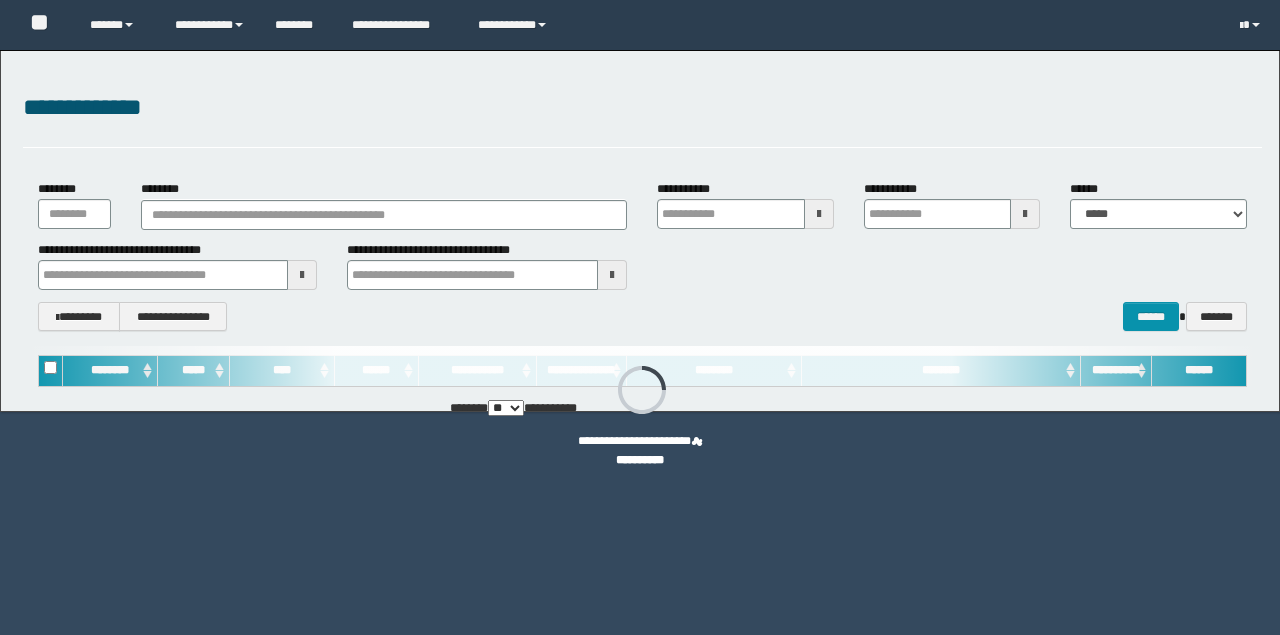 type on "**********" 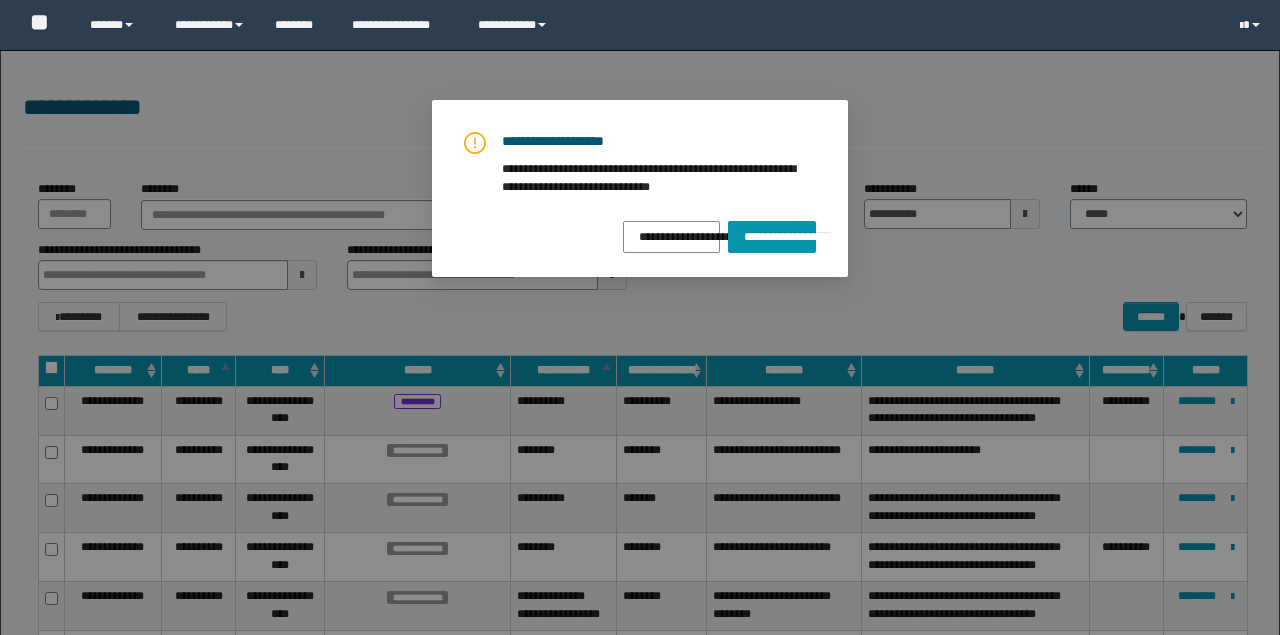 scroll, scrollTop: 0, scrollLeft: 0, axis: both 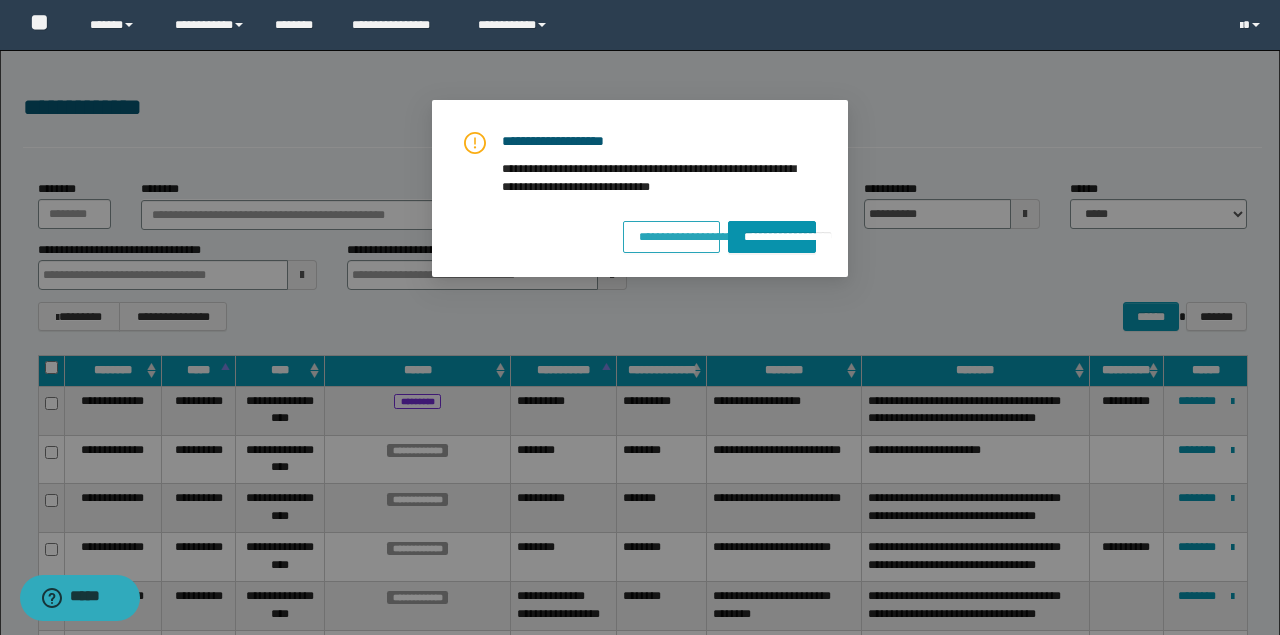 type 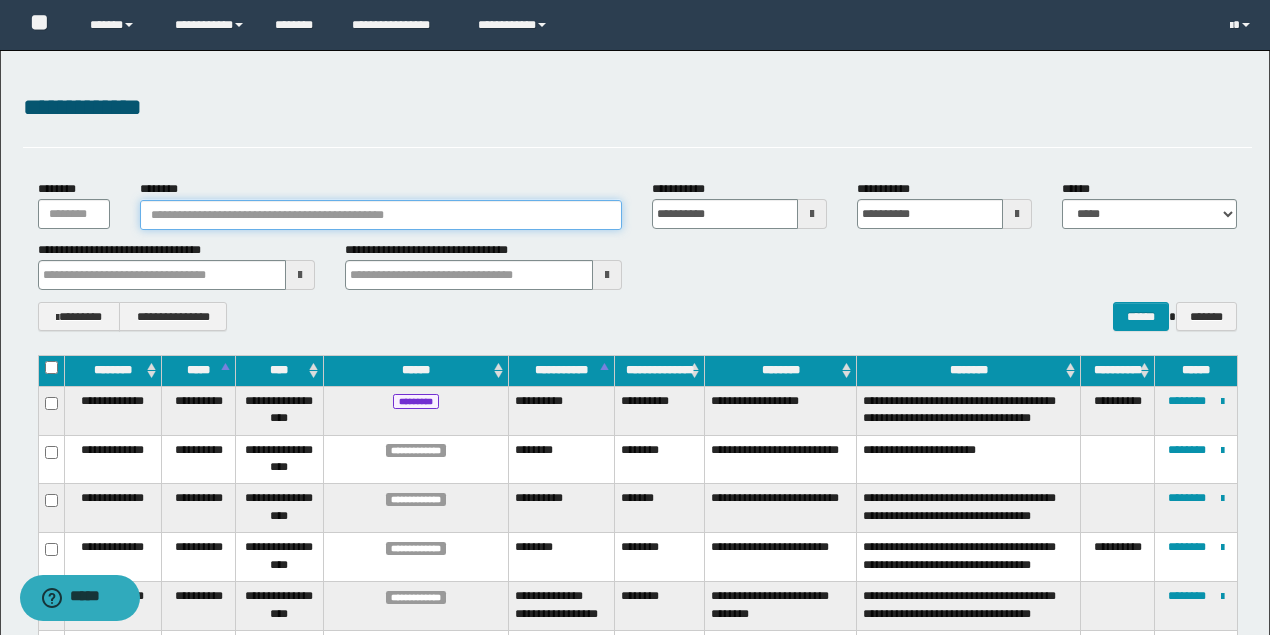 type 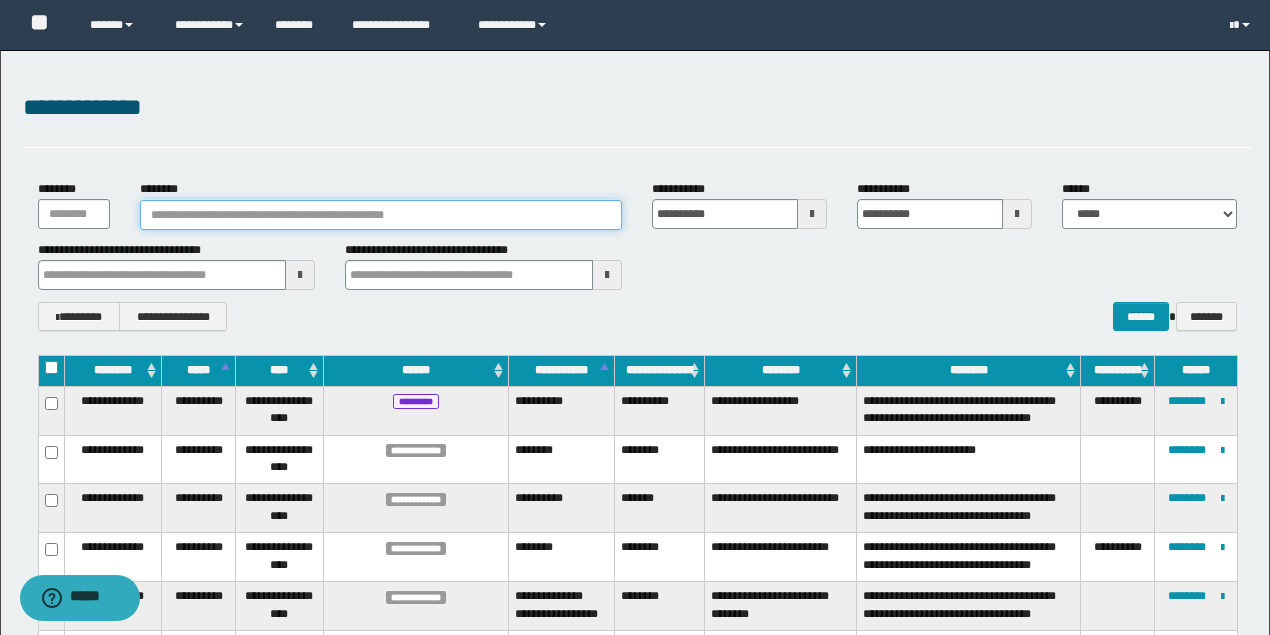 paste on "********" 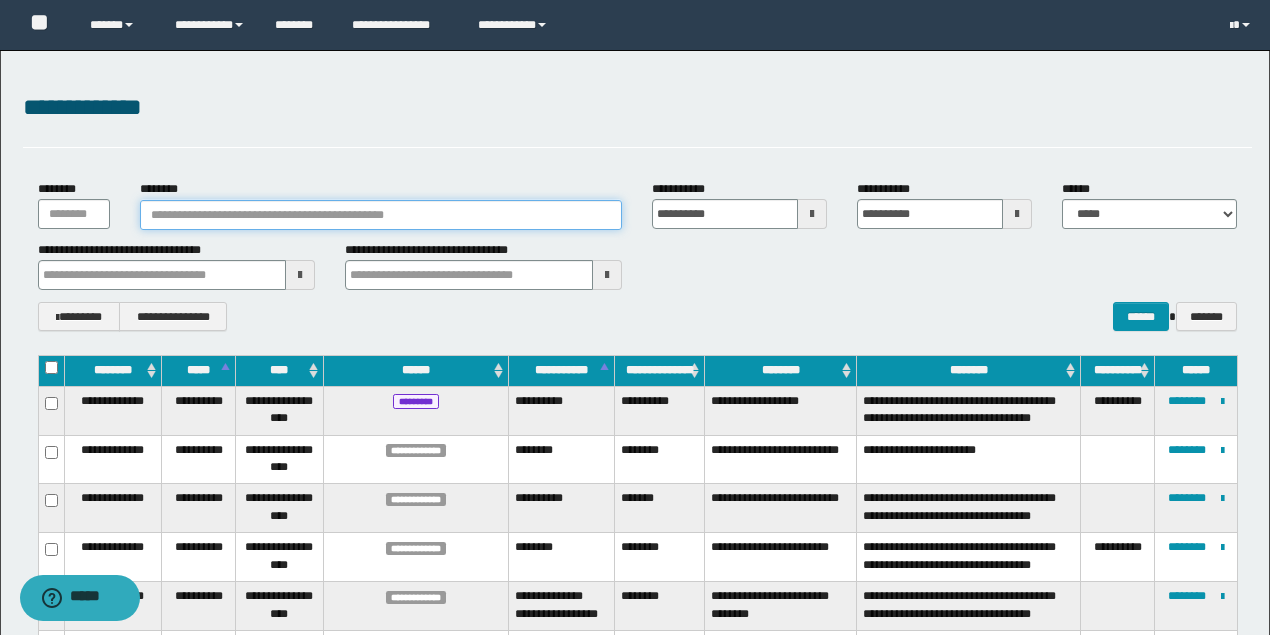 type on "********" 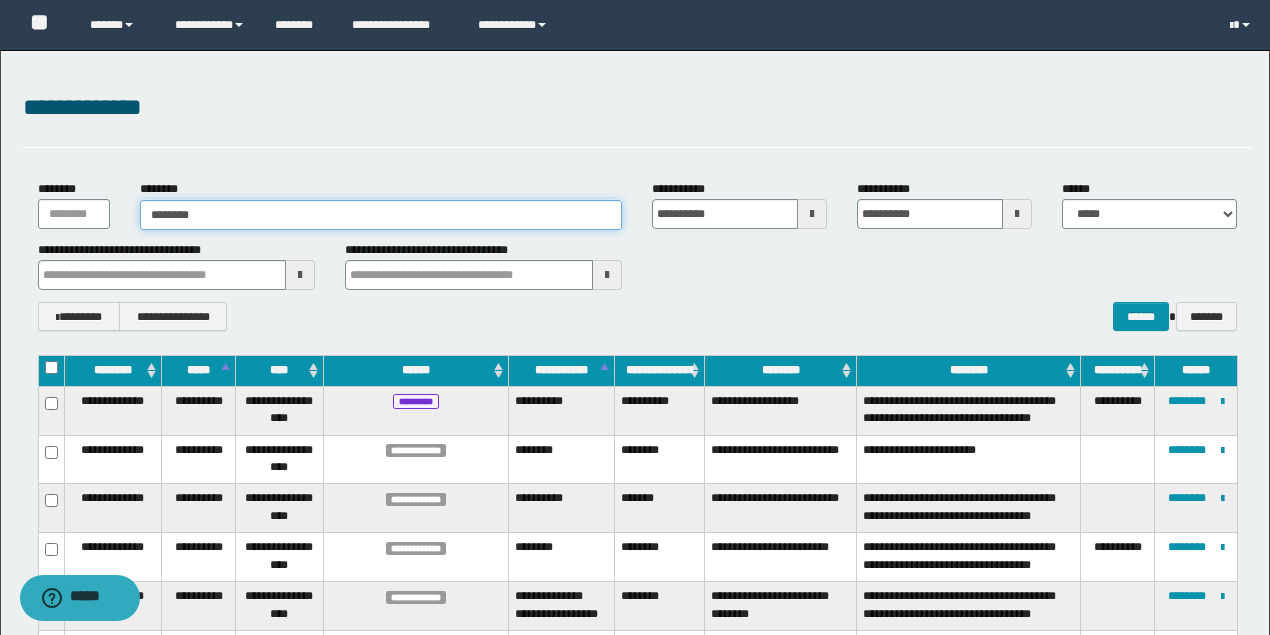 type on "********" 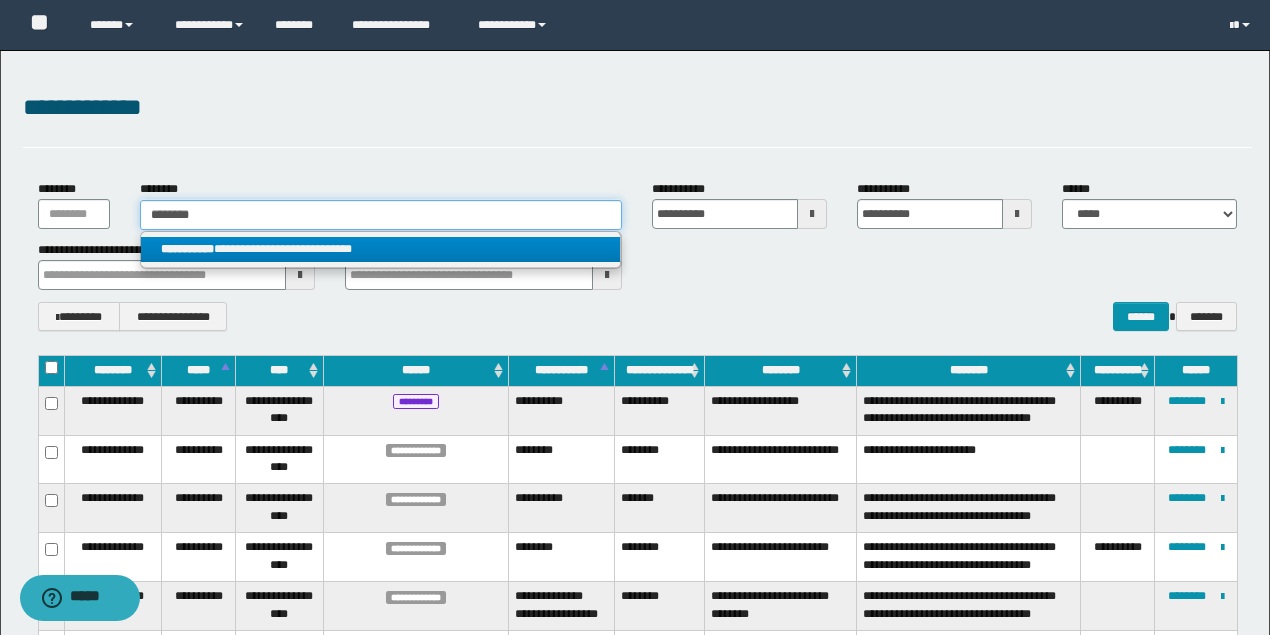 type on "********" 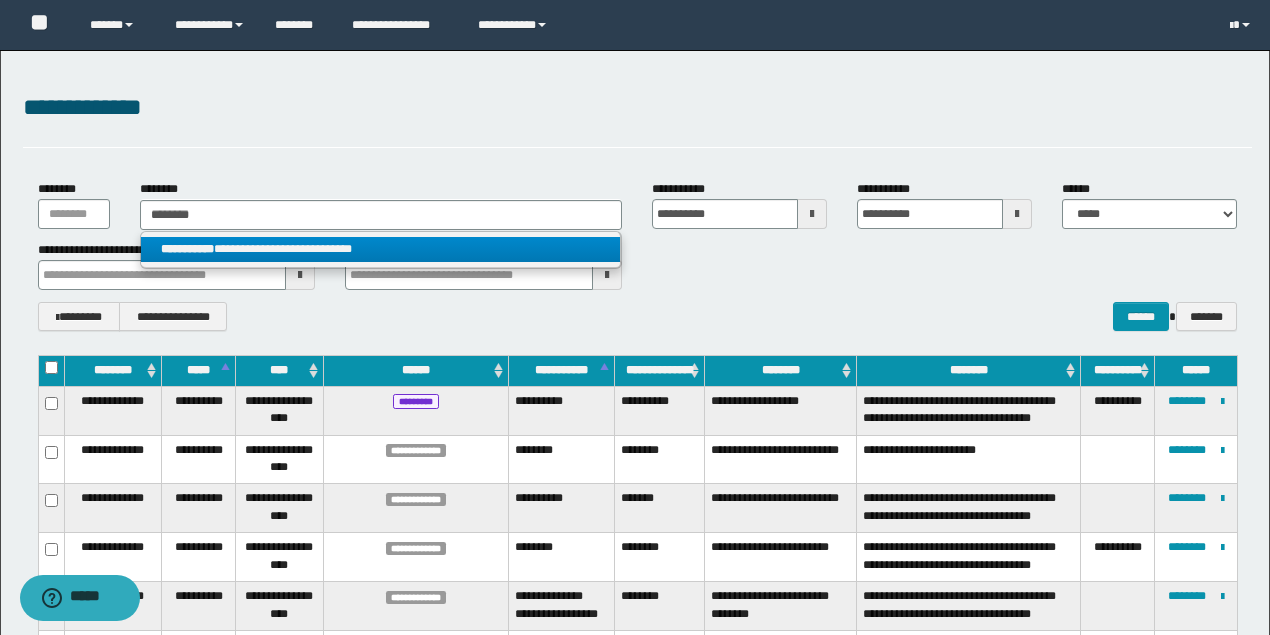 click on "**********" at bounding box center [380, 249] 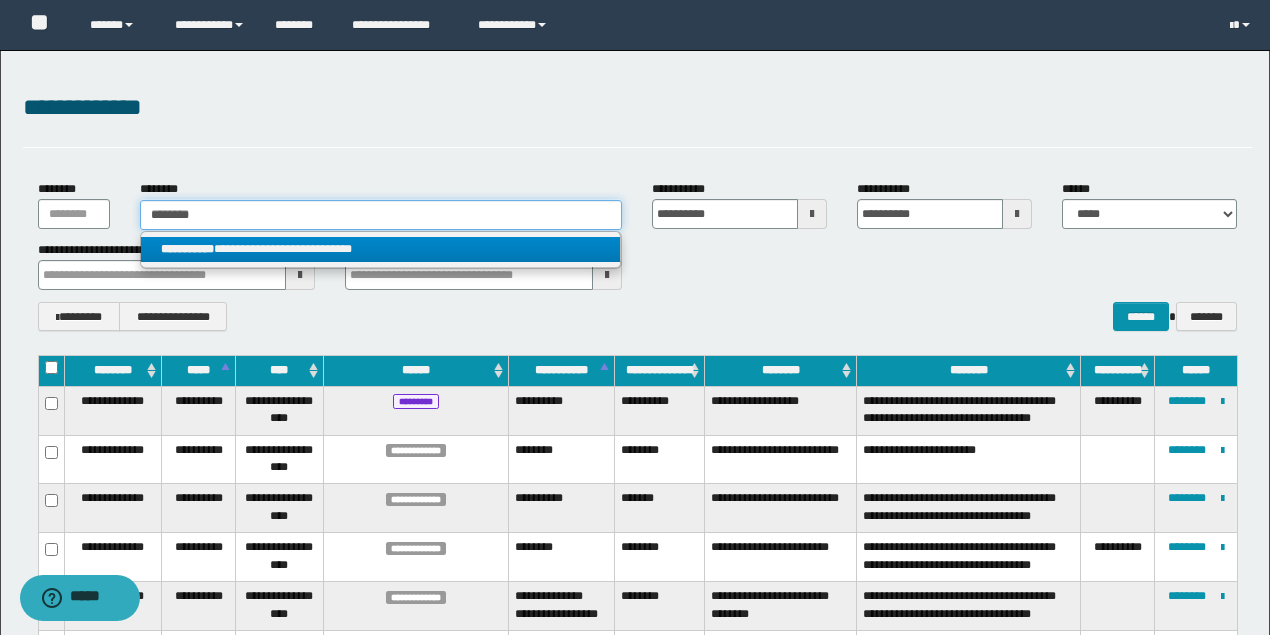 type 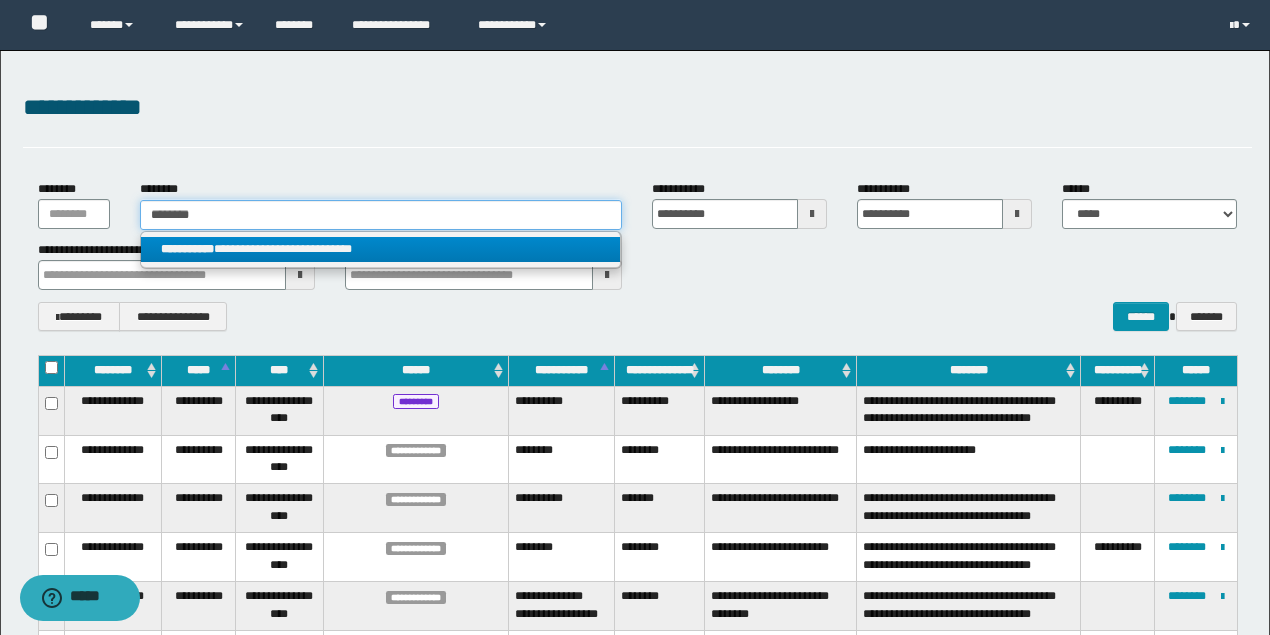type 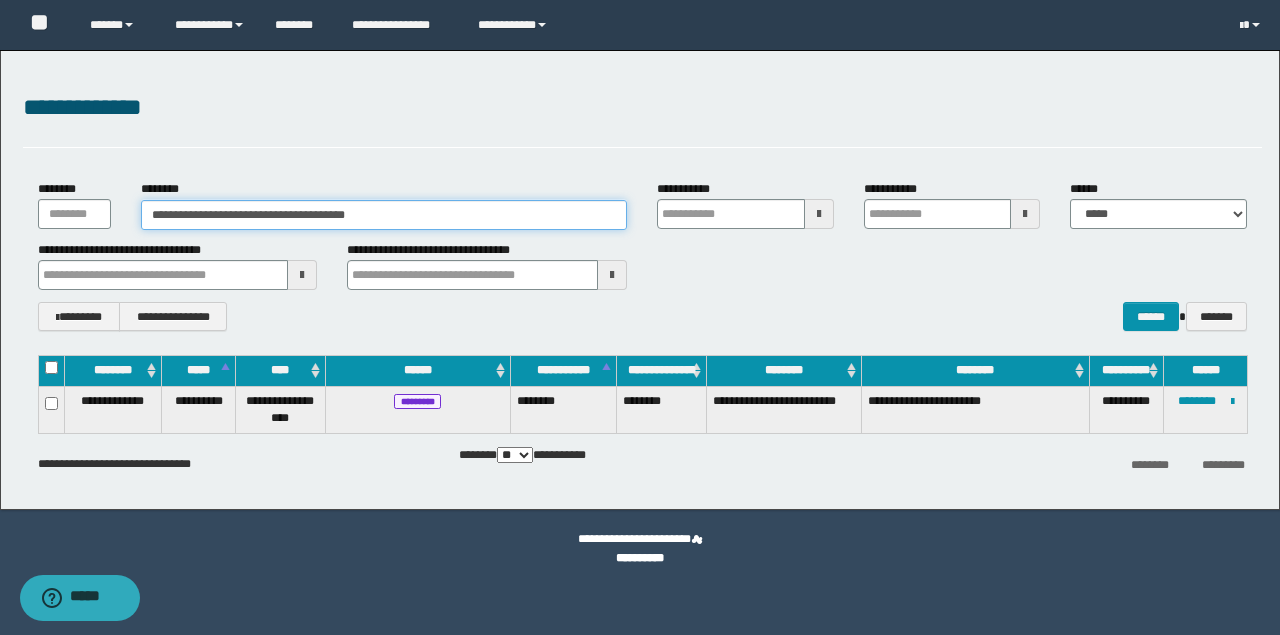 type 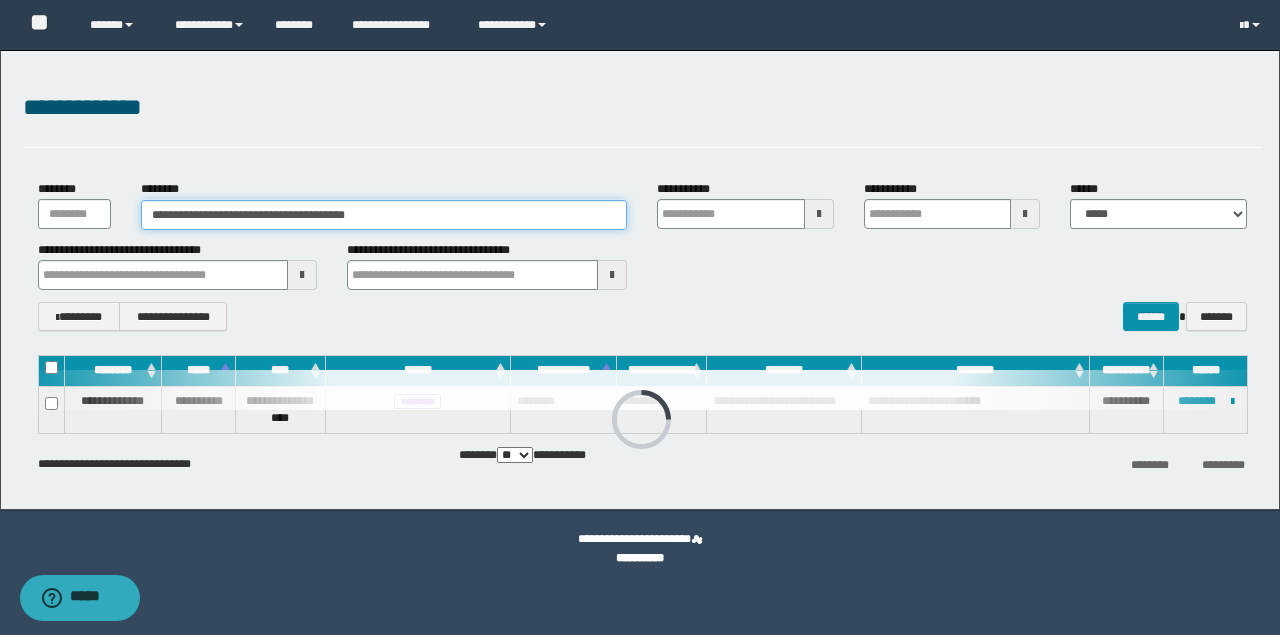 type 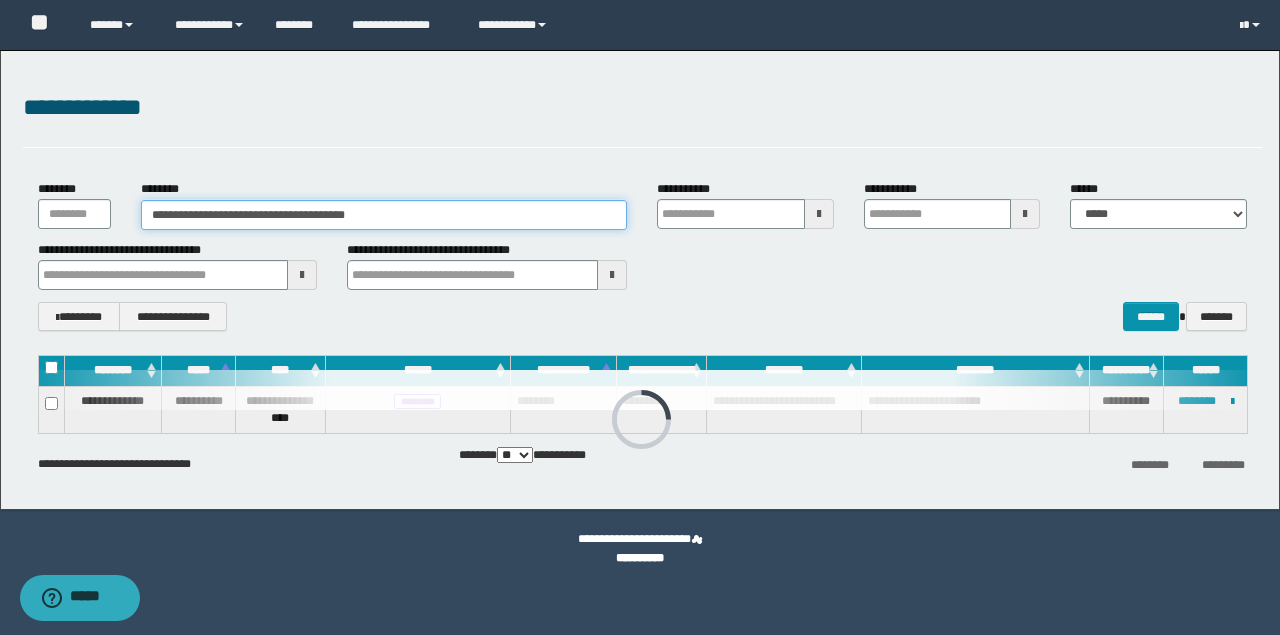 type 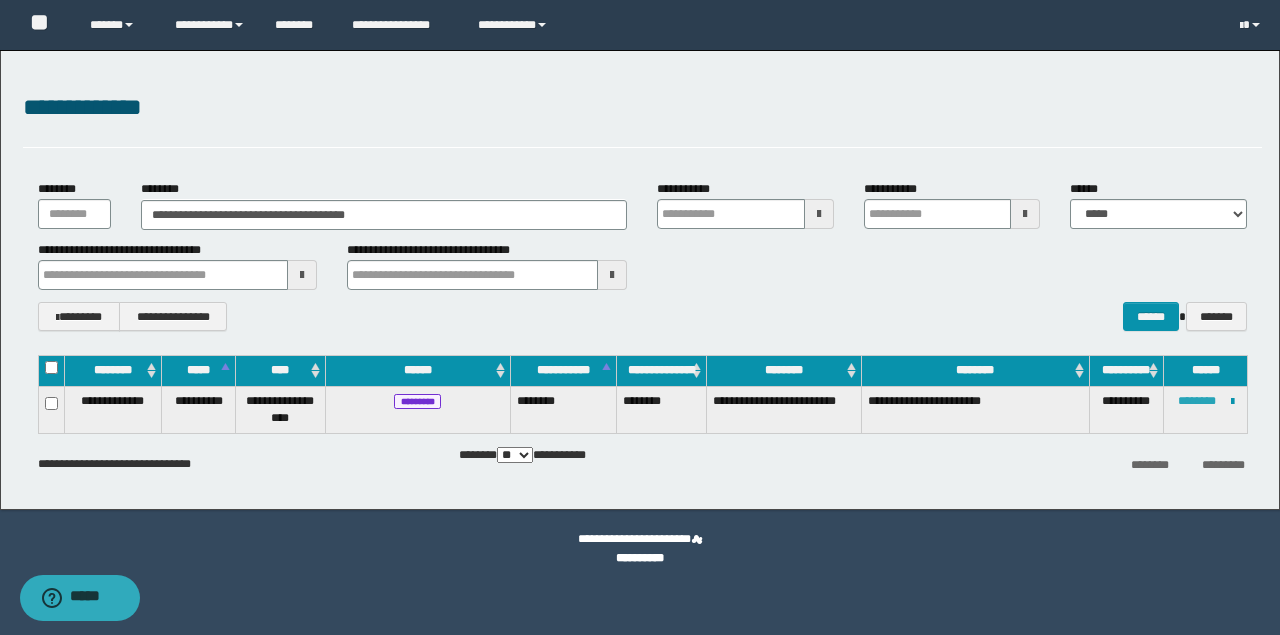 click on "********" at bounding box center [1197, 401] 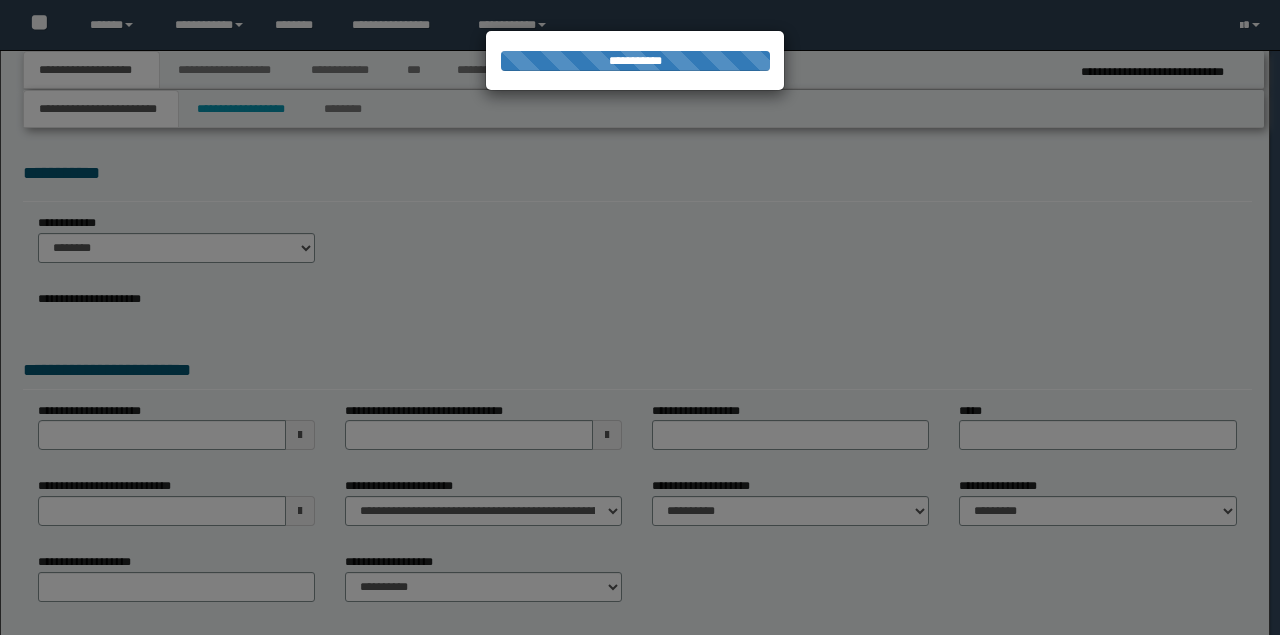 scroll, scrollTop: 0, scrollLeft: 0, axis: both 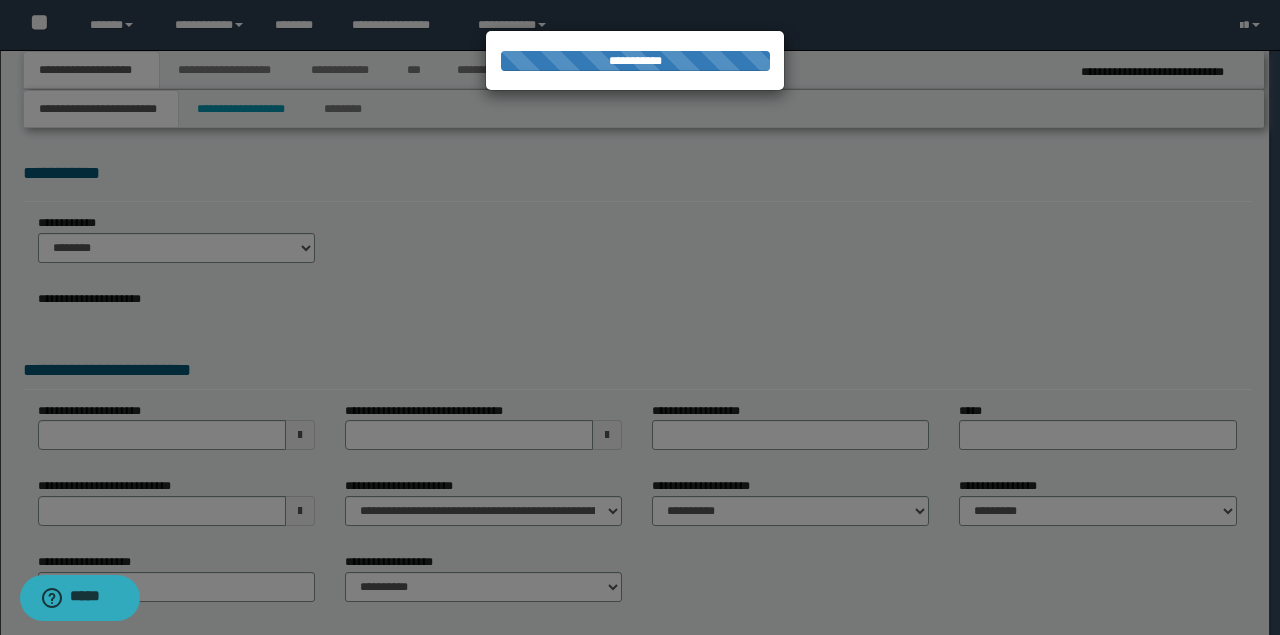 select on "*" 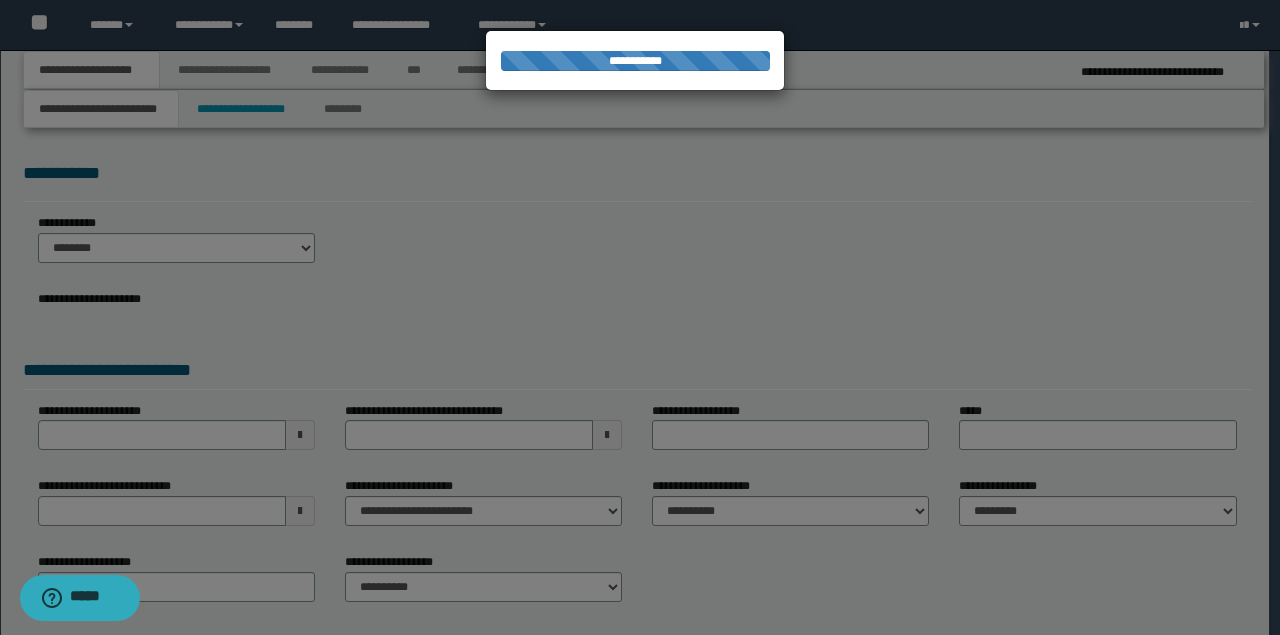 select on "*" 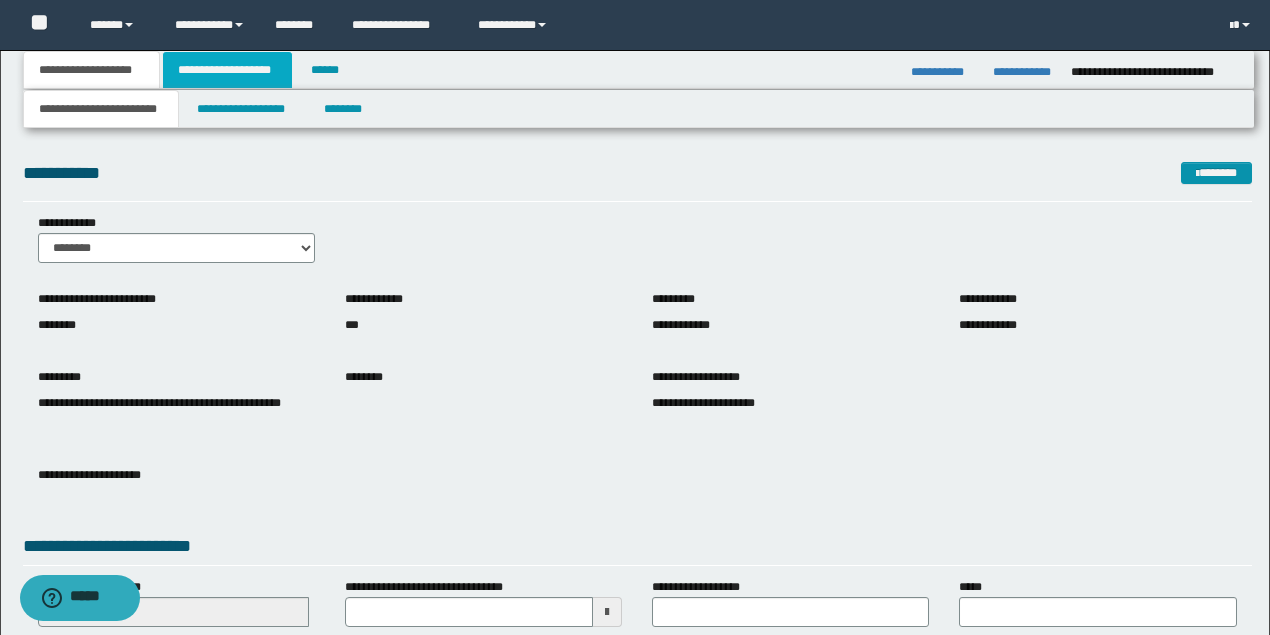 click on "**********" at bounding box center [227, 70] 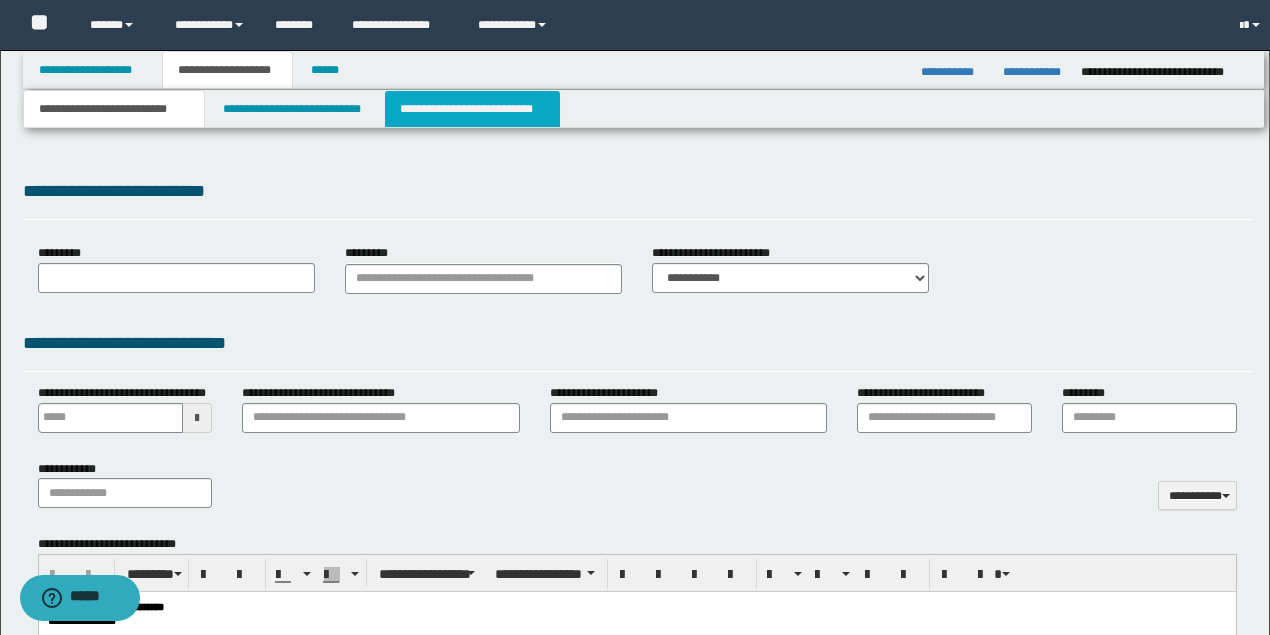 click on "**********" at bounding box center (472, 109) 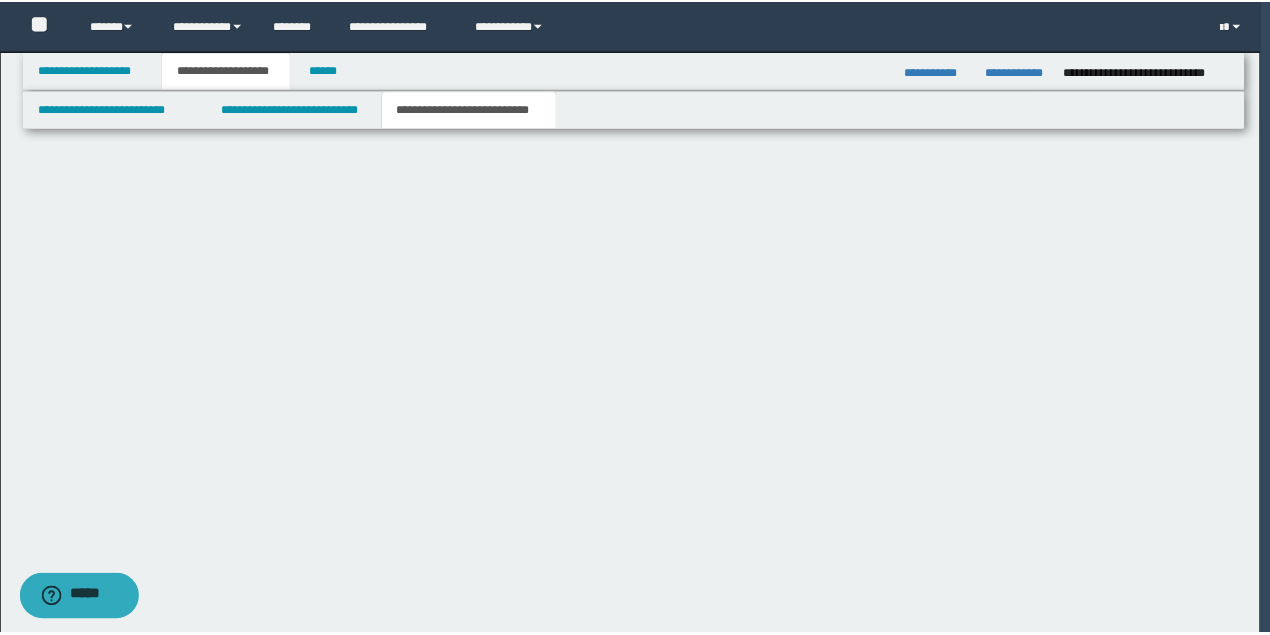 scroll, scrollTop: 0, scrollLeft: 0, axis: both 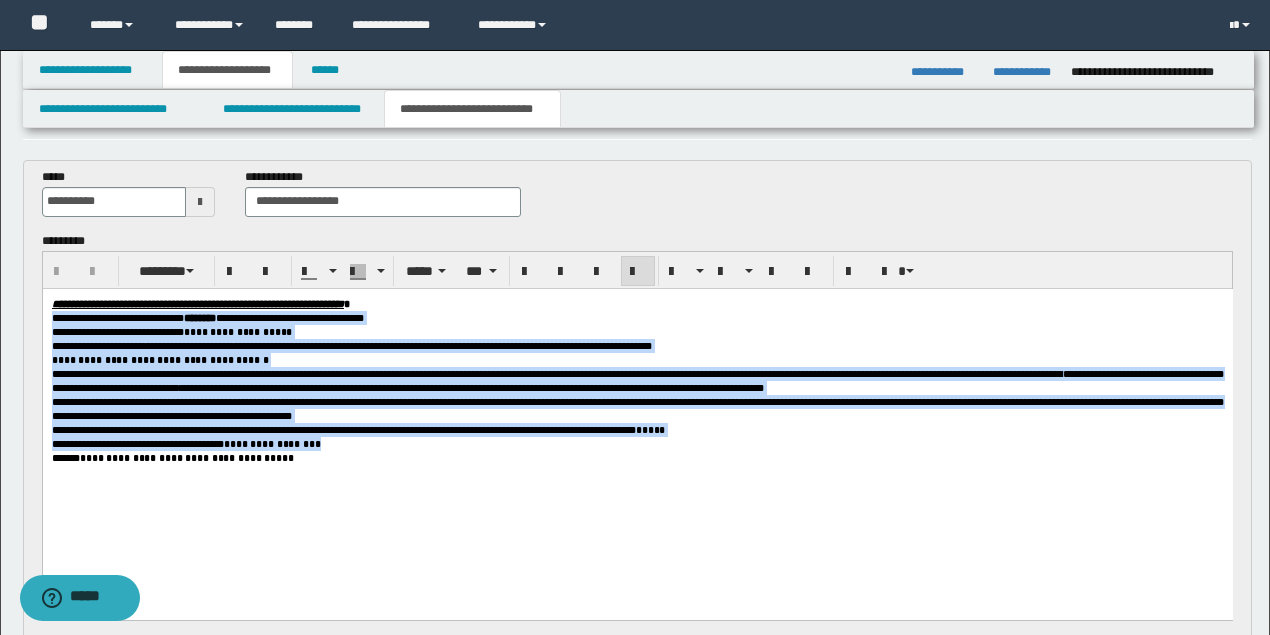 drag, startPoint x: 383, startPoint y: 468, endPoint x: 58, endPoint y: 323, distance: 355.87918 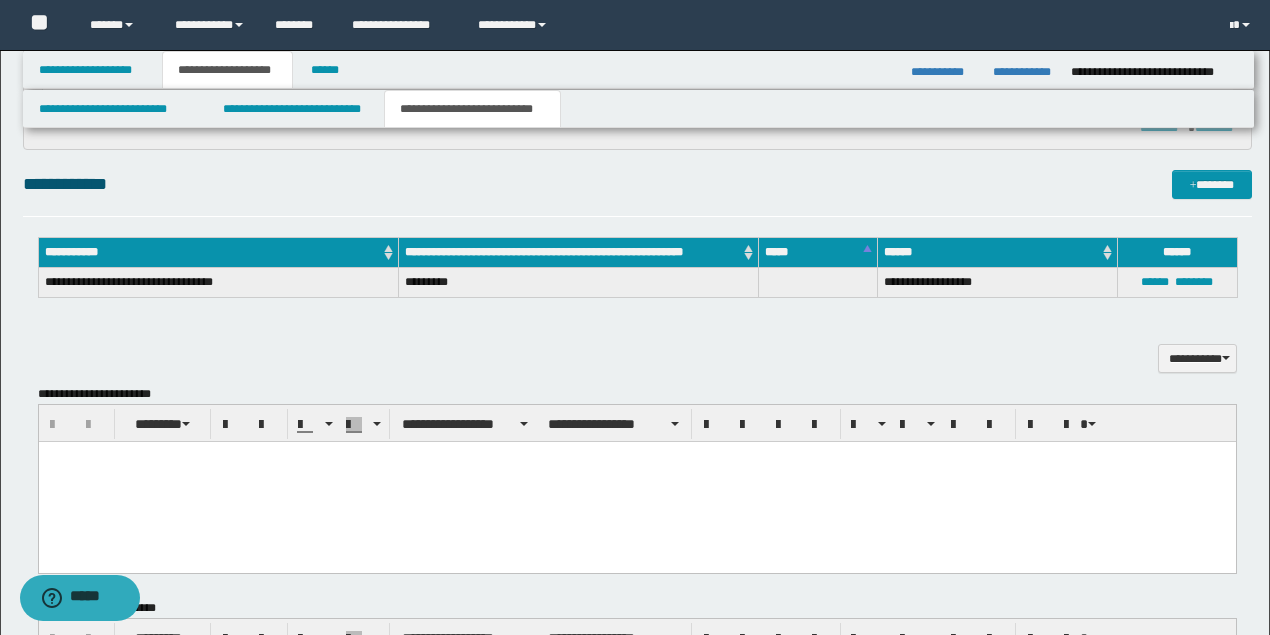 scroll, scrollTop: 1333, scrollLeft: 0, axis: vertical 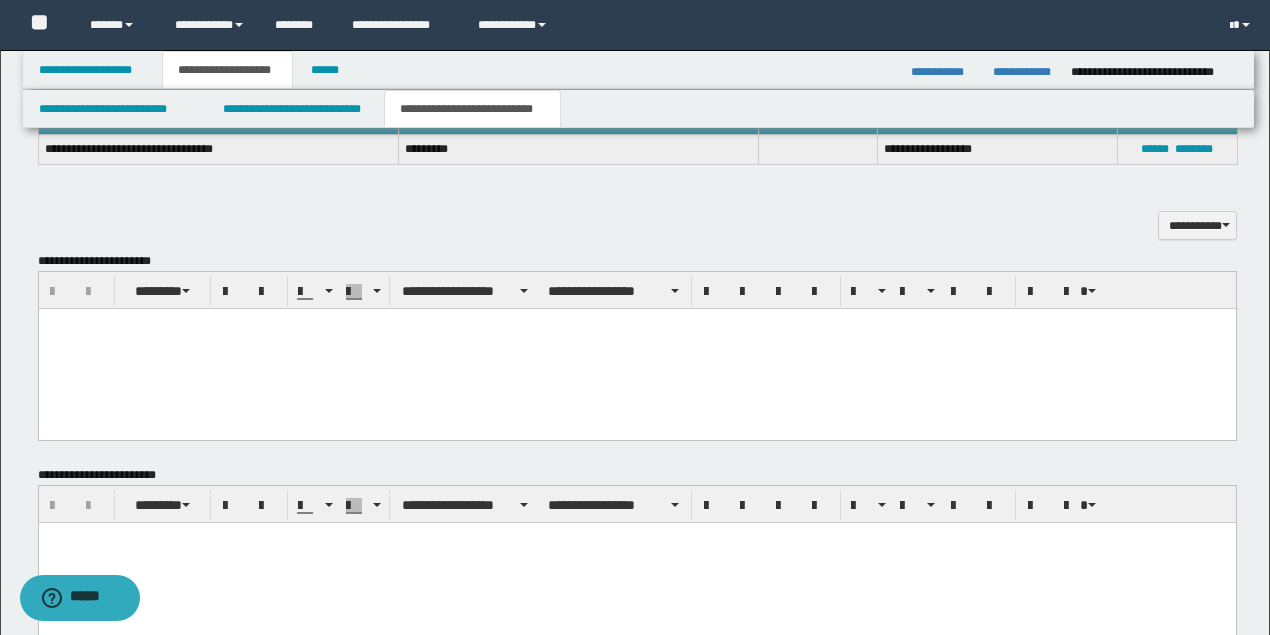 click at bounding box center (636, 348) 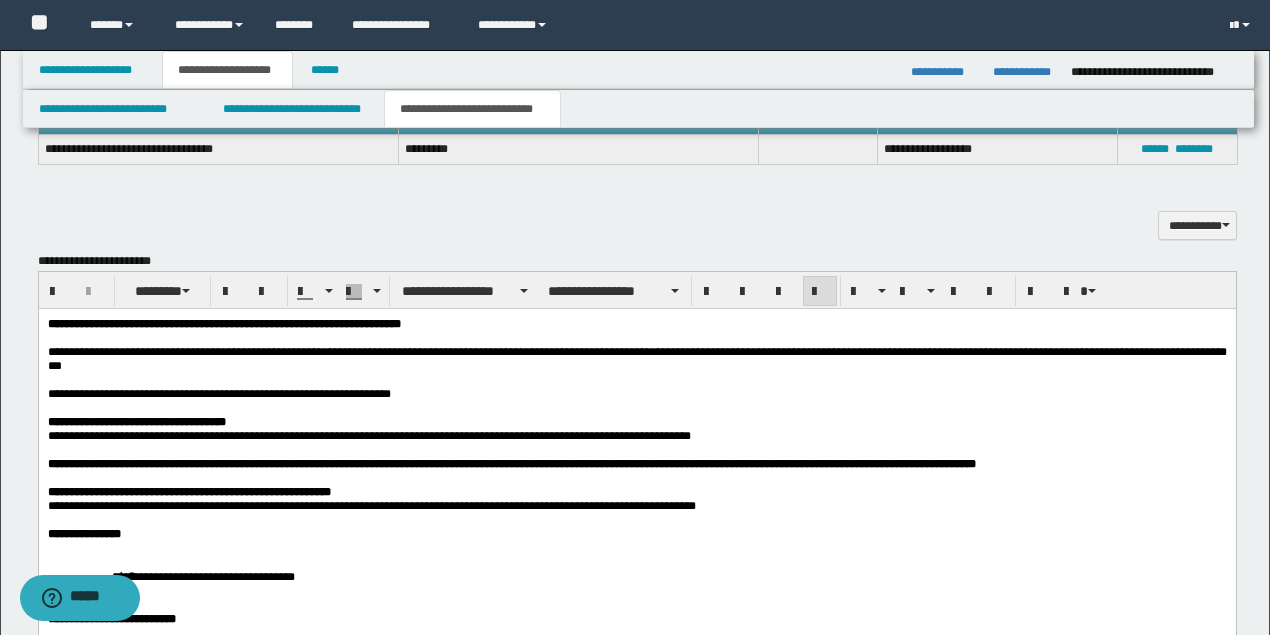 click on "**********" at bounding box center (136, 393) 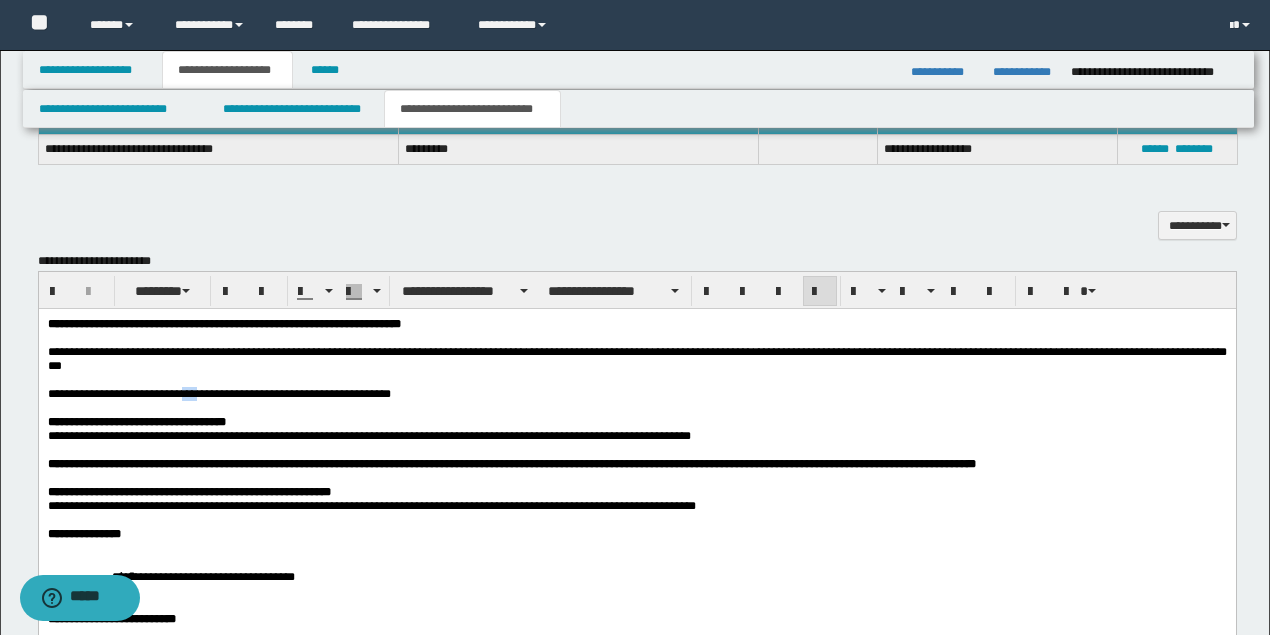 click on "**********" at bounding box center [136, 393] 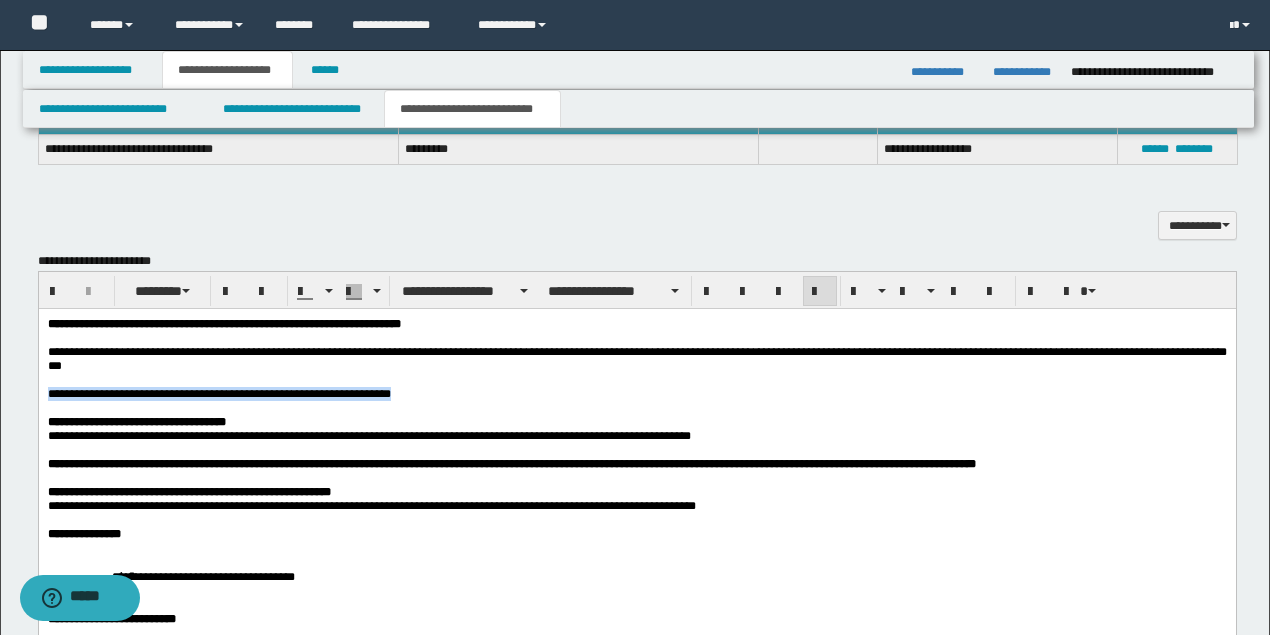click on "**********" at bounding box center [136, 393] 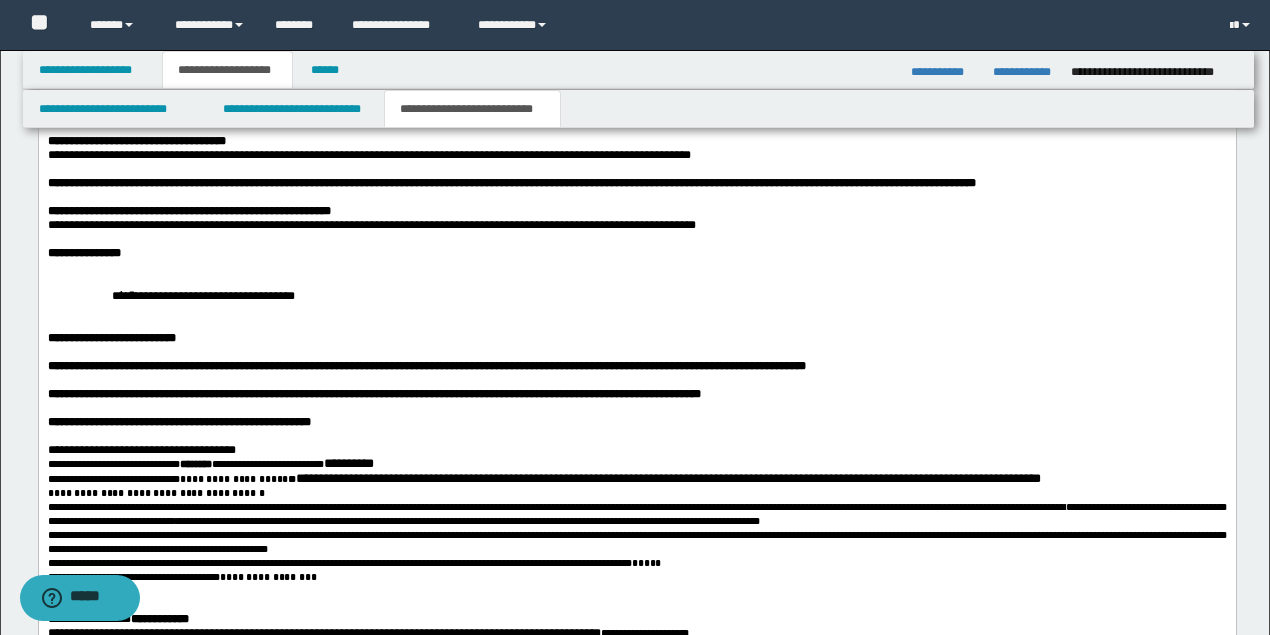 scroll, scrollTop: 1733, scrollLeft: 0, axis: vertical 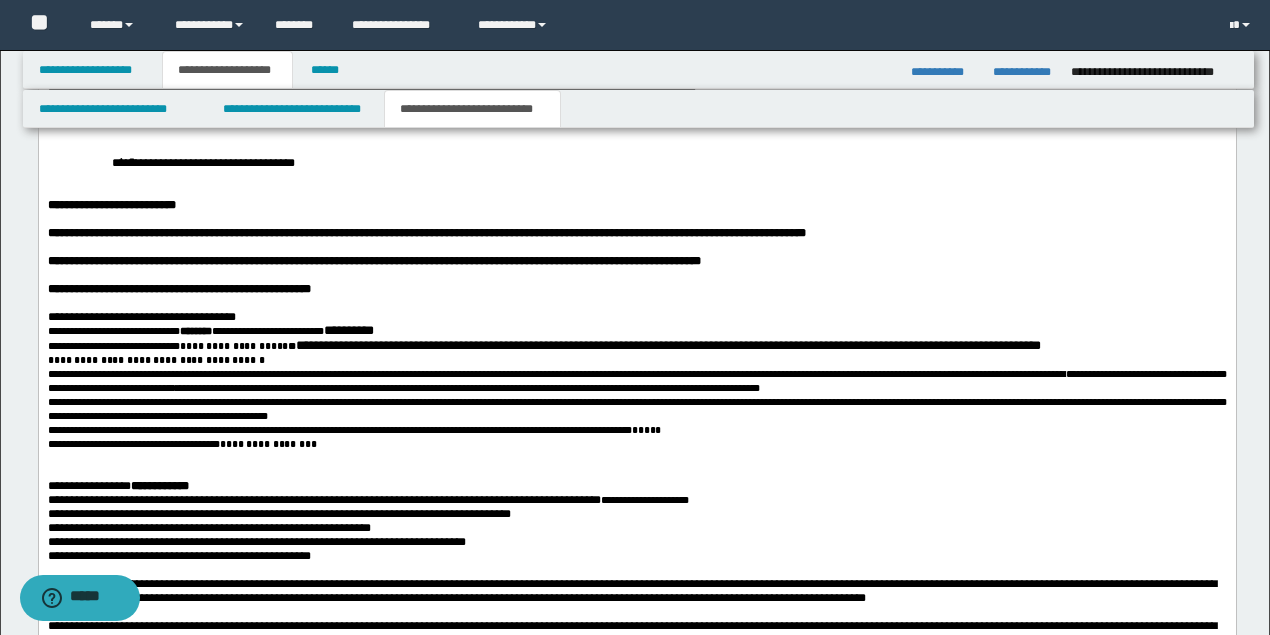 click on "**********" at bounding box center [141, 317] 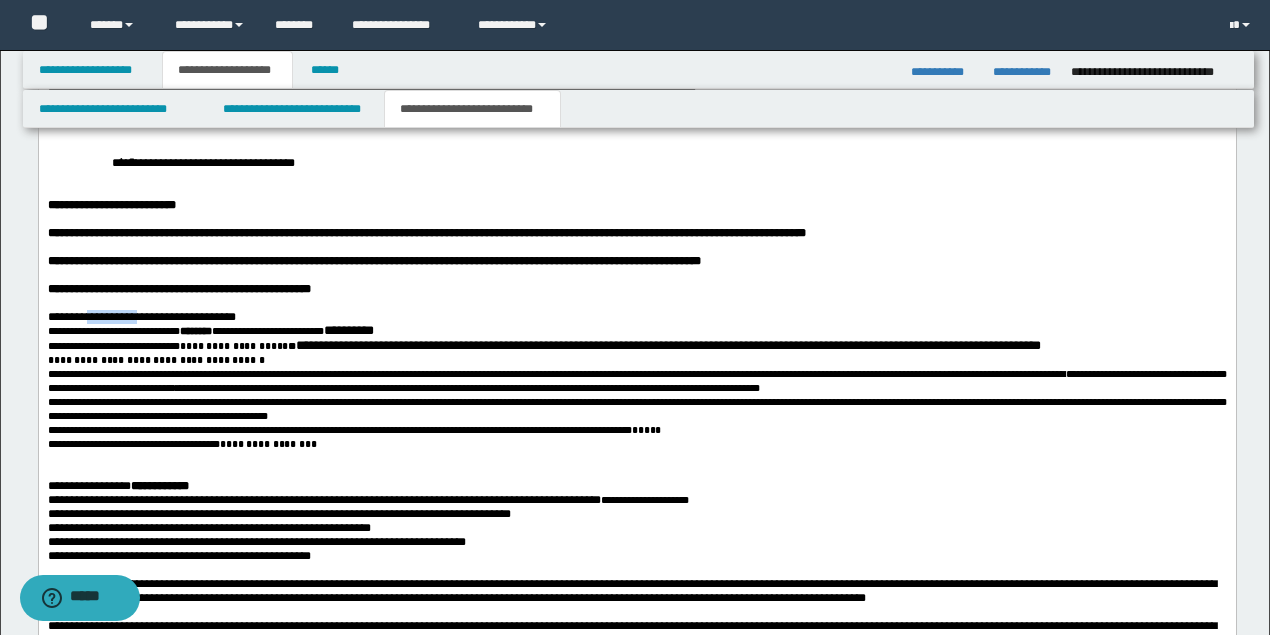 click on "**********" at bounding box center [141, 317] 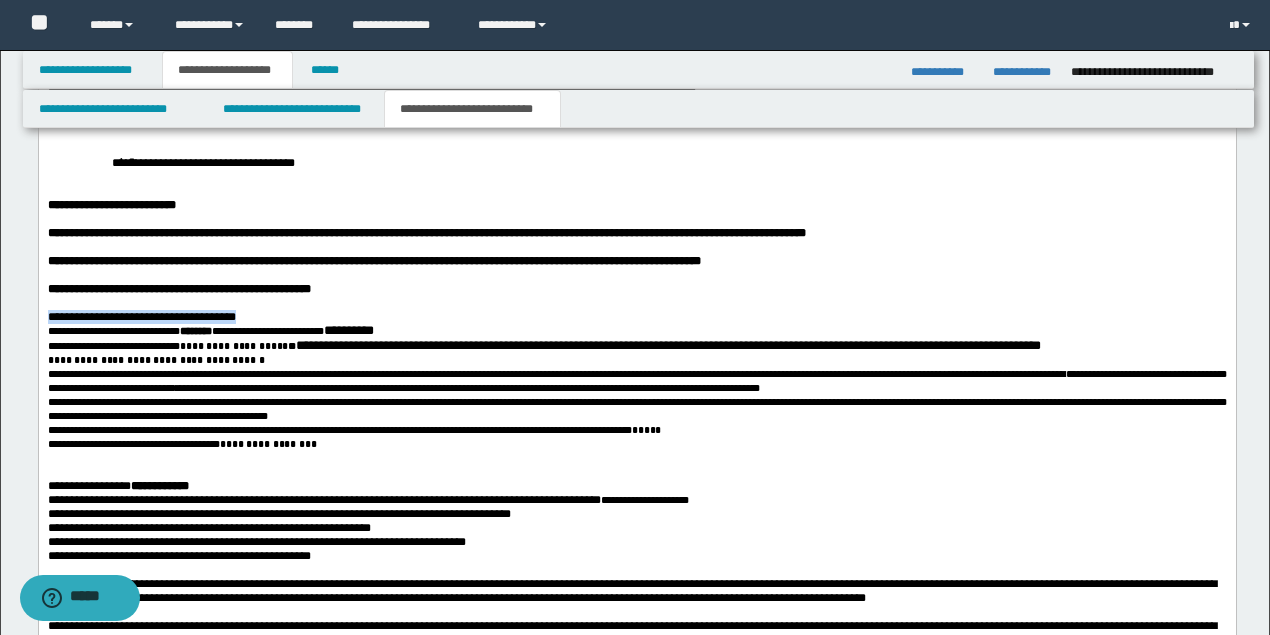 click on "**********" at bounding box center (141, 317) 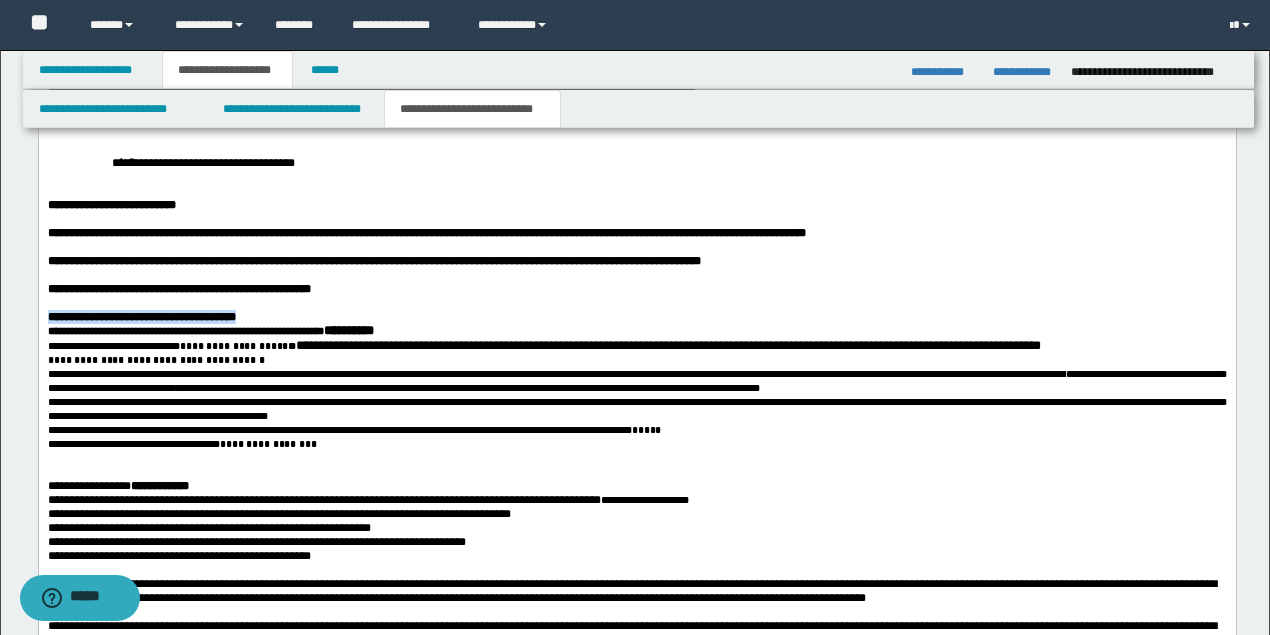 scroll, scrollTop: 2066, scrollLeft: 0, axis: vertical 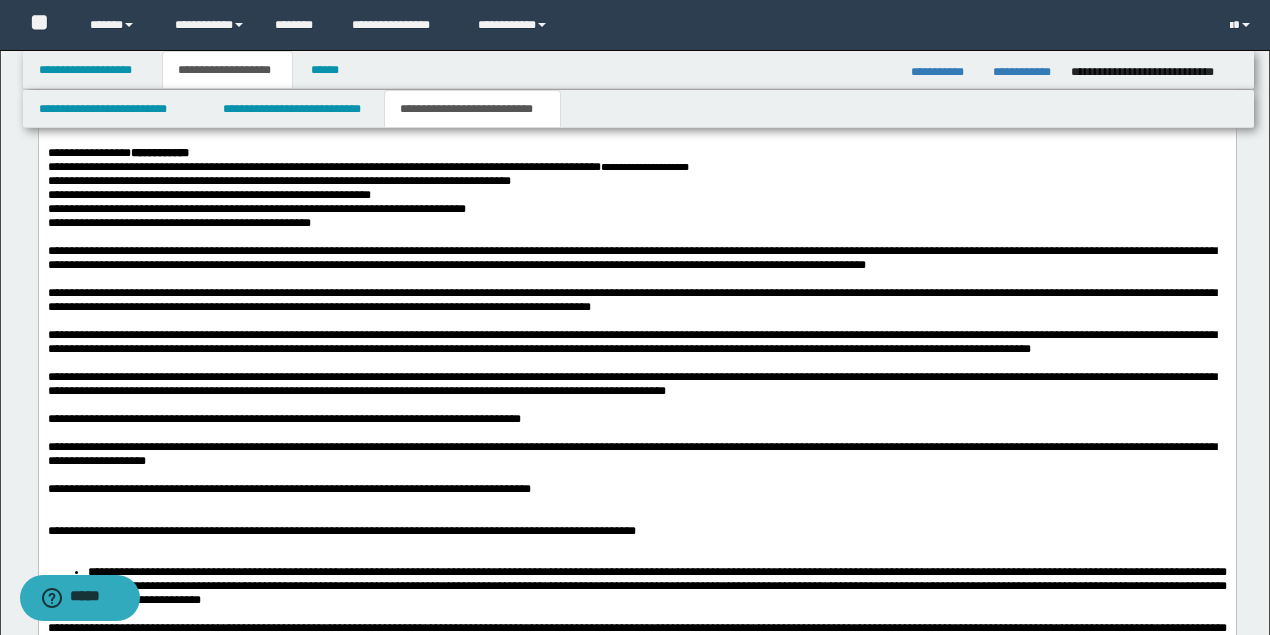 click on "**********" at bounding box center [117, 153] 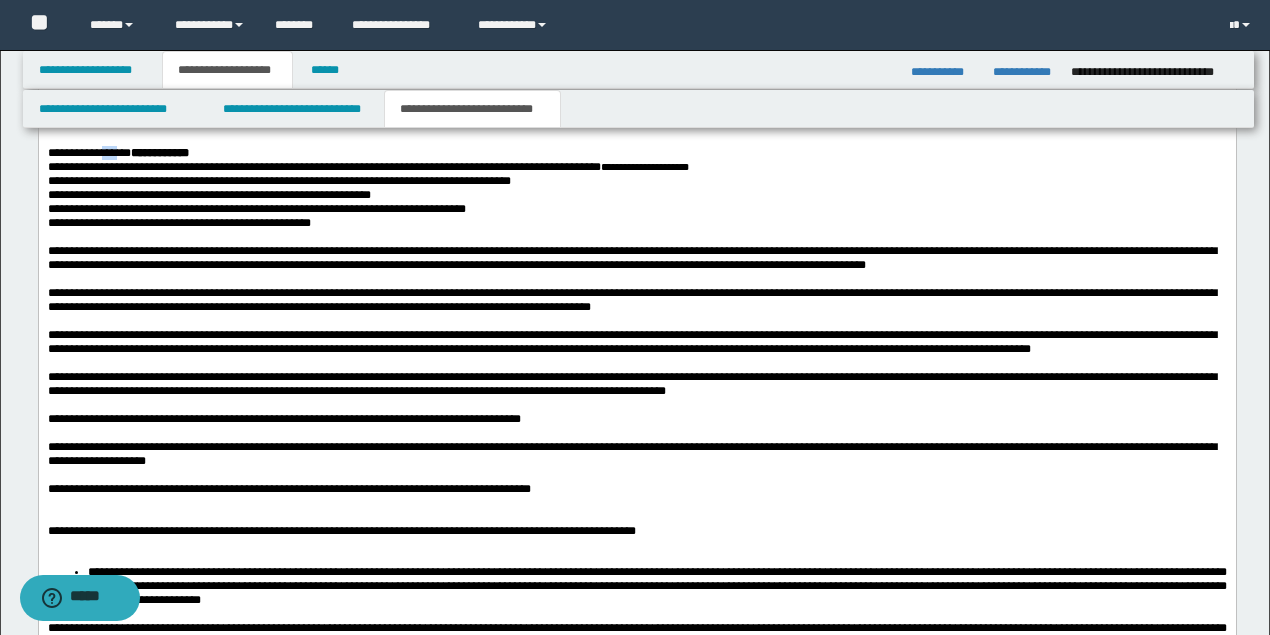 click on "**********" at bounding box center [117, 153] 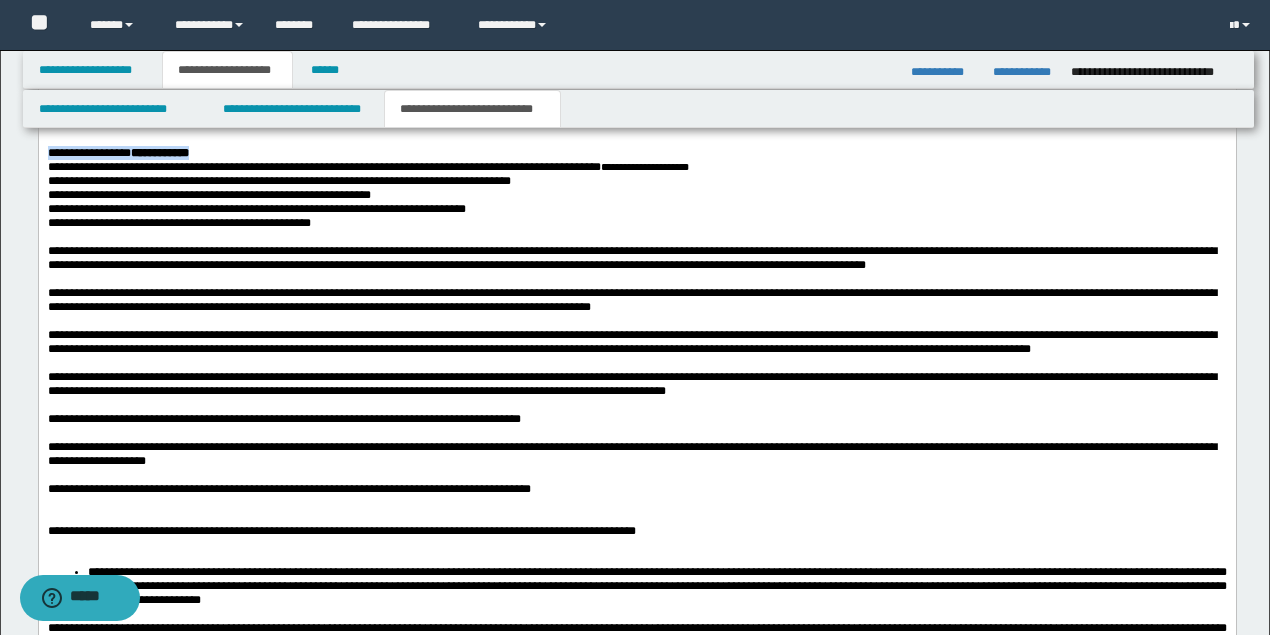 click on "**********" at bounding box center [117, 153] 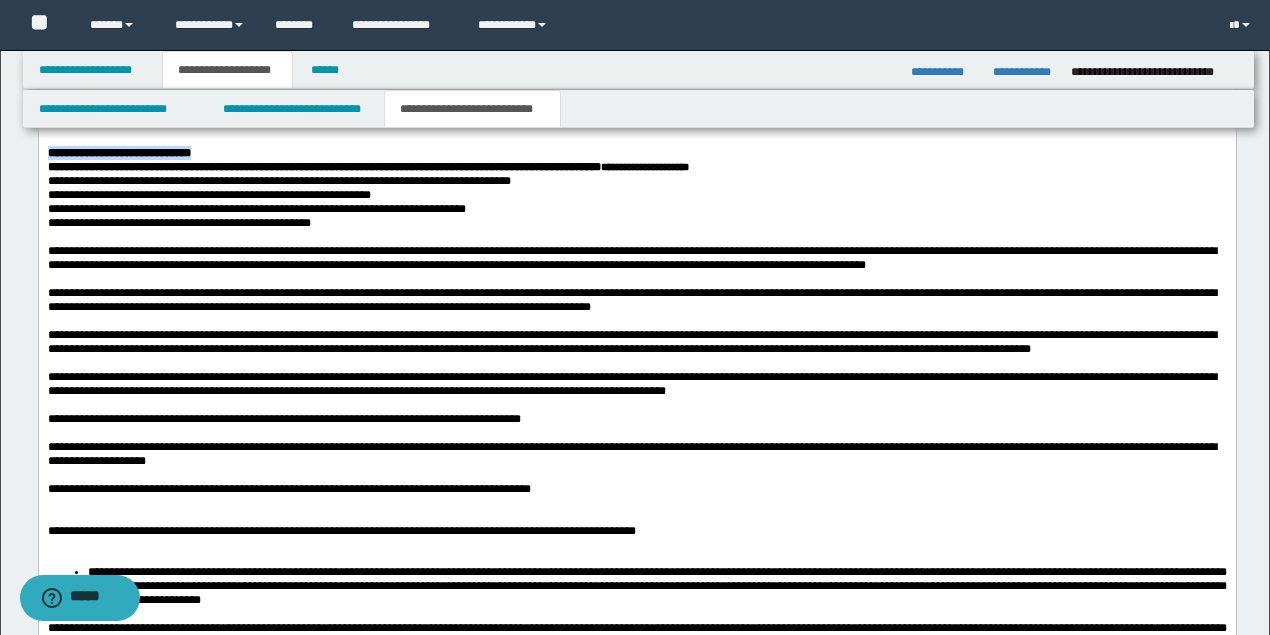 click on "**********" at bounding box center (323, 167) 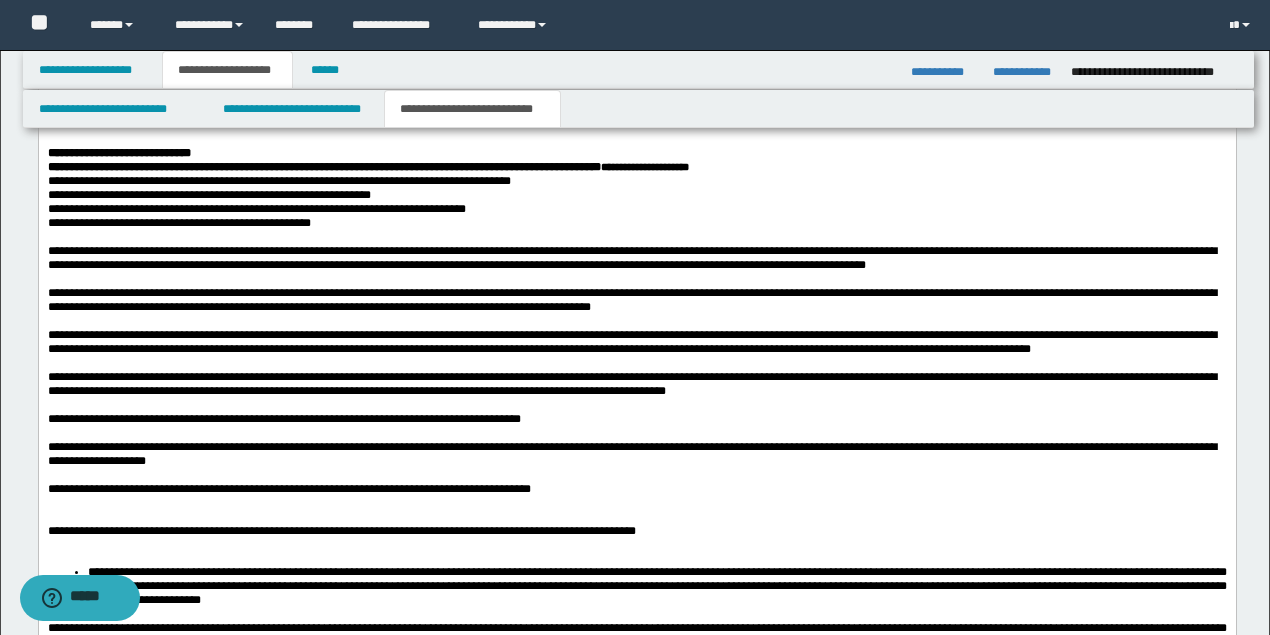 click at bounding box center [636, 139] 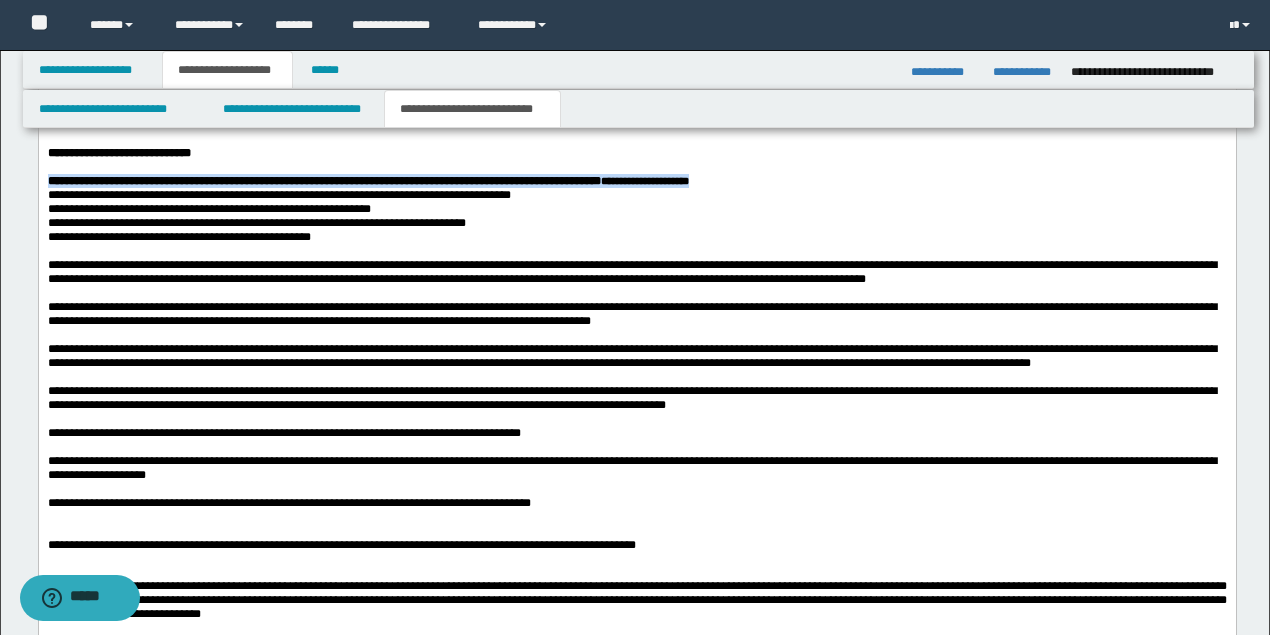 drag, startPoint x: 388, startPoint y: 247, endPoint x: -47, endPoint y: 202, distance: 437.32138 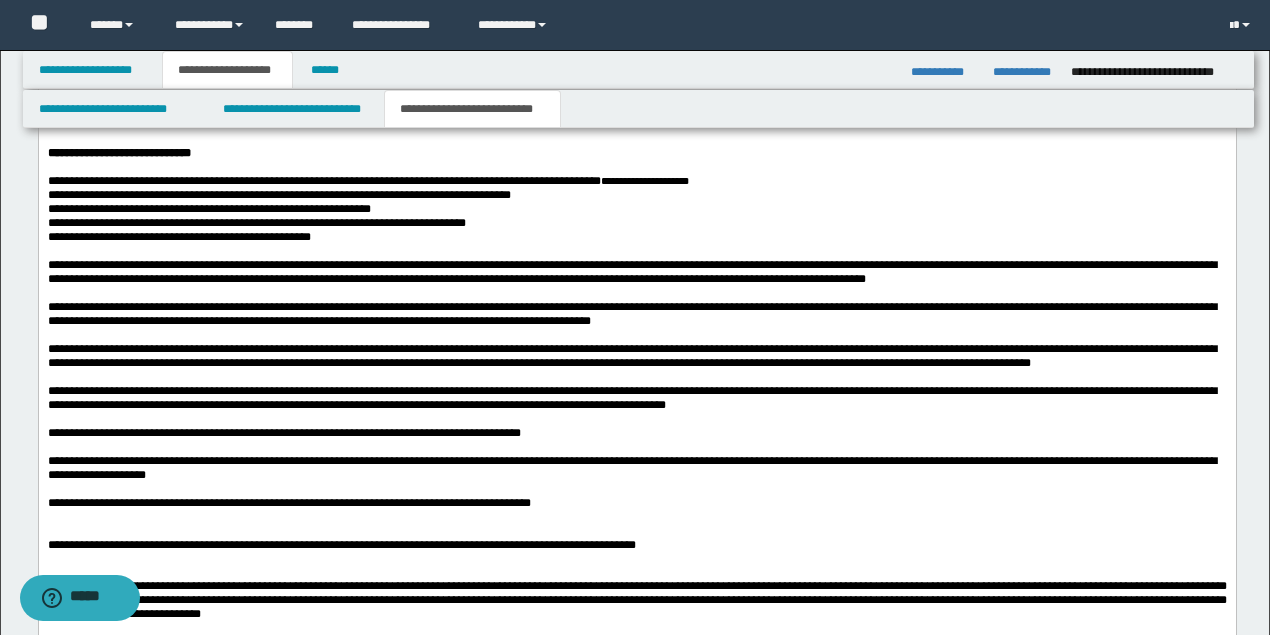 drag, startPoint x: 190, startPoint y: 247, endPoint x: 183, endPoint y: 239, distance: 10.630146 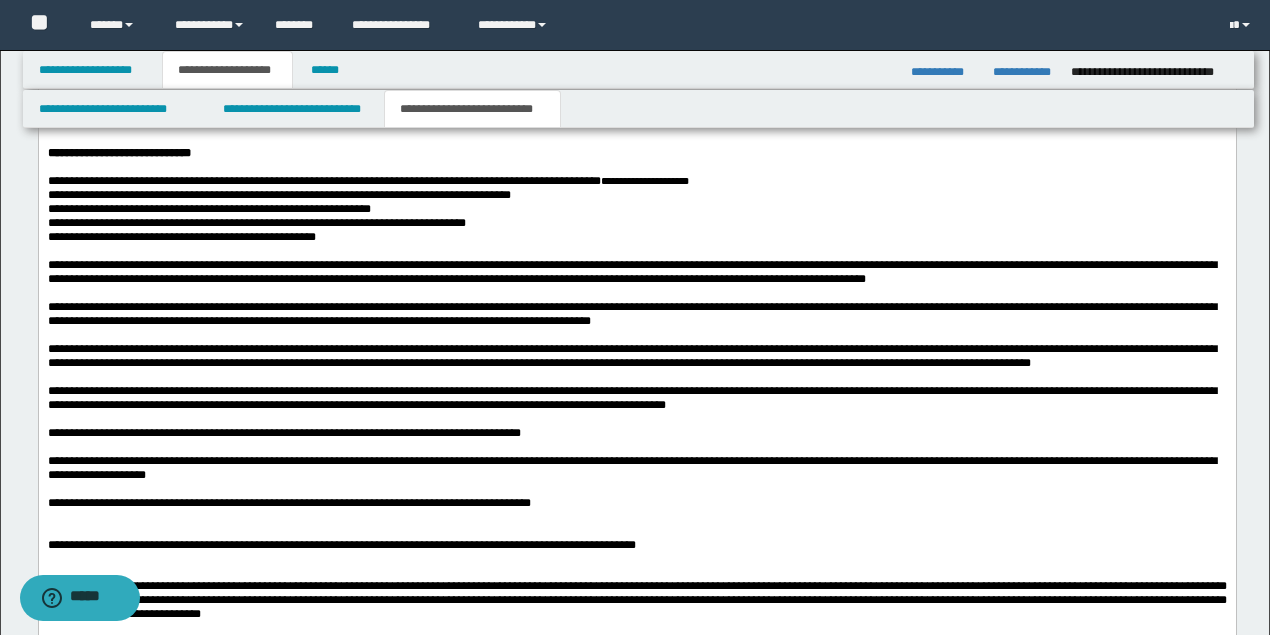 click on "**********" at bounding box center (636, 223) 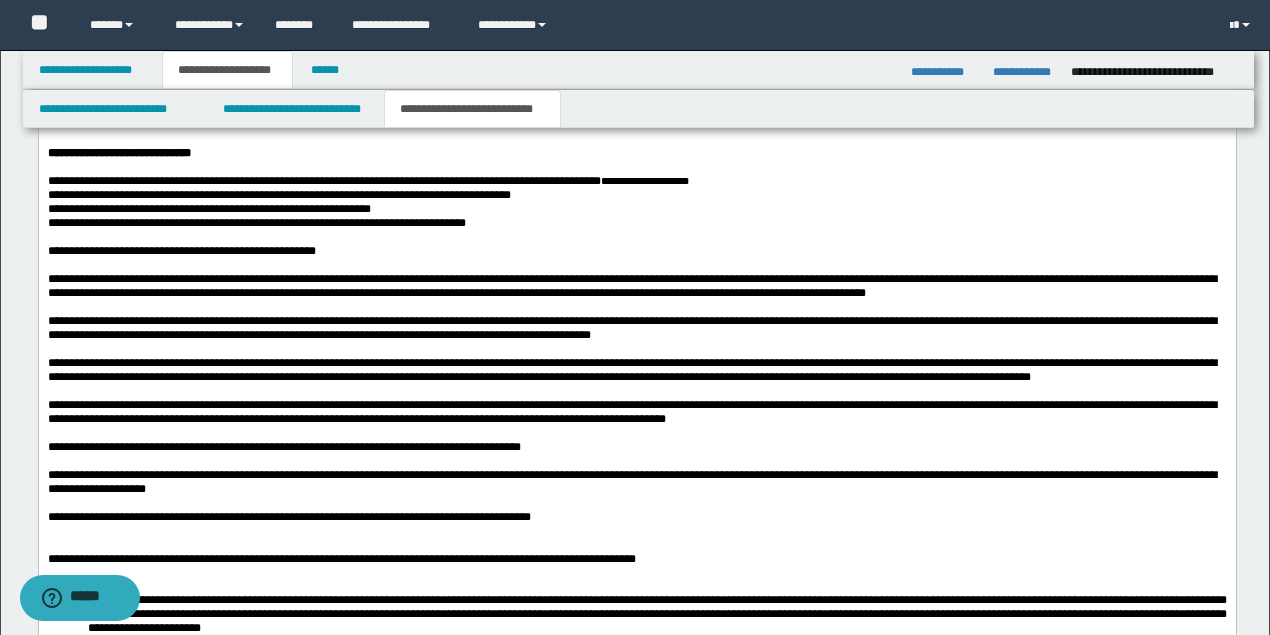 click on "**********" at bounding box center [636, 251] 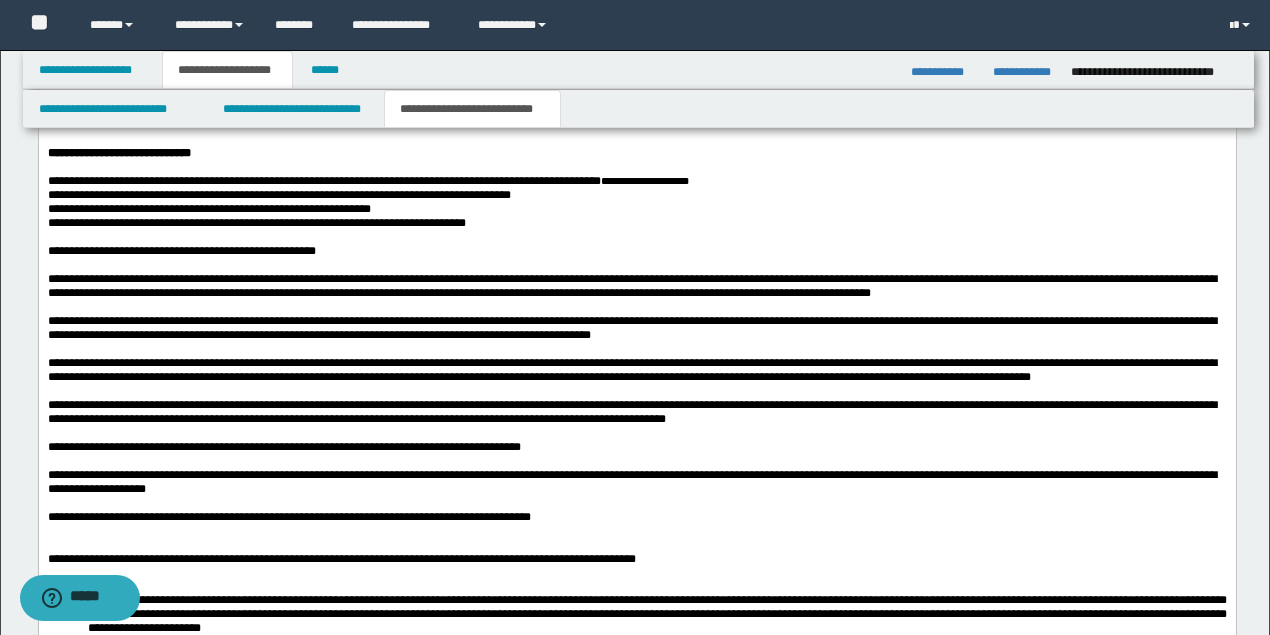 click on "**********" at bounding box center [636, 344] 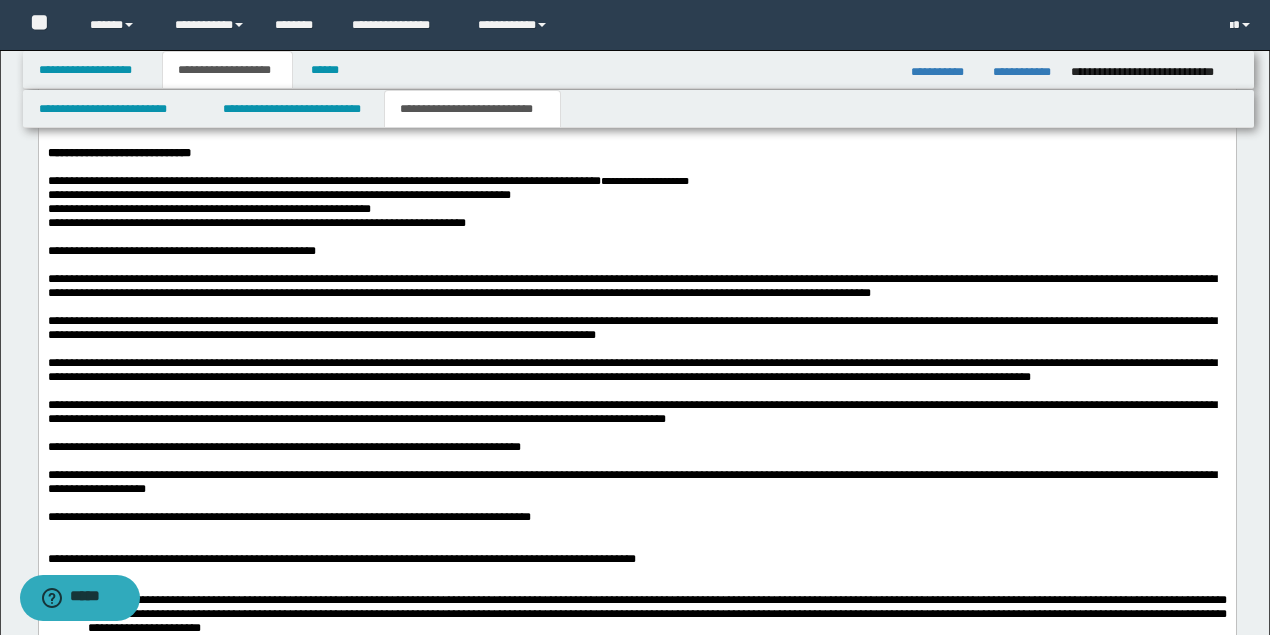 click on "**********" at bounding box center [631, 370] 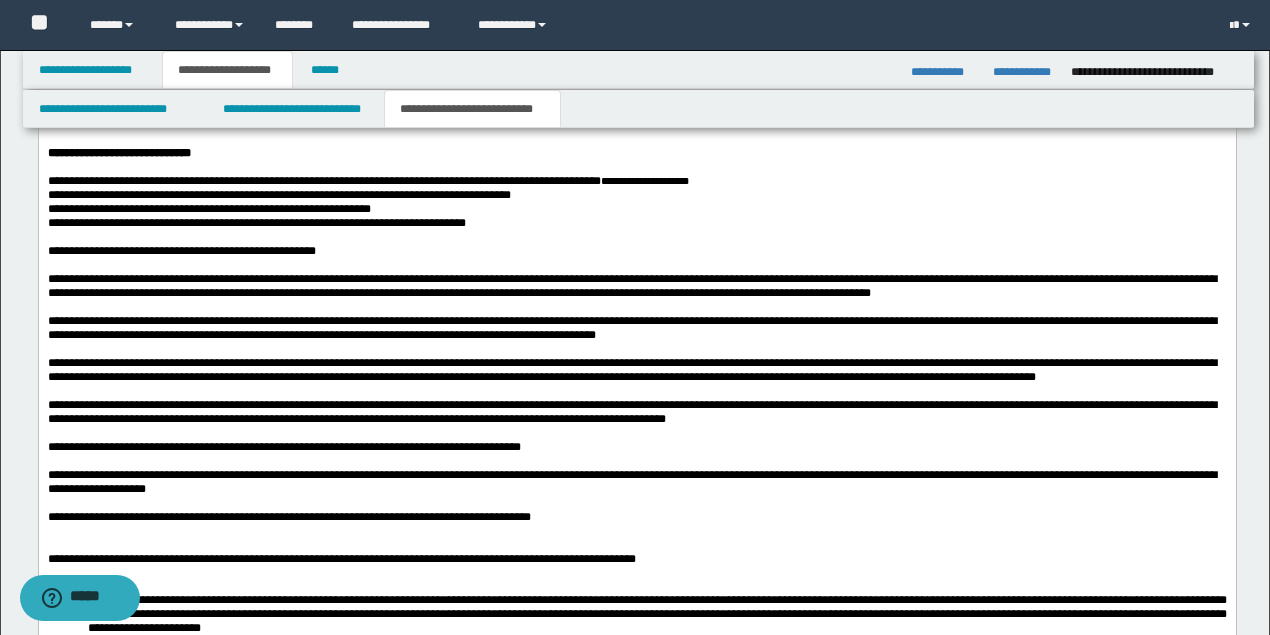 click on "**********" at bounding box center [636, 412] 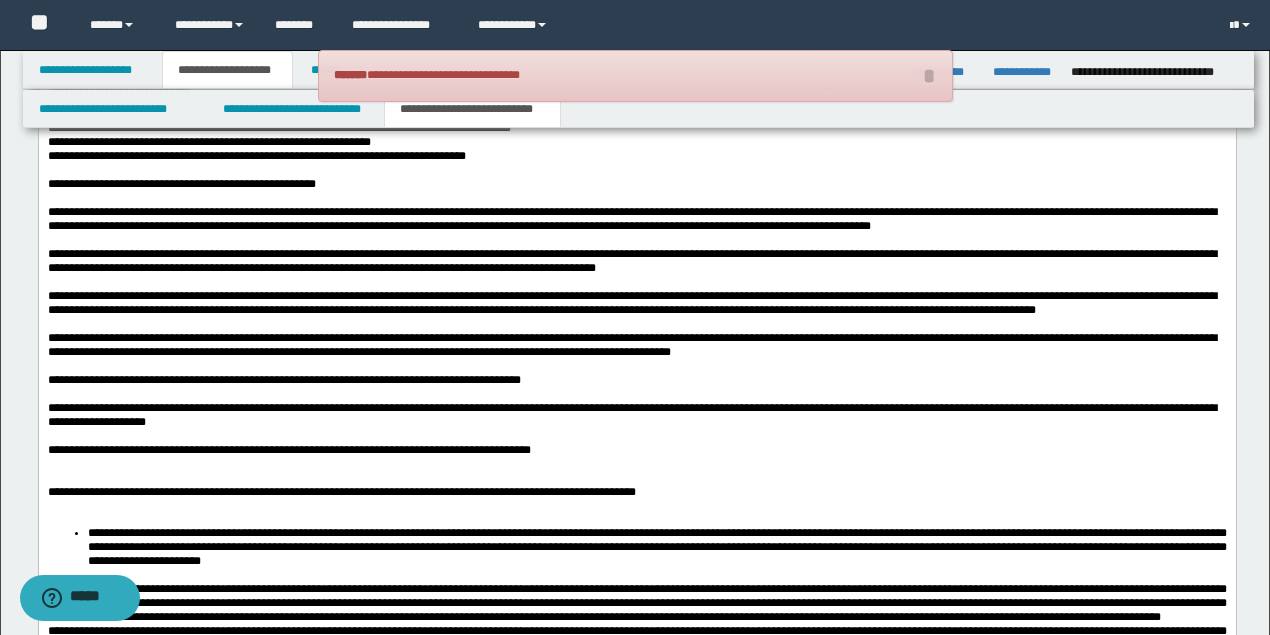 scroll, scrollTop: 2200, scrollLeft: 0, axis: vertical 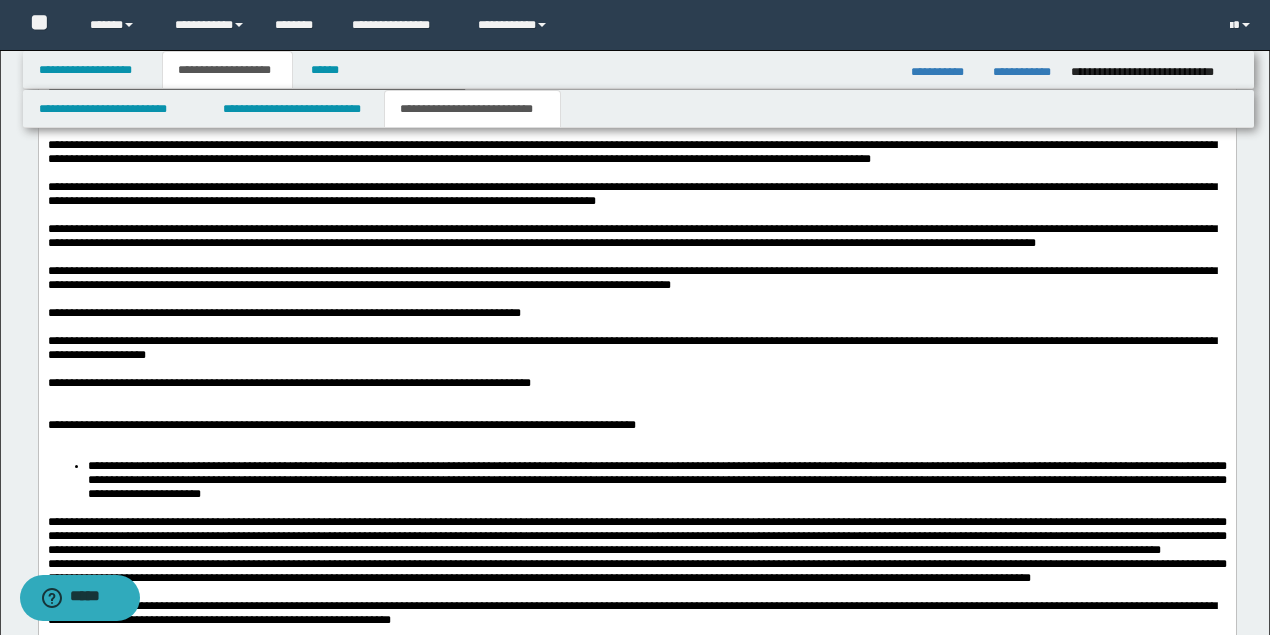 click on "**********" at bounding box center (636, 313) 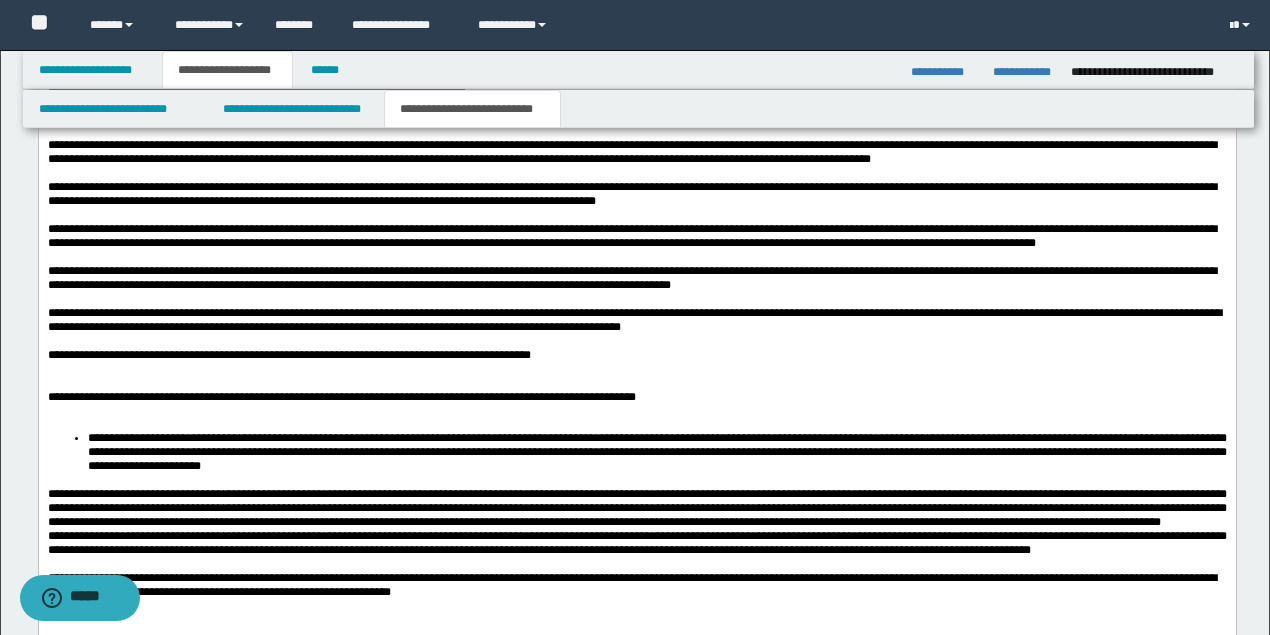 click on "**********" at bounding box center [636, 320] 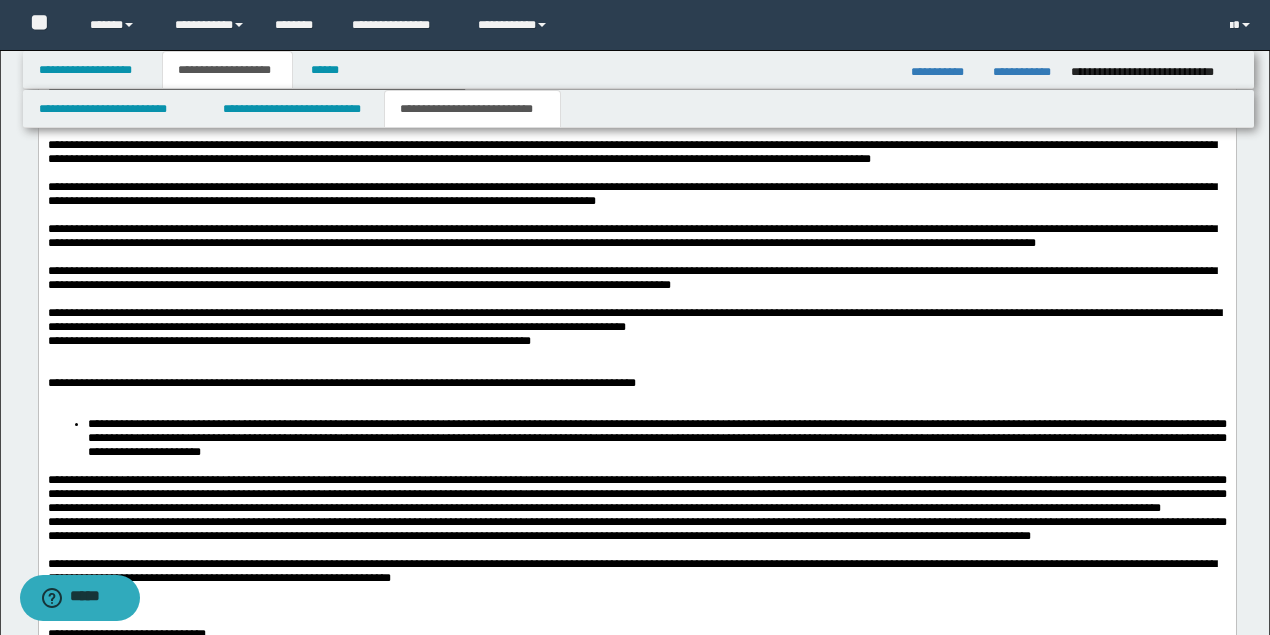 scroll, scrollTop: 2333, scrollLeft: 0, axis: vertical 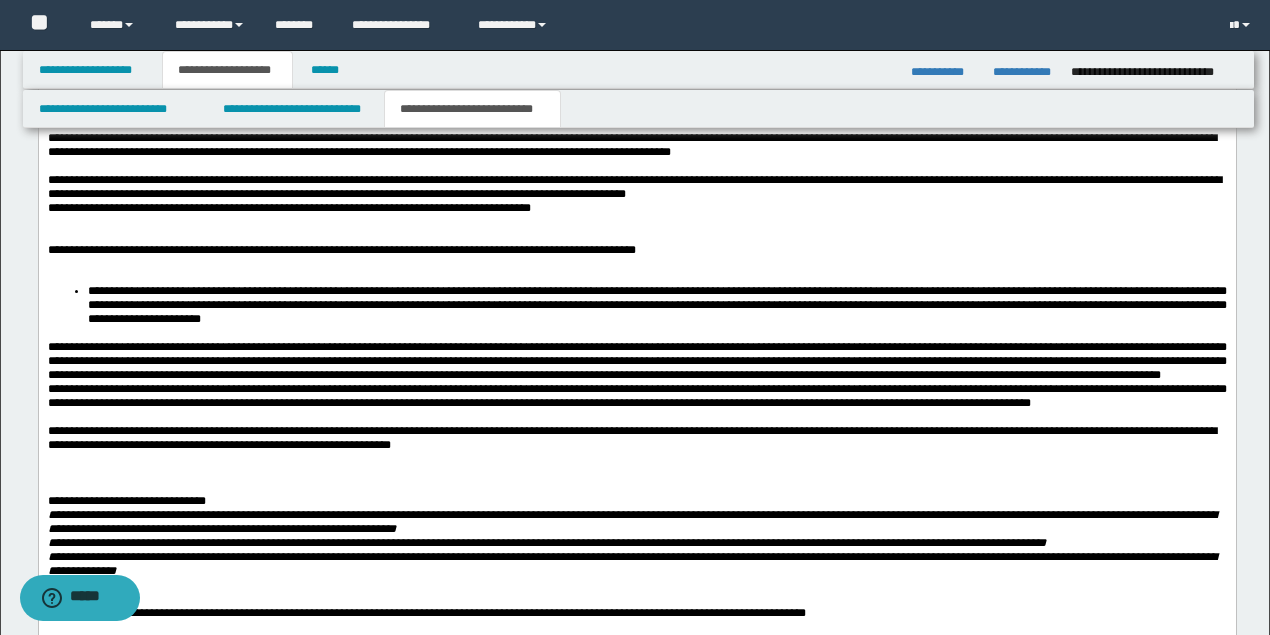 click on "**********" at bounding box center (636, 250) 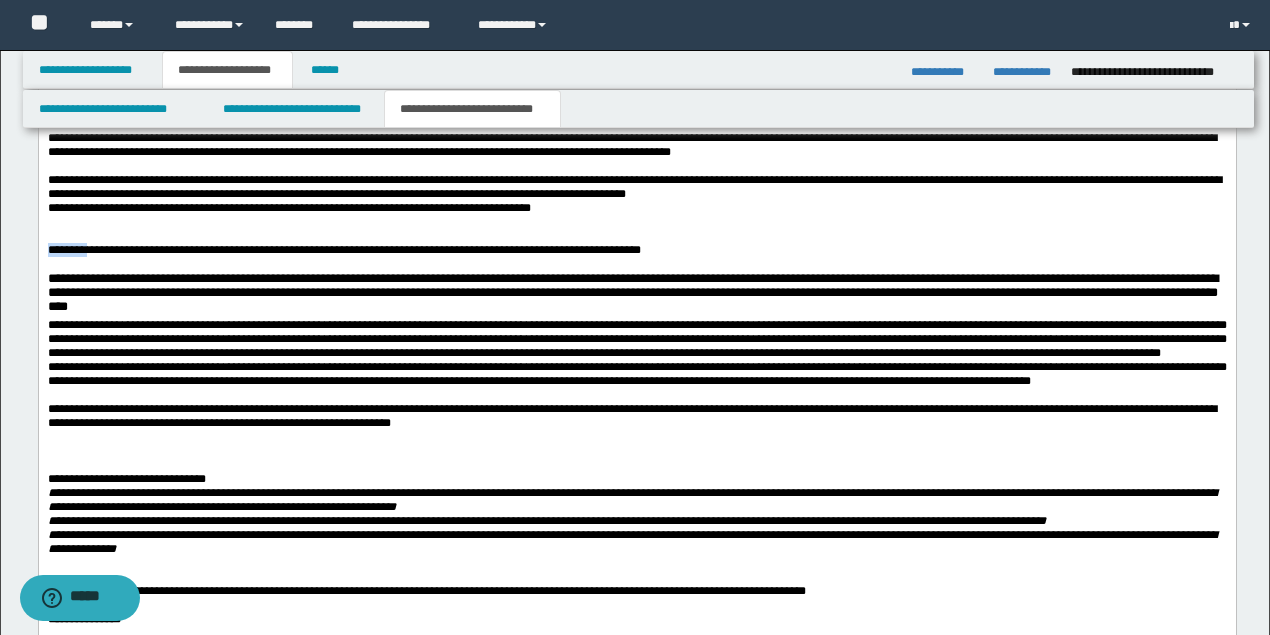 drag, startPoint x: 111, startPoint y: 321, endPoint x: 50, endPoint y: 319, distance: 61.03278 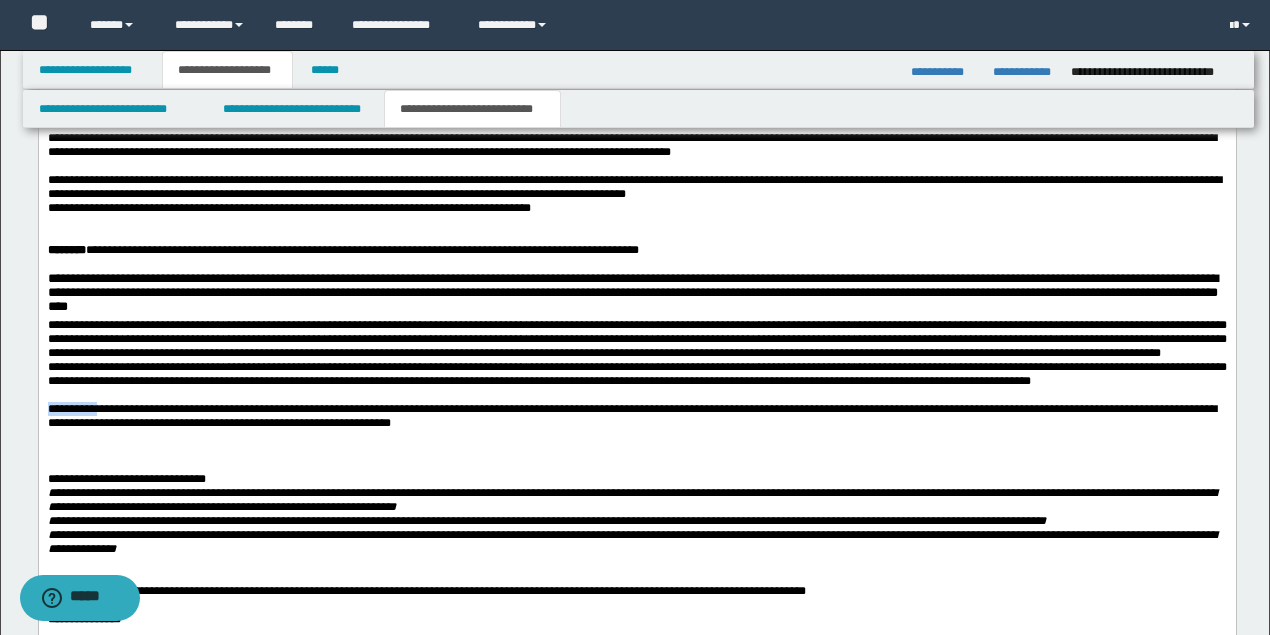 drag, startPoint x: 100, startPoint y: 487, endPoint x: 49, endPoint y: 489, distance: 51.0392 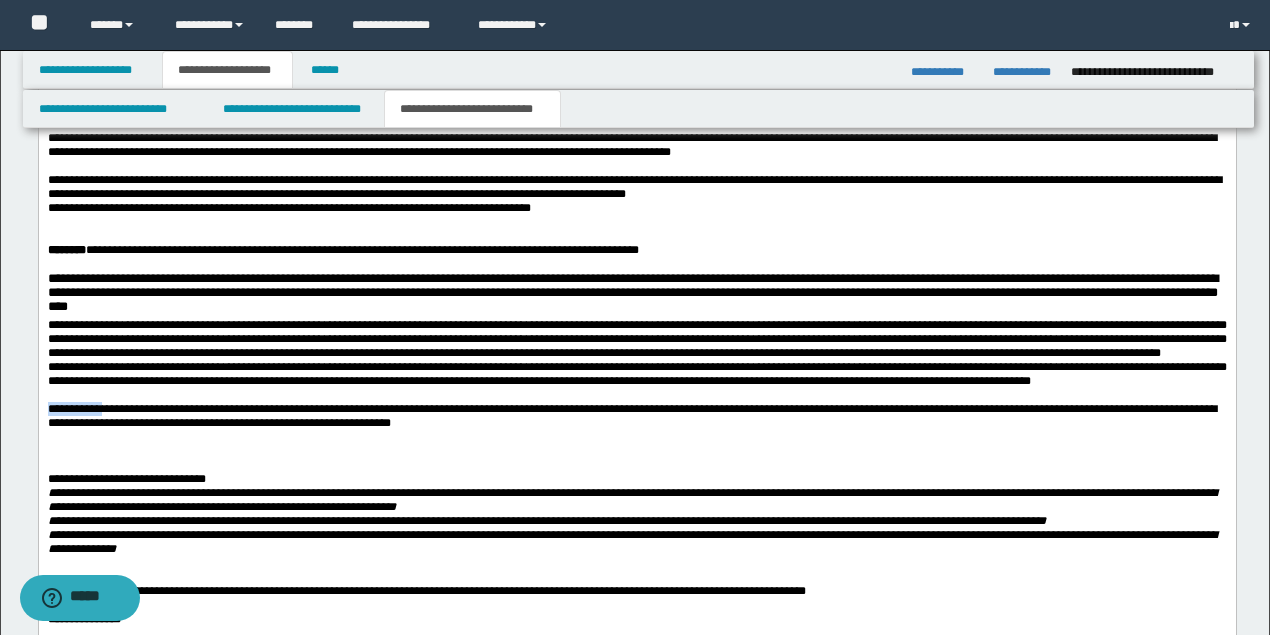 drag, startPoint x: 119, startPoint y: 487, endPoint x: 75, endPoint y: -205, distance: 693.39746 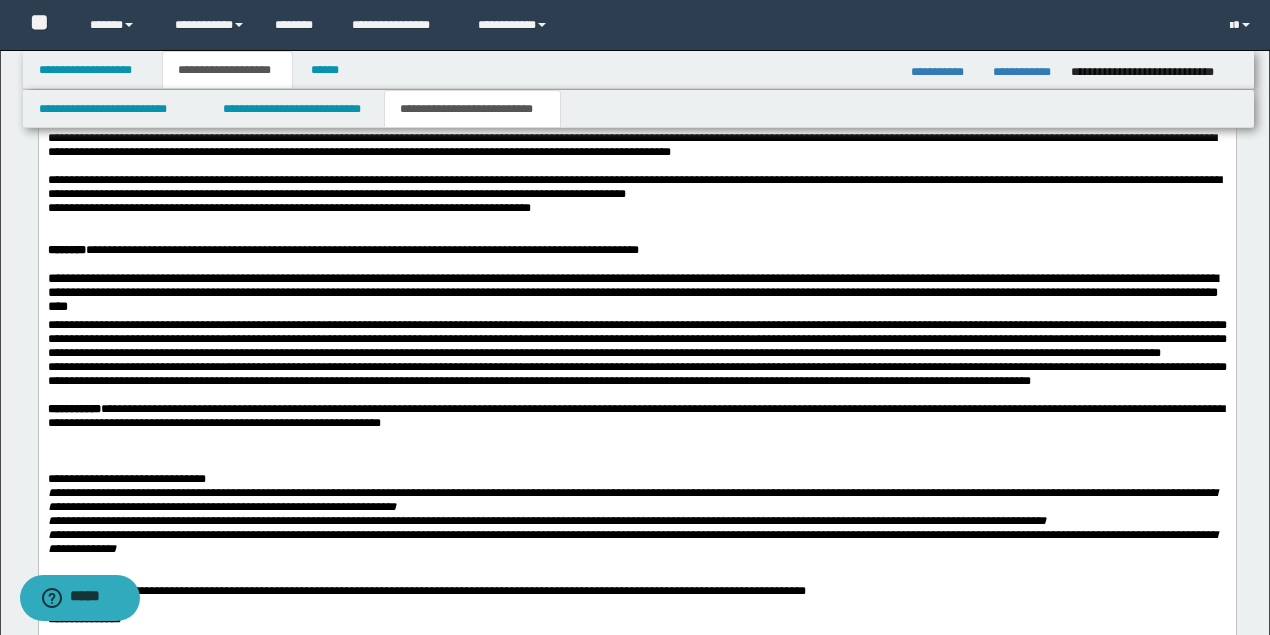 click on "**********" at bounding box center (635, 416) 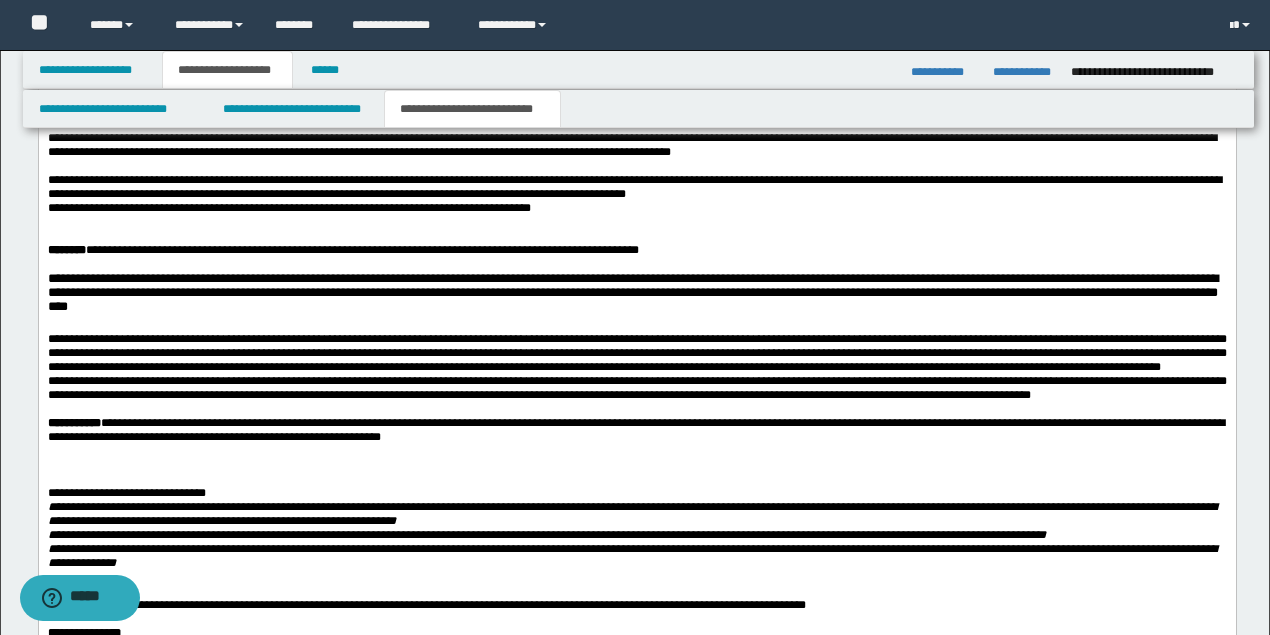 scroll, scrollTop: 2533, scrollLeft: 0, axis: vertical 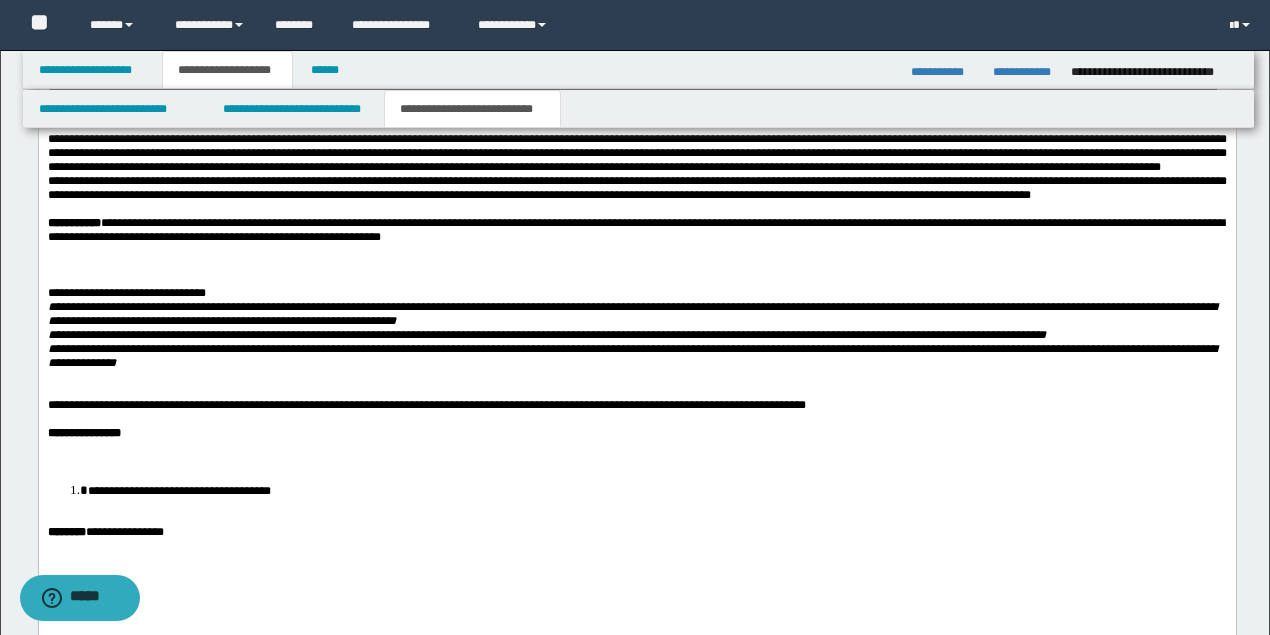 click at bounding box center [636, 251] 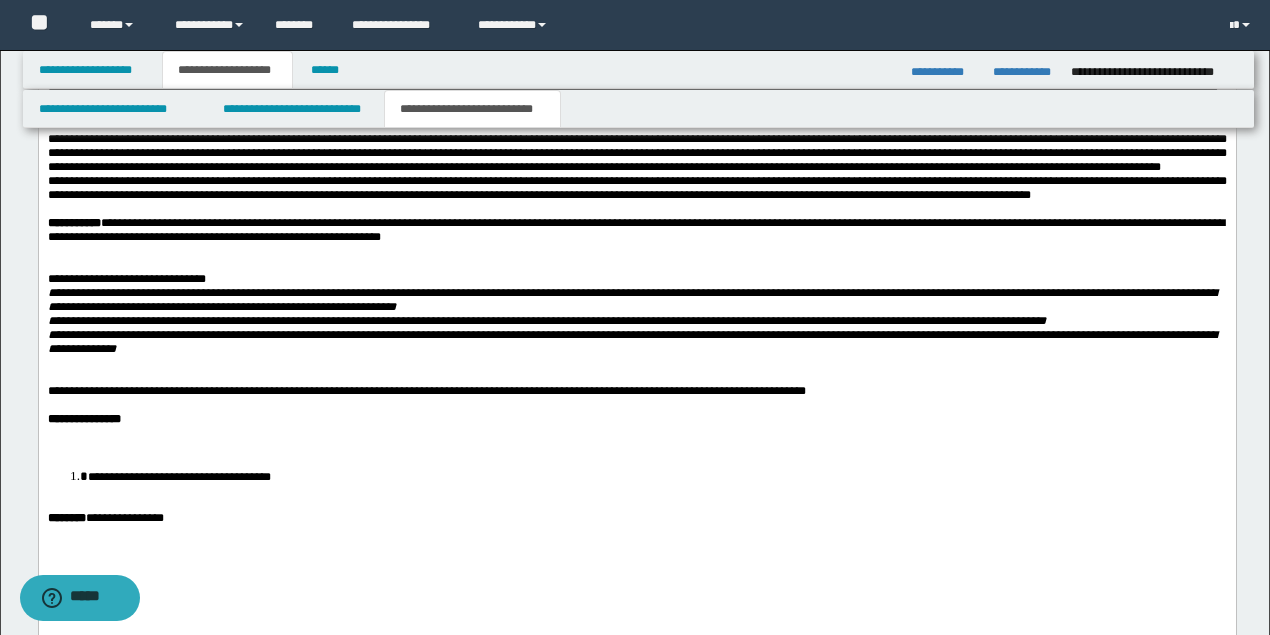scroll, scrollTop: 2666, scrollLeft: 0, axis: vertical 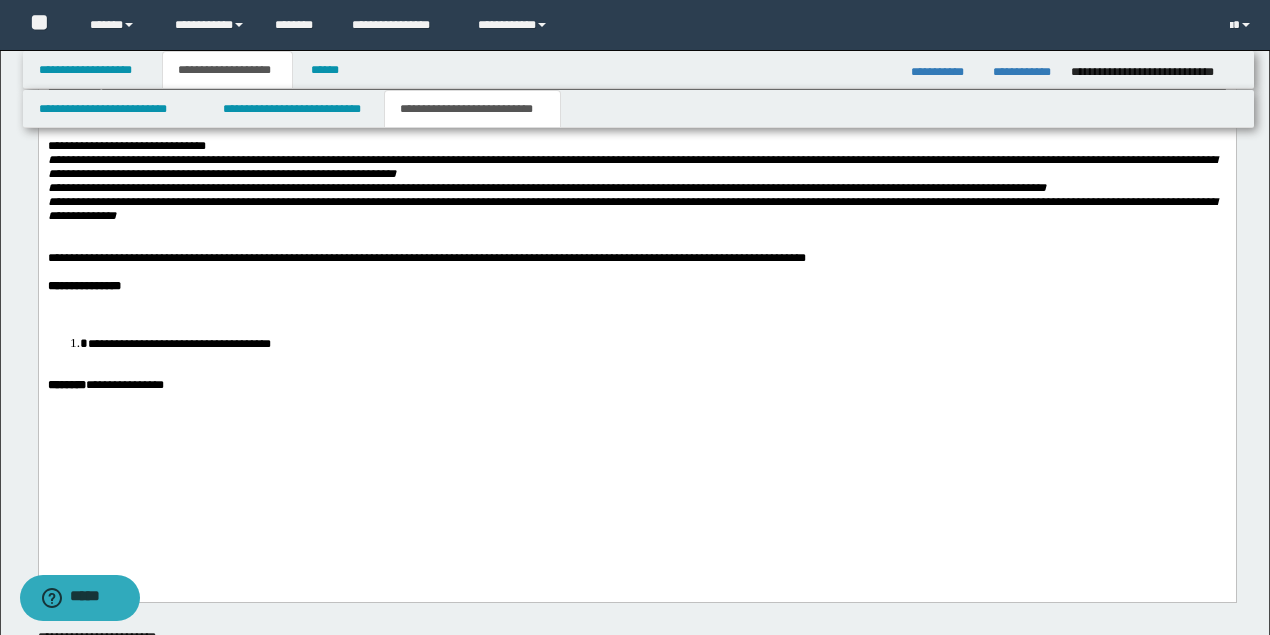 click on "**********" at bounding box center (636, 146) 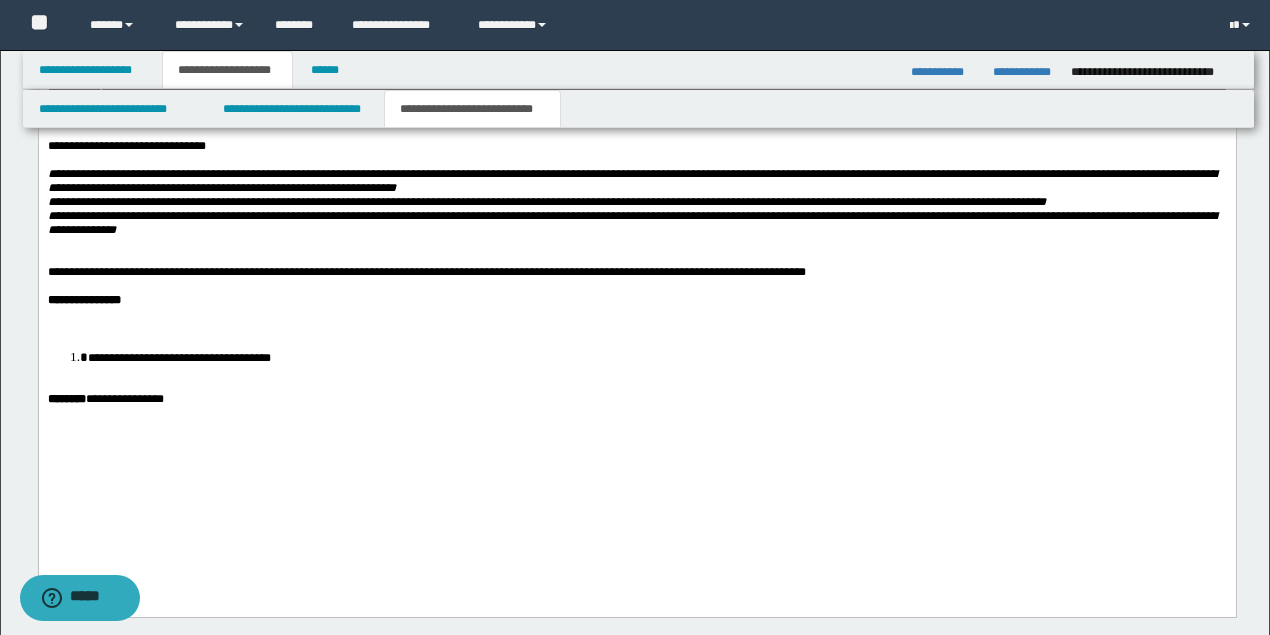 click on "**********" at bounding box center (546, 202) 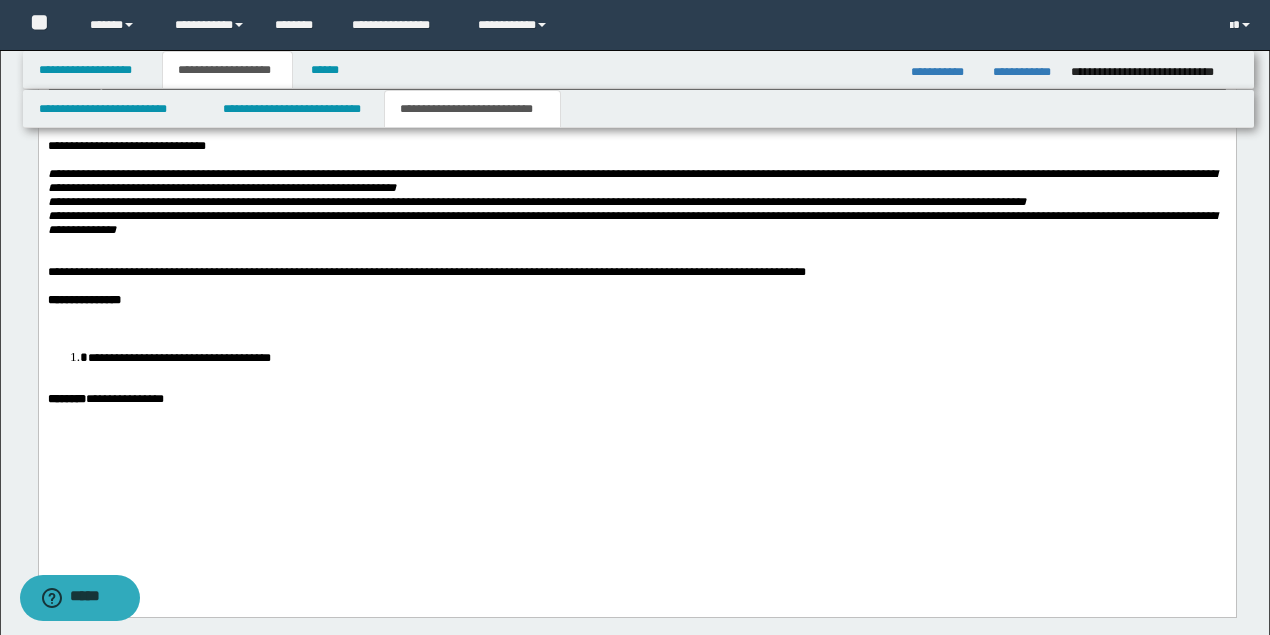 scroll, scrollTop: 2733, scrollLeft: 0, axis: vertical 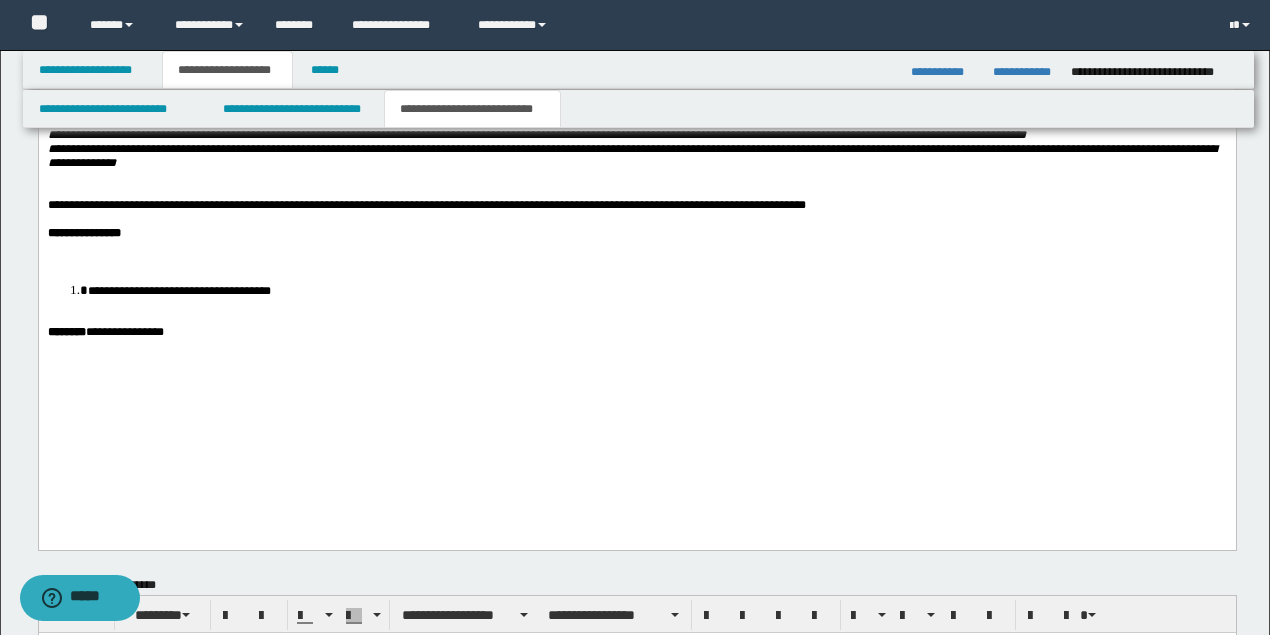 click at bounding box center (636, 191) 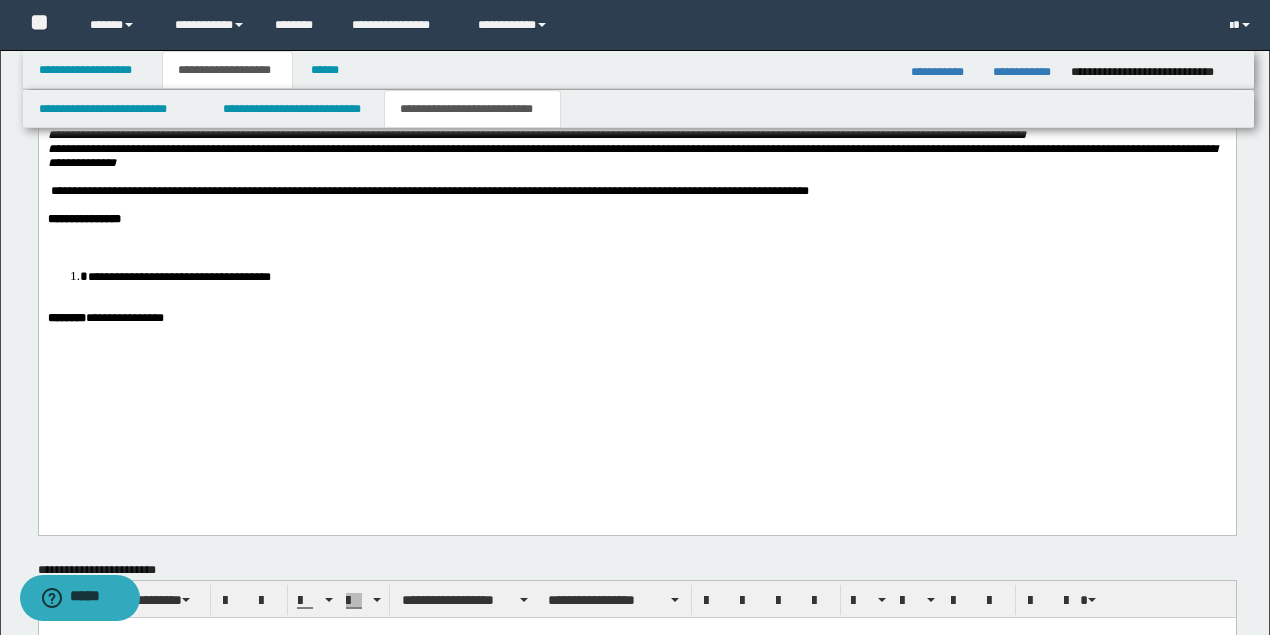click at bounding box center (636, 233) 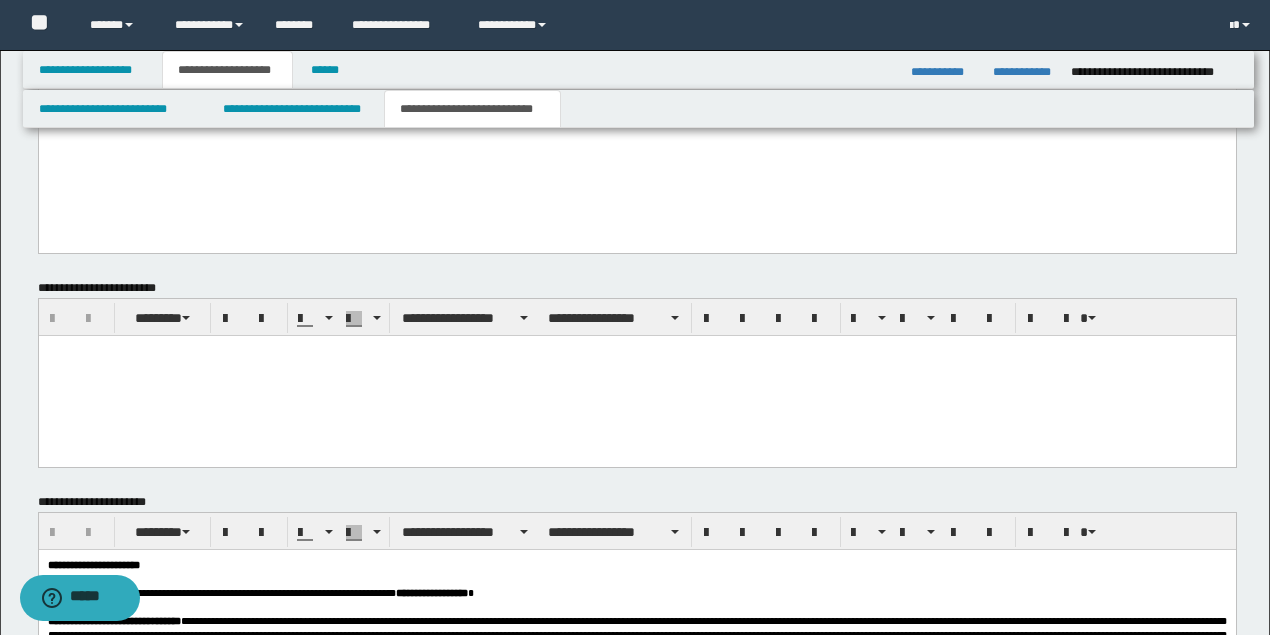 scroll, scrollTop: 2800, scrollLeft: 0, axis: vertical 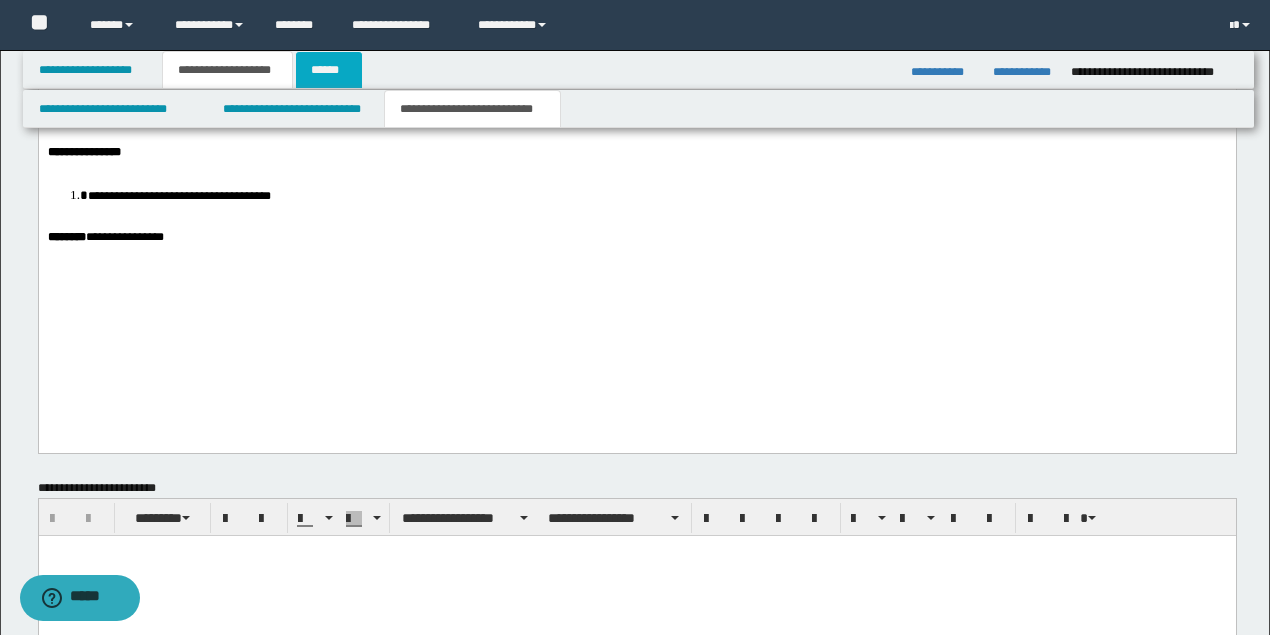 click on "******" at bounding box center [329, 70] 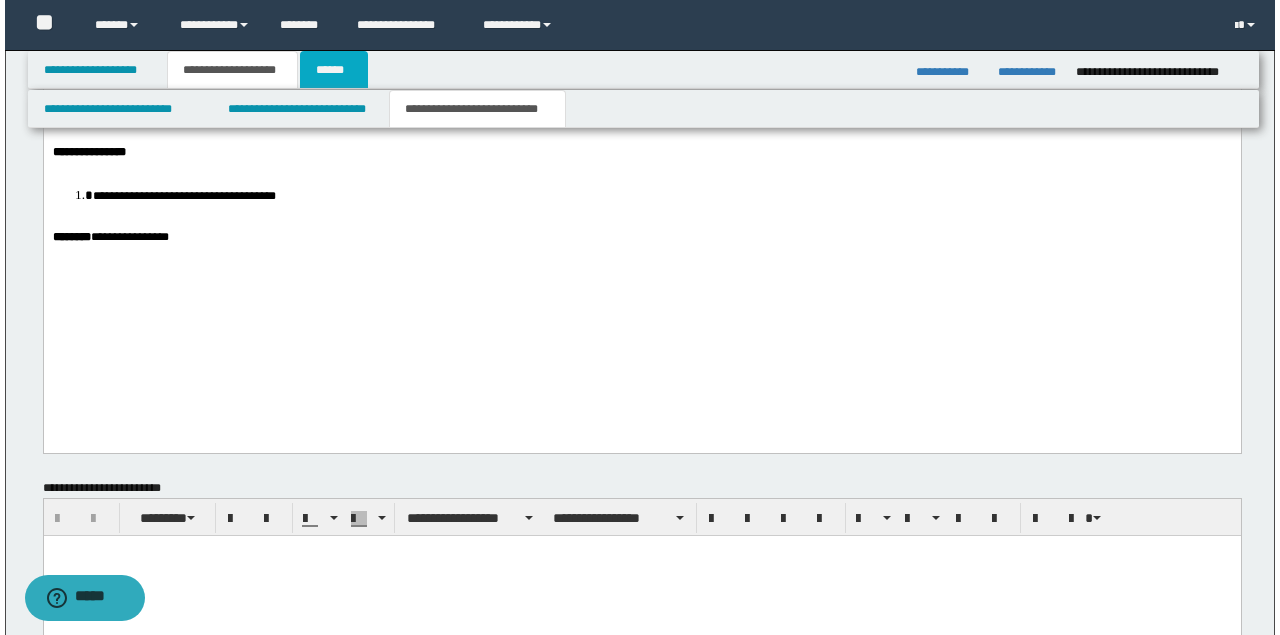scroll, scrollTop: 0, scrollLeft: 0, axis: both 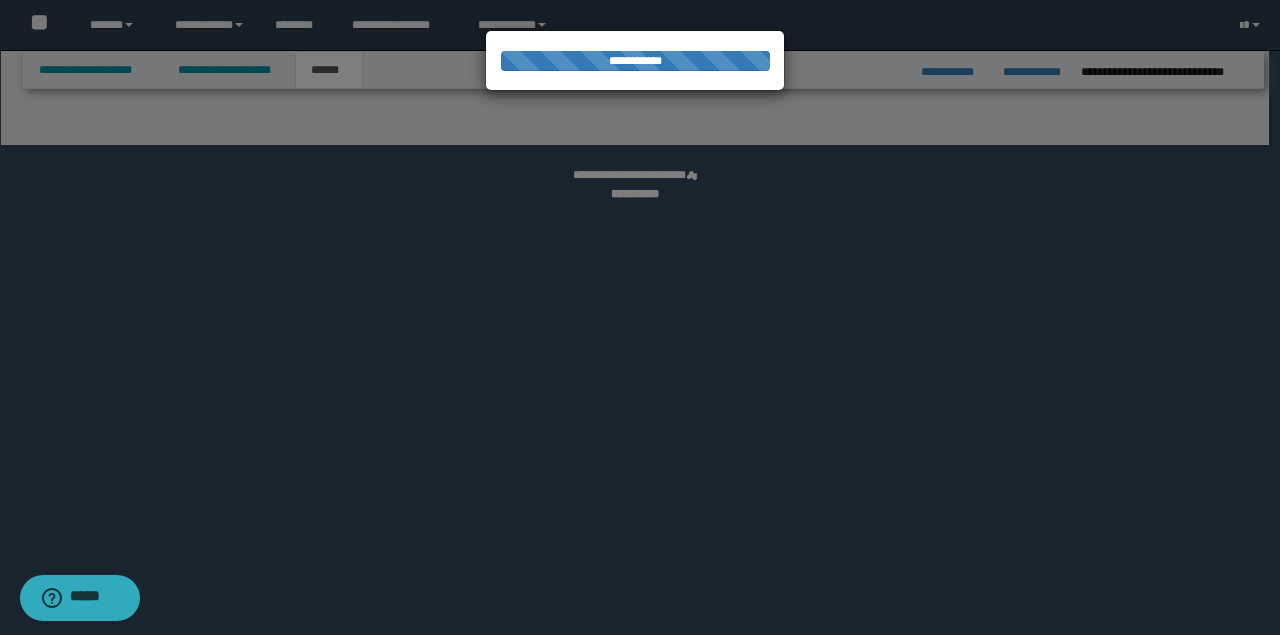 select on "*" 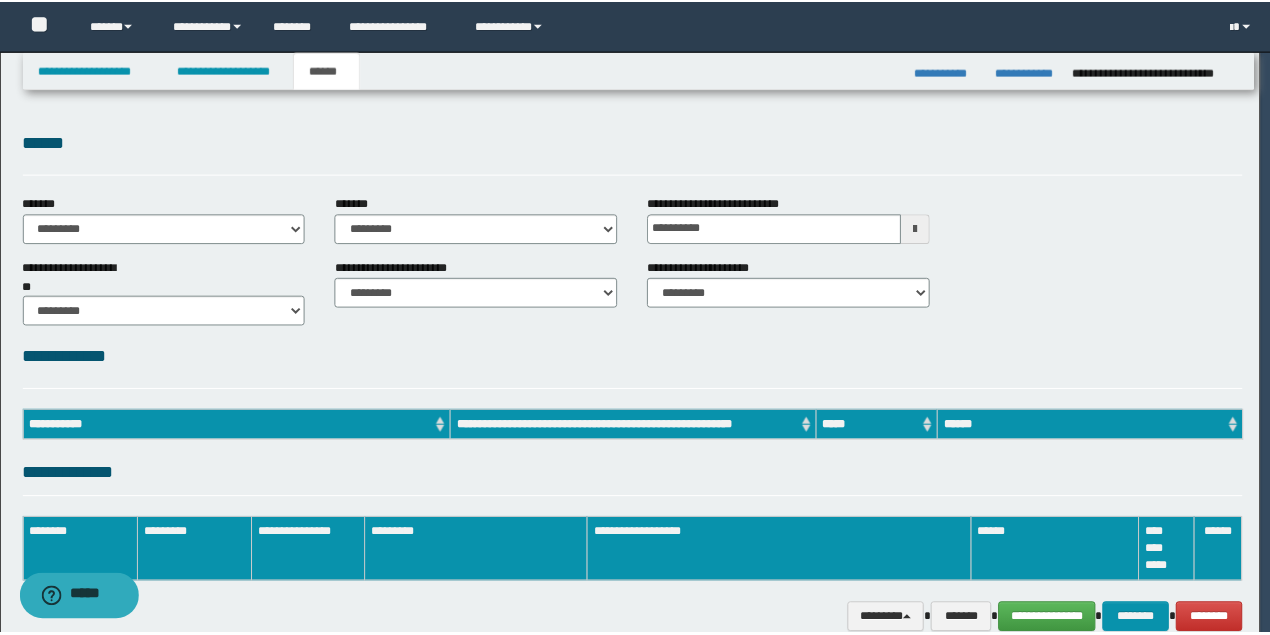 scroll, scrollTop: 0, scrollLeft: 0, axis: both 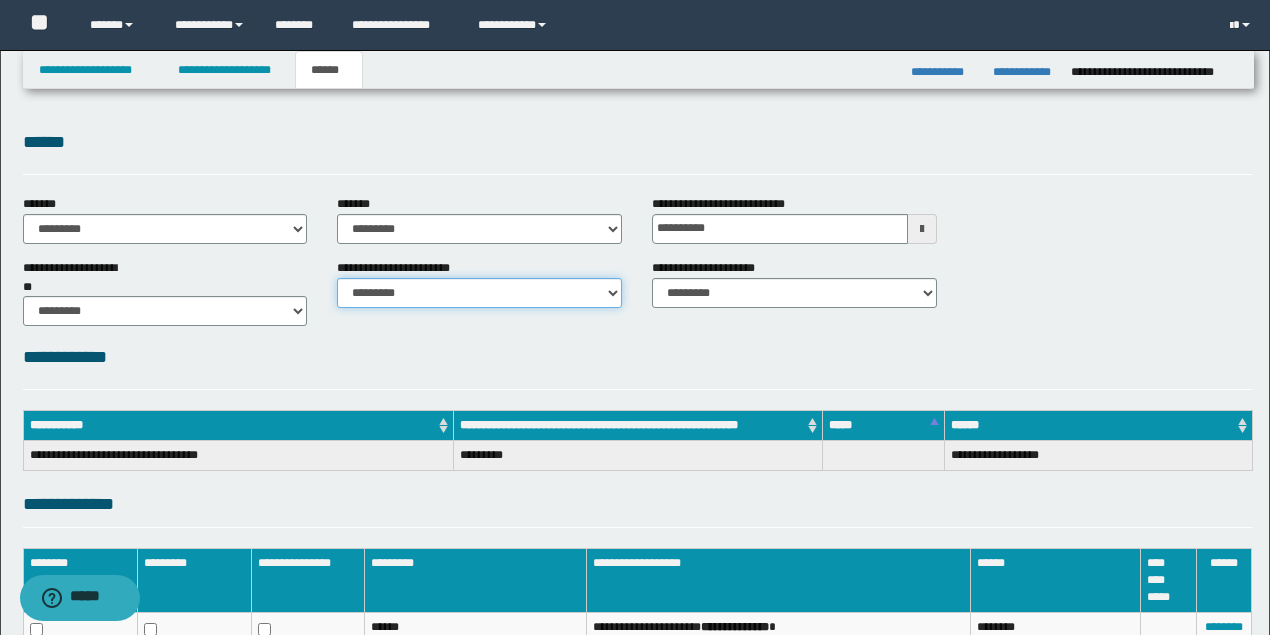 drag, startPoint x: 410, startPoint y: 282, endPoint x: 415, endPoint y: 304, distance: 22.561028 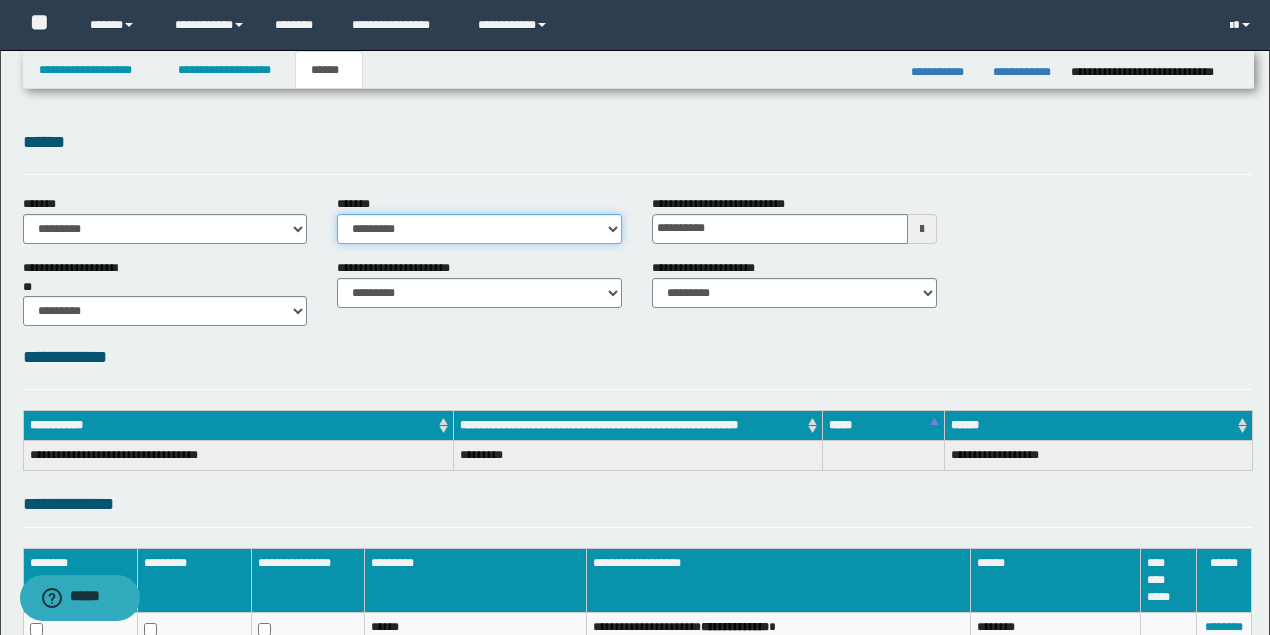 click on "**********" at bounding box center (479, 229) 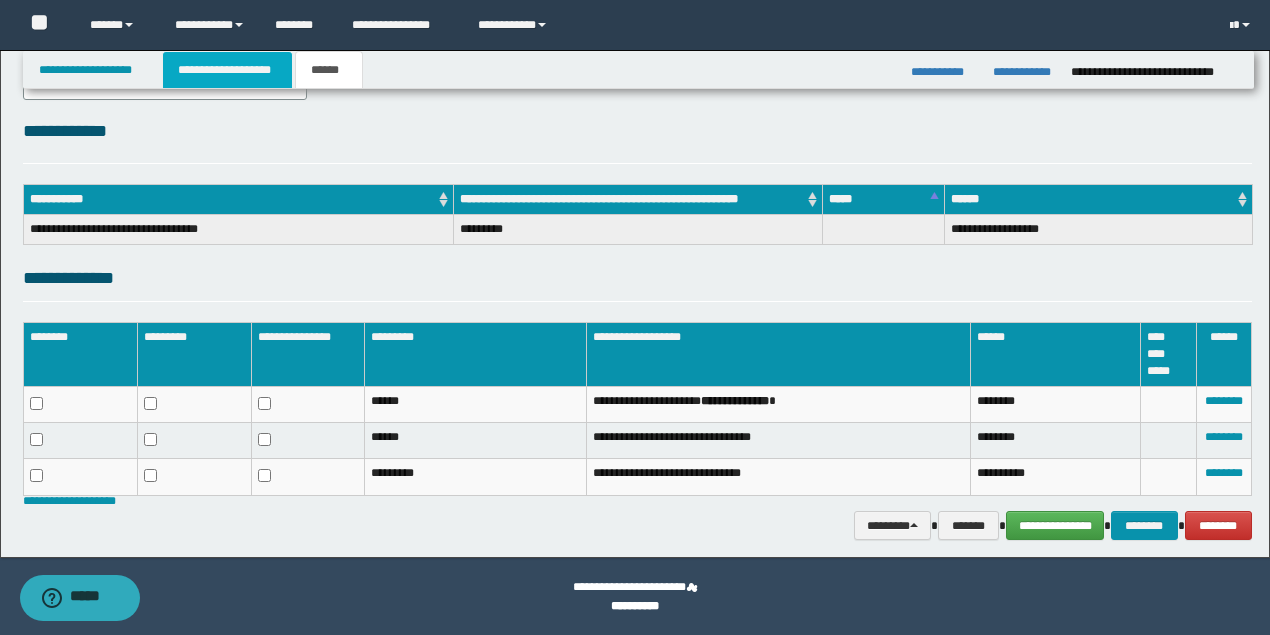 click on "**********" at bounding box center [227, 70] 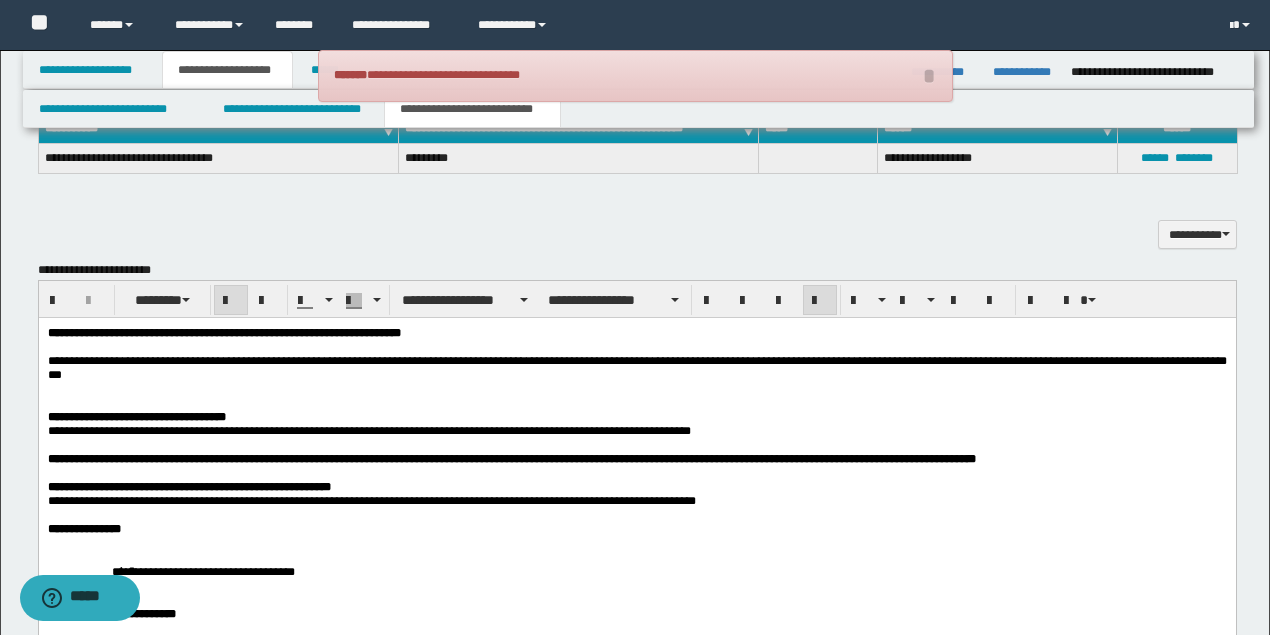 scroll, scrollTop: 1190, scrollLeft: 0, axis: vertical 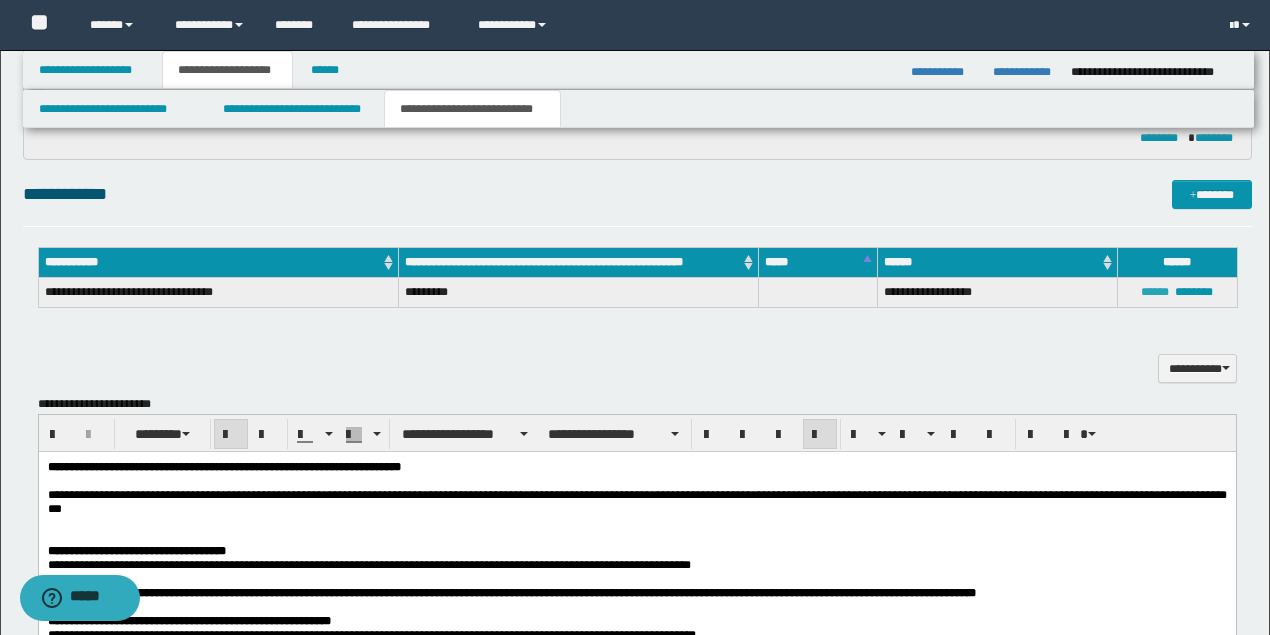 click on "******" at bounding box center [1155, 292] 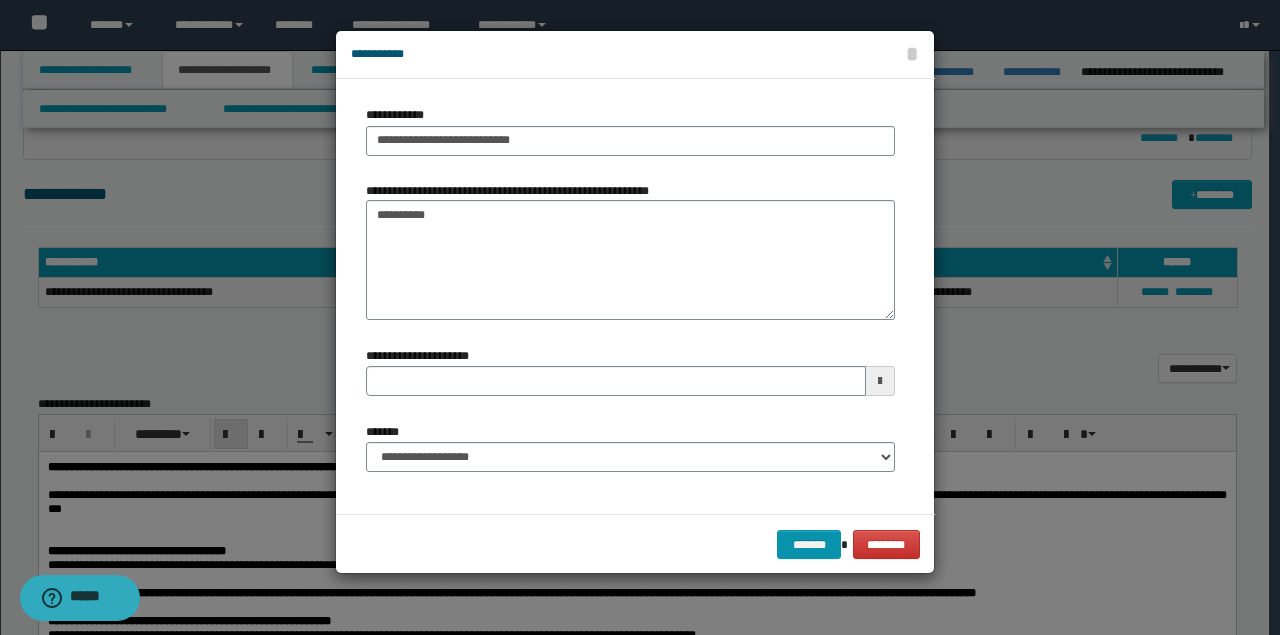 type 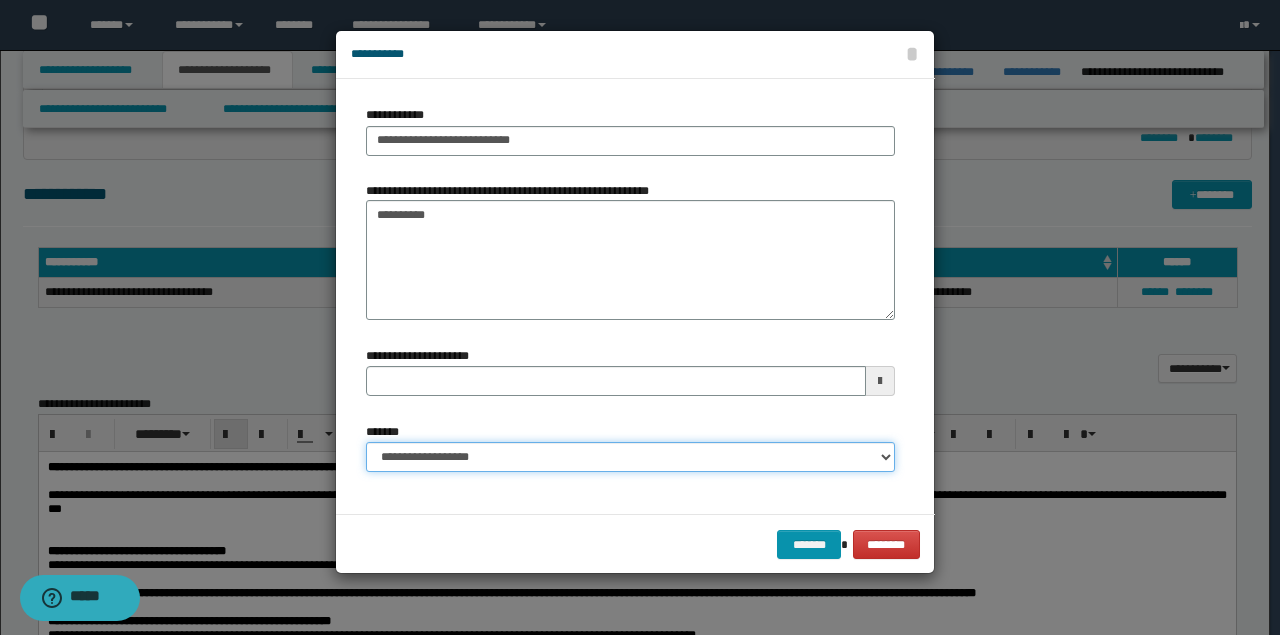click on "**********" at bounding box center [630, 457] 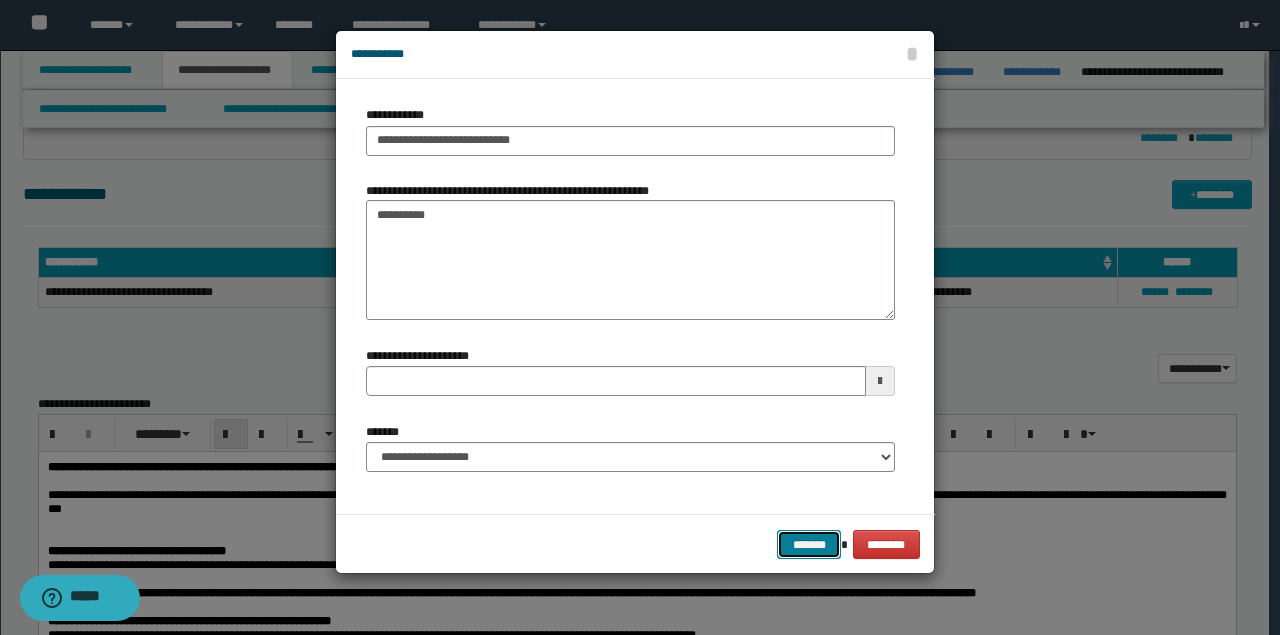 click on "*******" at bounding box center (809, 544) 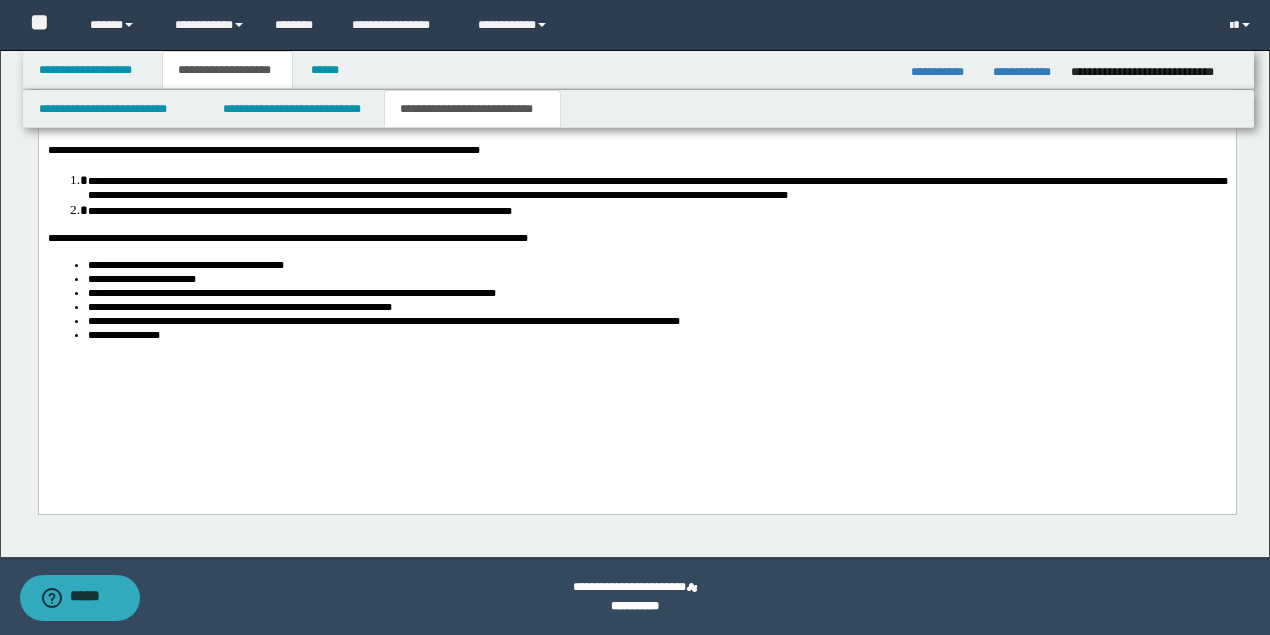 scroll, scrollTop: 3481, scrollLeft: 0, axis: vertical 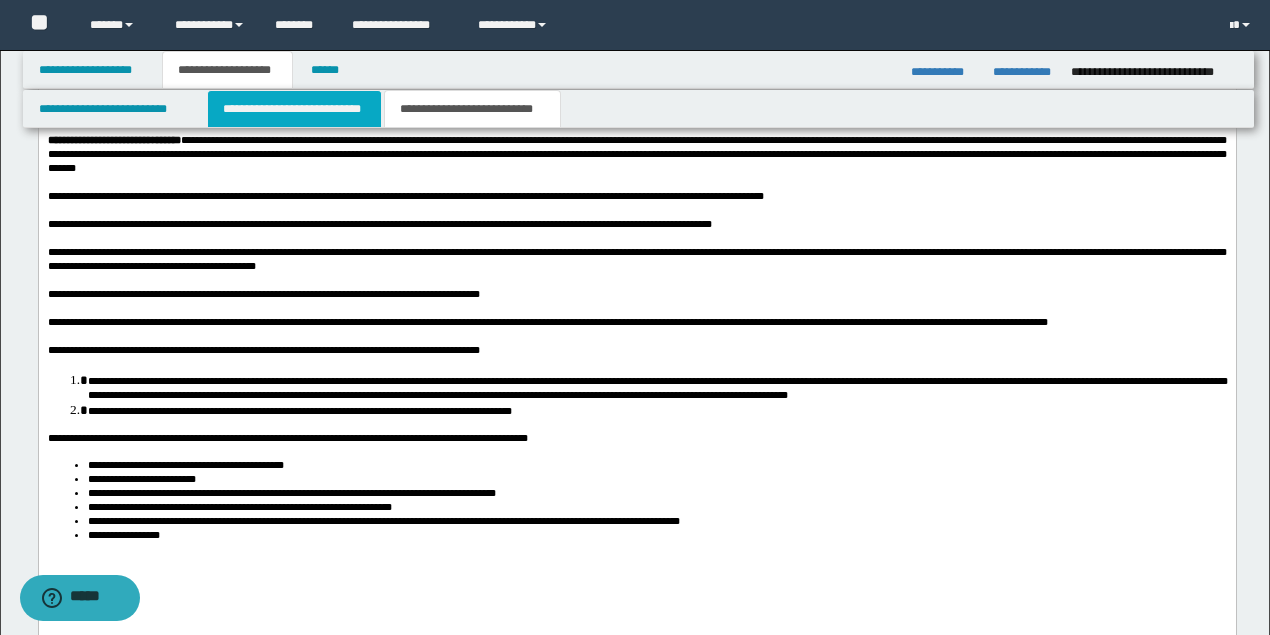 click on "**********" at bounding box center [294, 109] 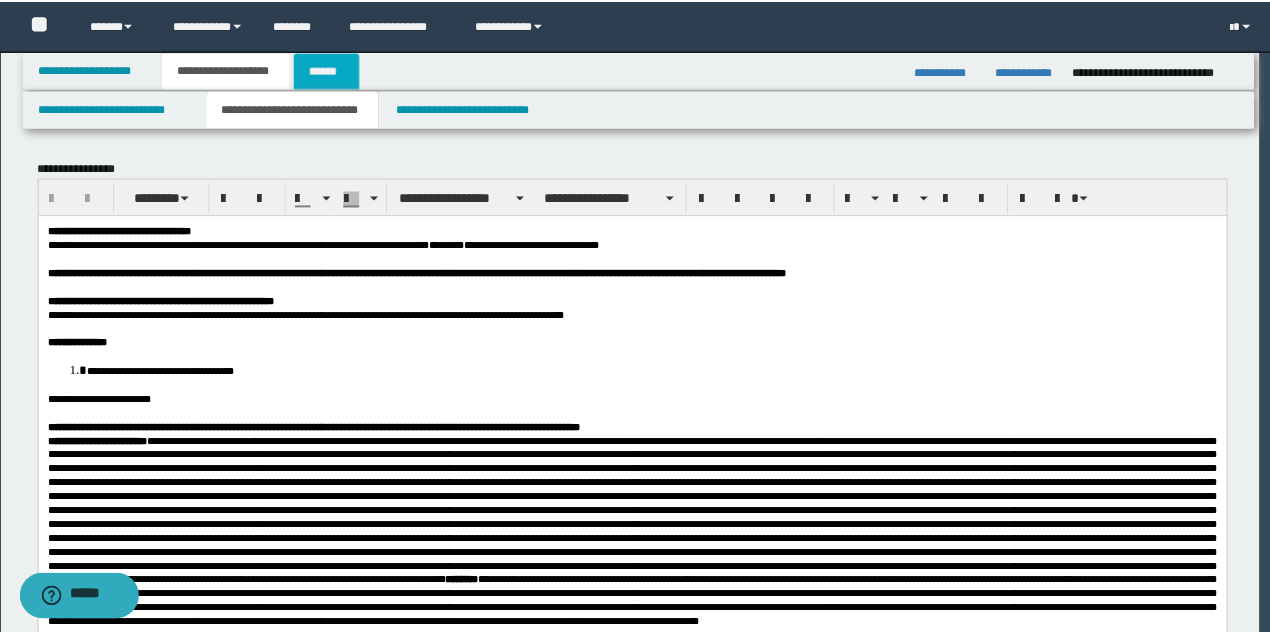 scroll, scrollTop: 0, scrollLeft: 0, axis: both 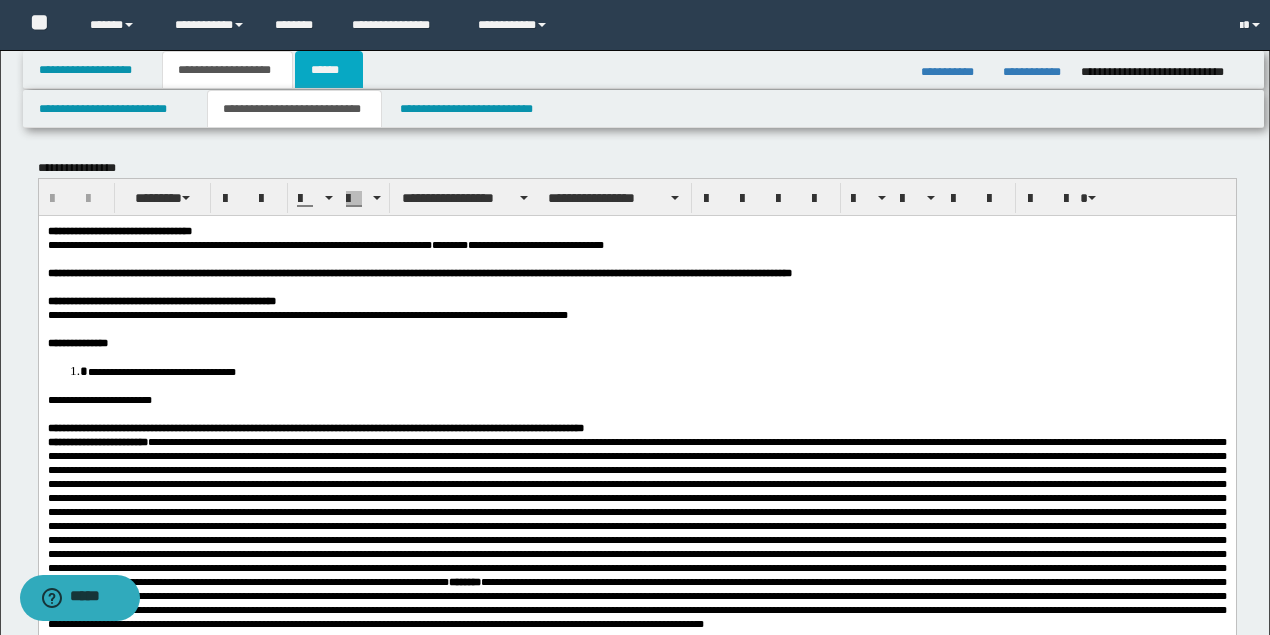 drag, startPoint x: 328, startPoint y: 69, endPoint x: 618, endPoint y: 173, distance: 308.0844 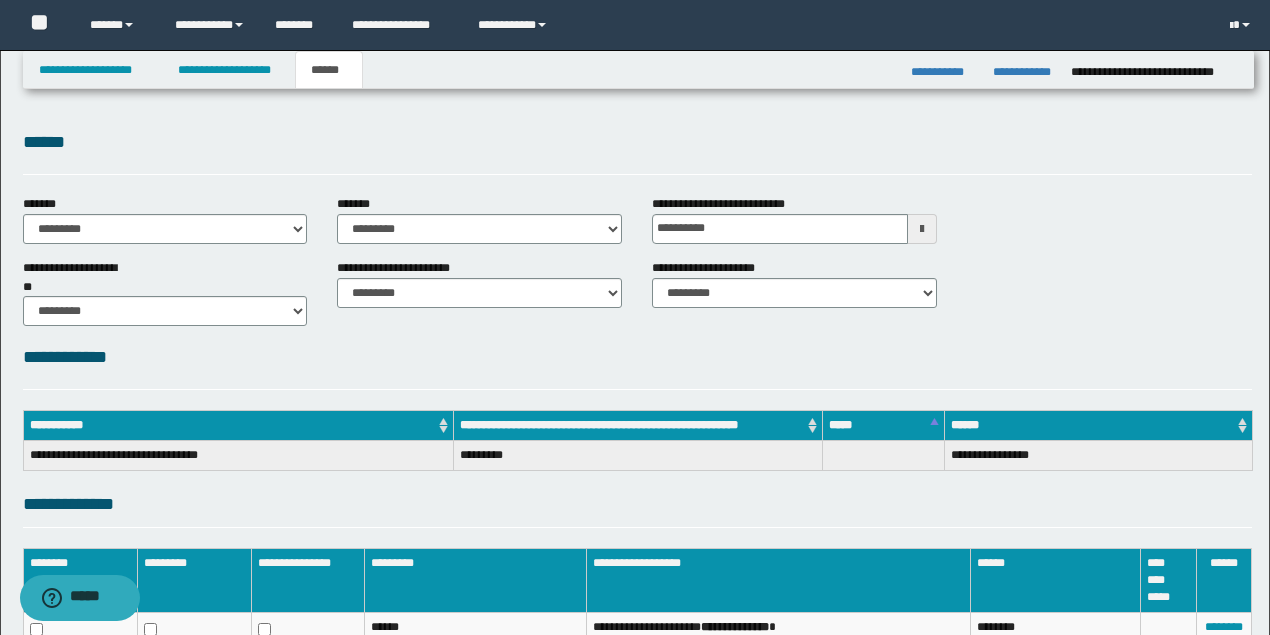 scroll, scrollTop: 226, scrollLeft: 0, axis: vertical 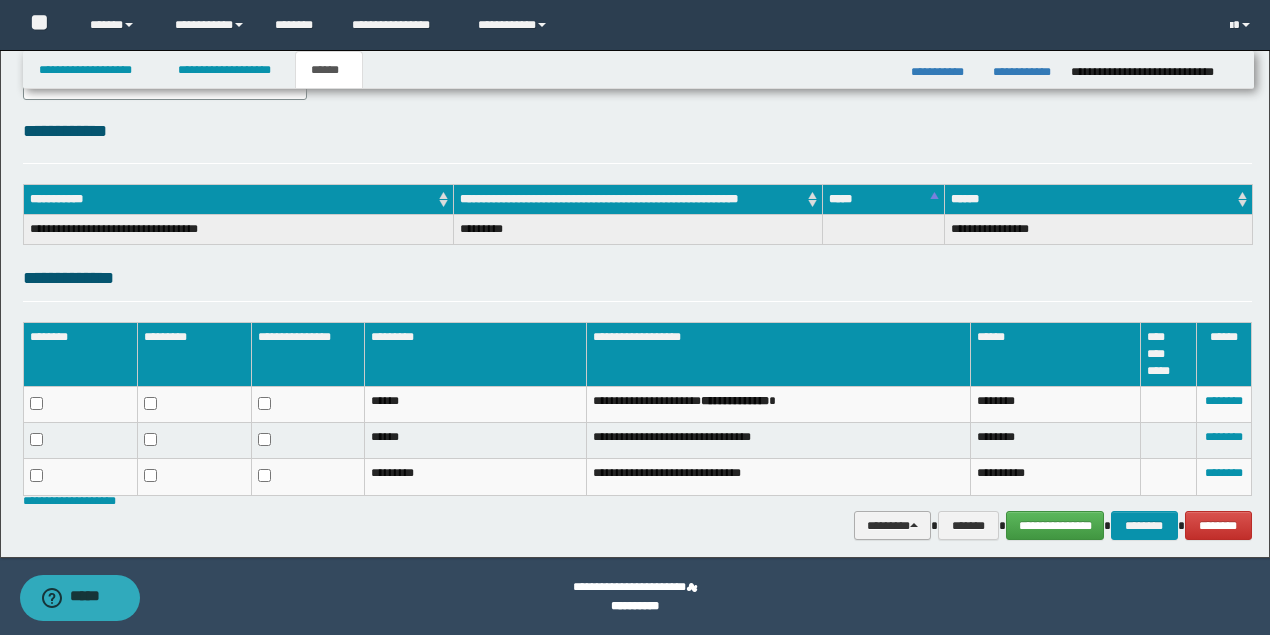 click on "********" at bounding box center [893, 525] 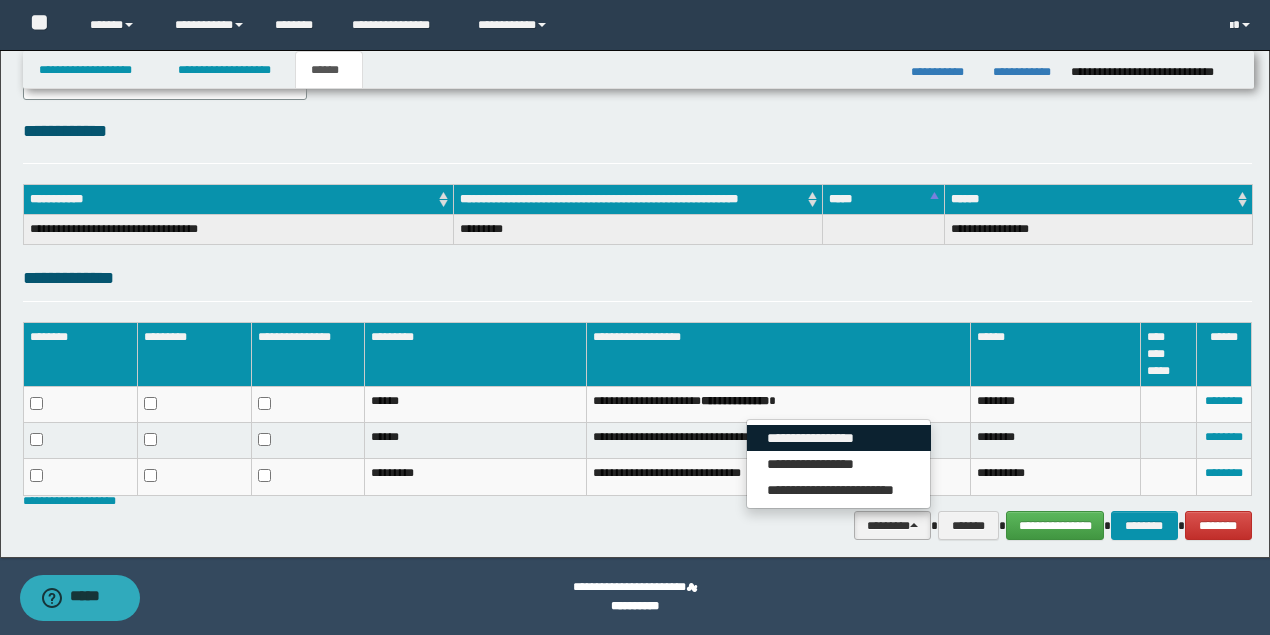 click on "**********" at bounding box center (839, 438) 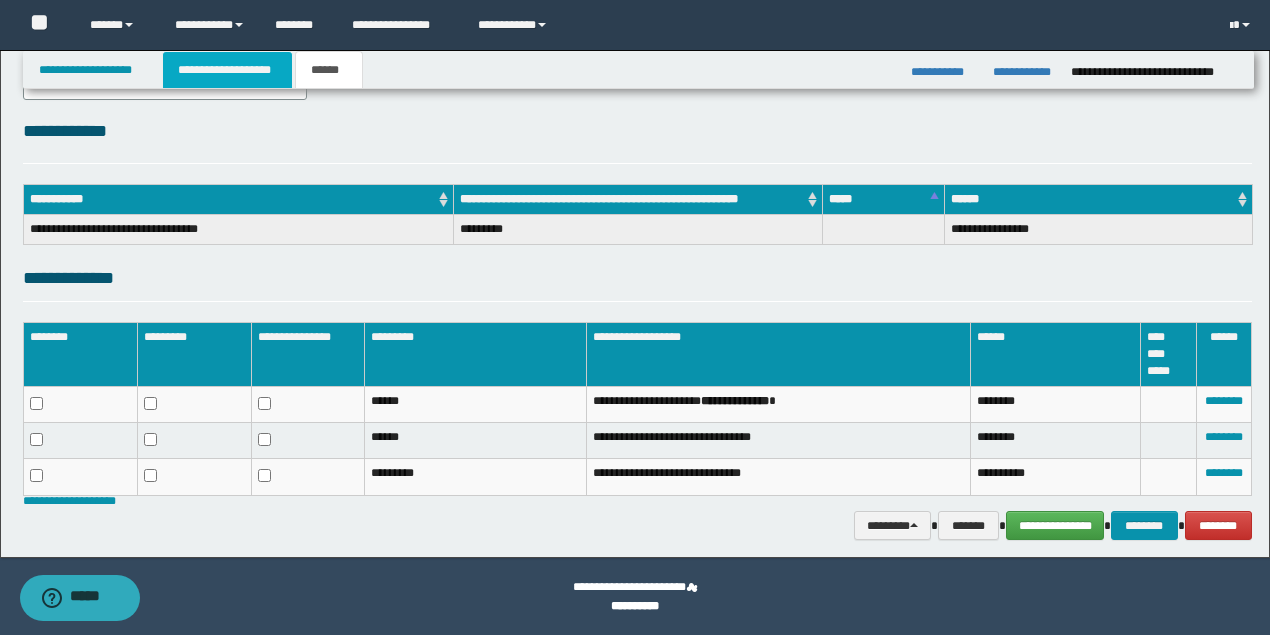 click on "**********" at bounding box center [227, 70] 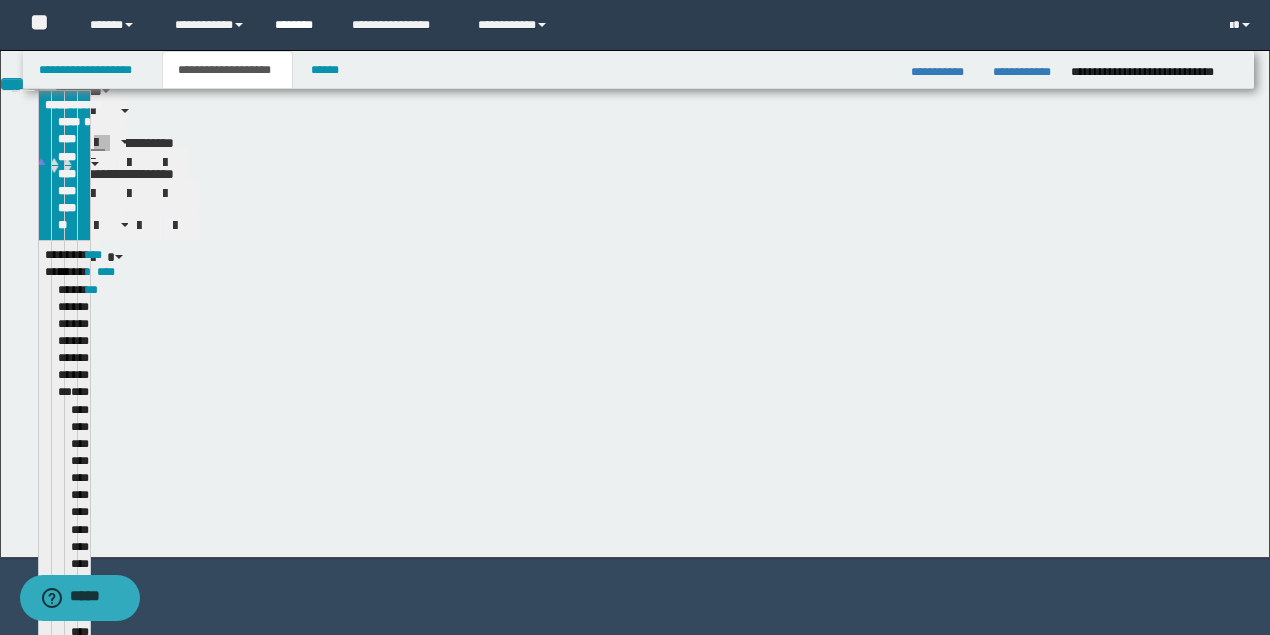 scroll, scrollTop: 257, scrollLeft: 0, axis: vertical 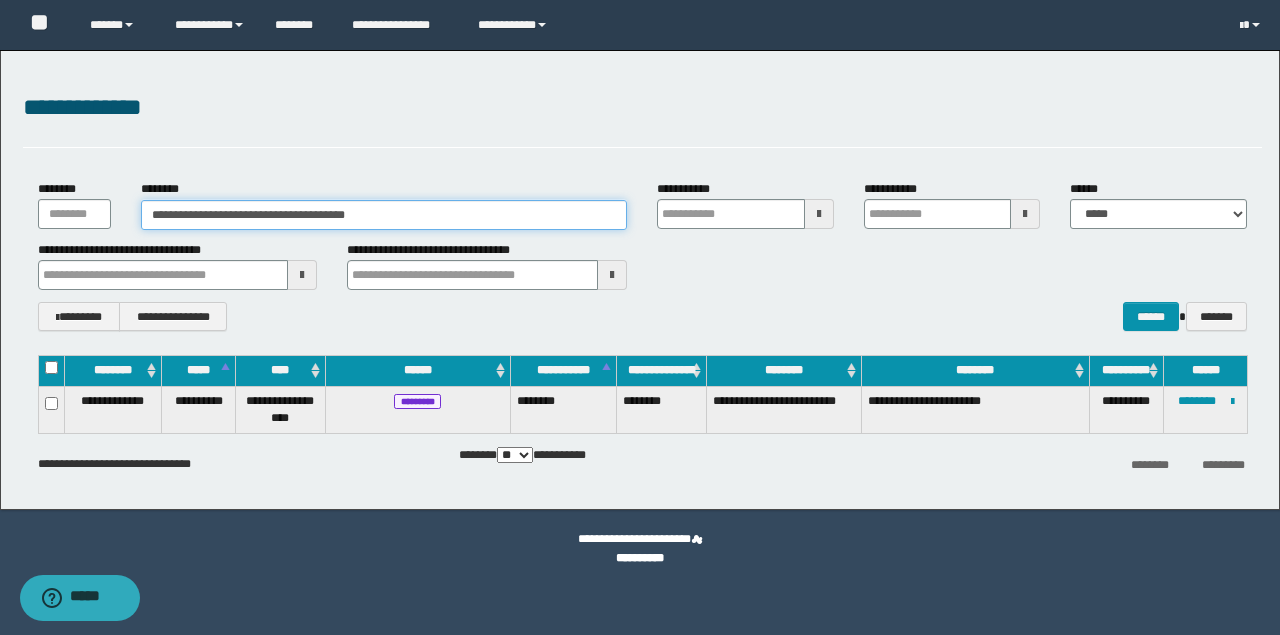 drag, startPoint x: 0, startPoint y: 0, endPoint x: 76, endPoint y: 215, distance: 228.03728 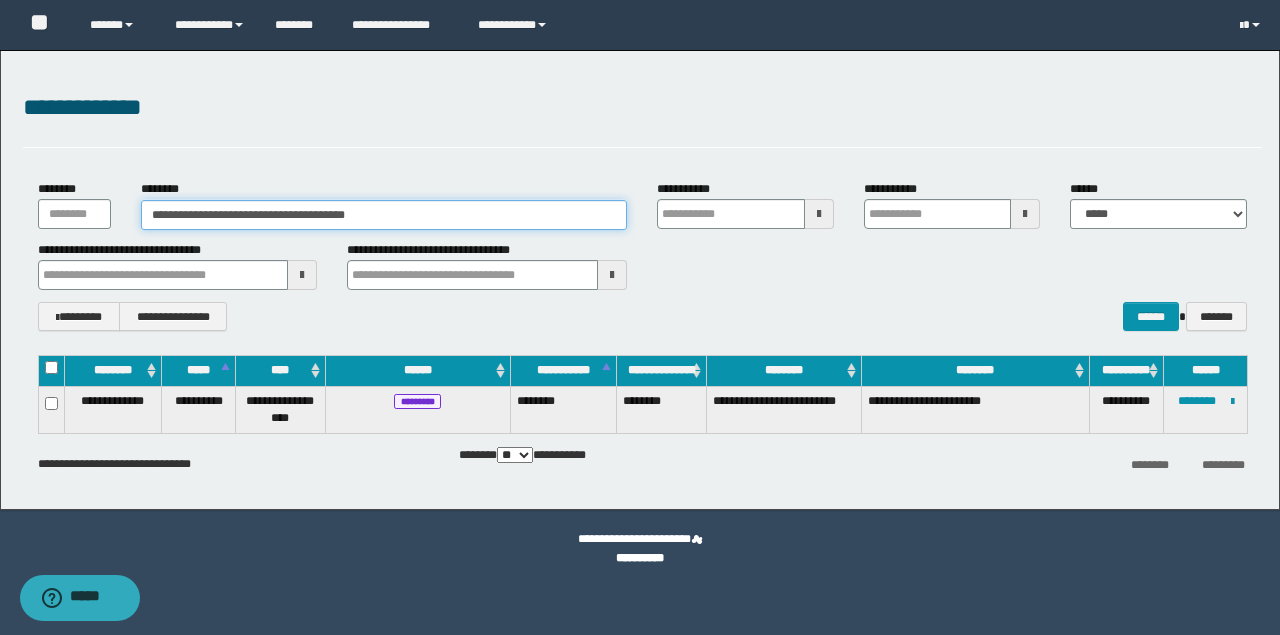 paste 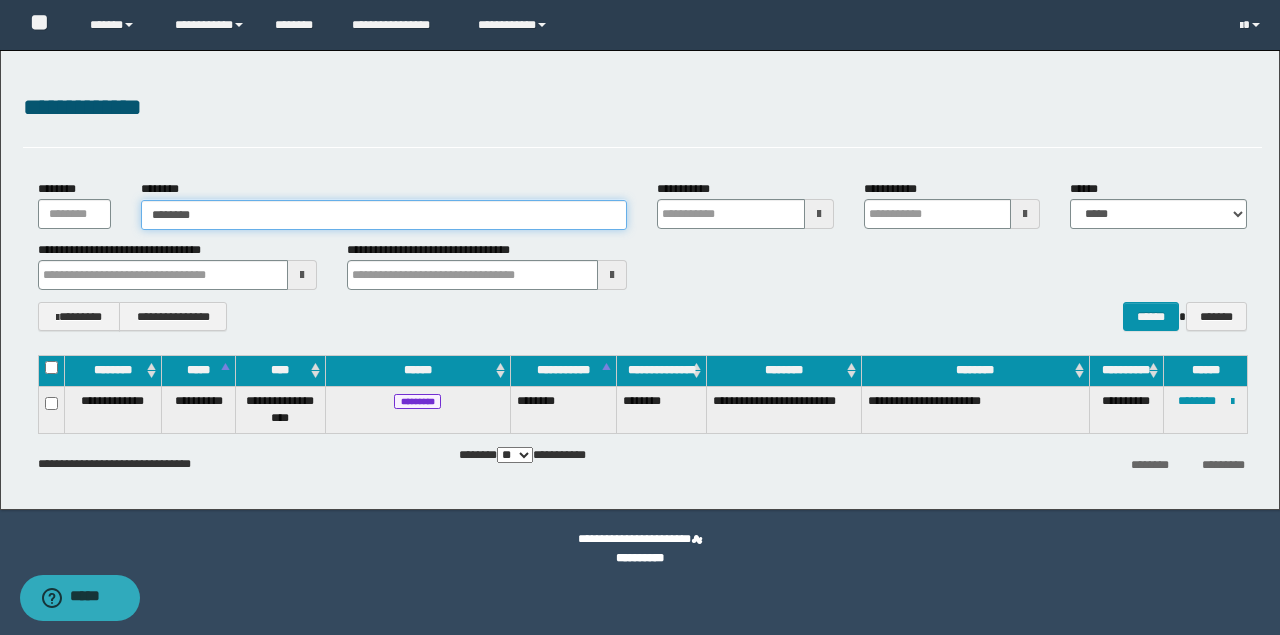 type on "********" 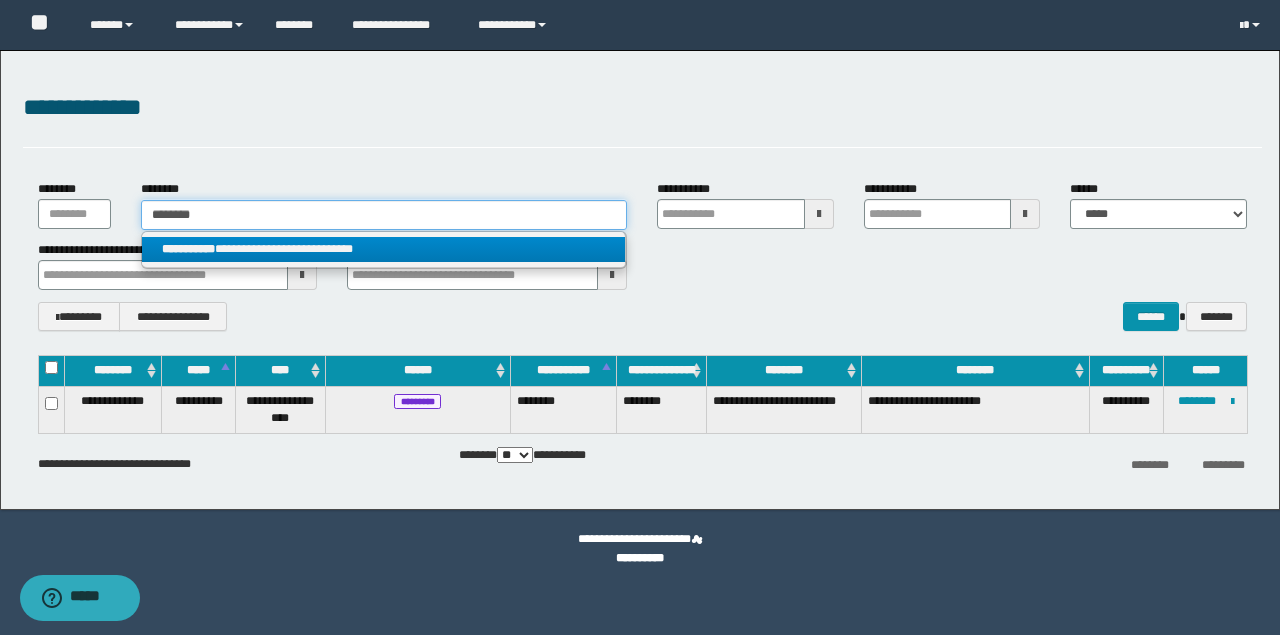 type on "********" 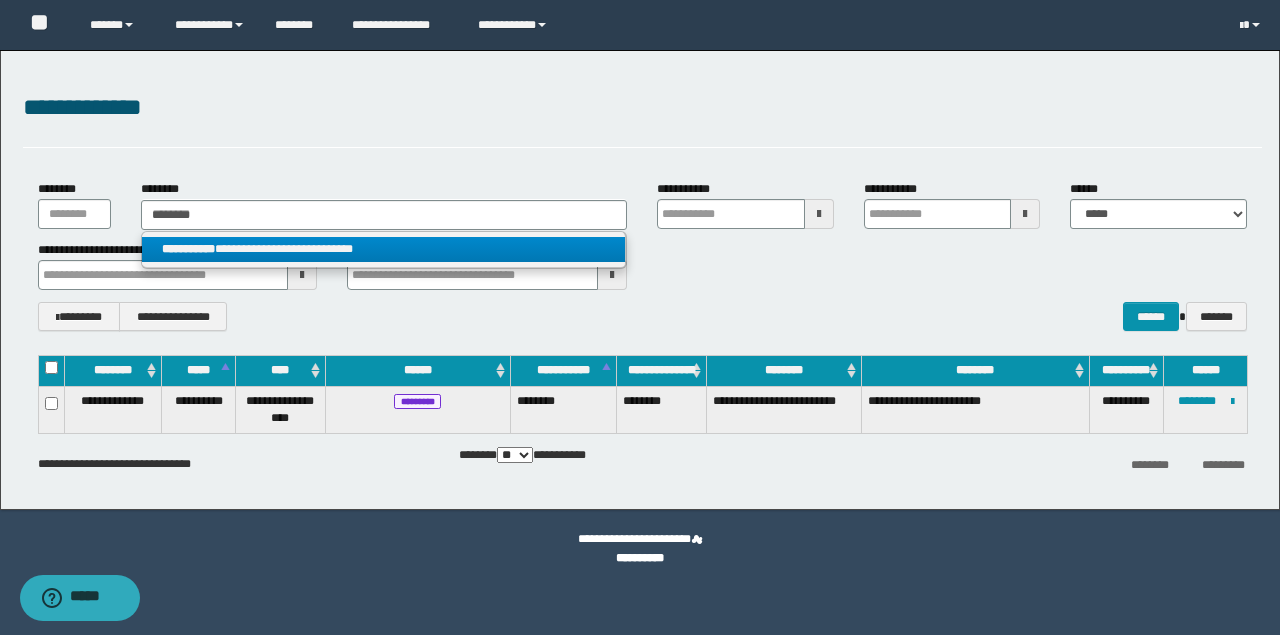 click on "**********" at bounding box center (384, 249) 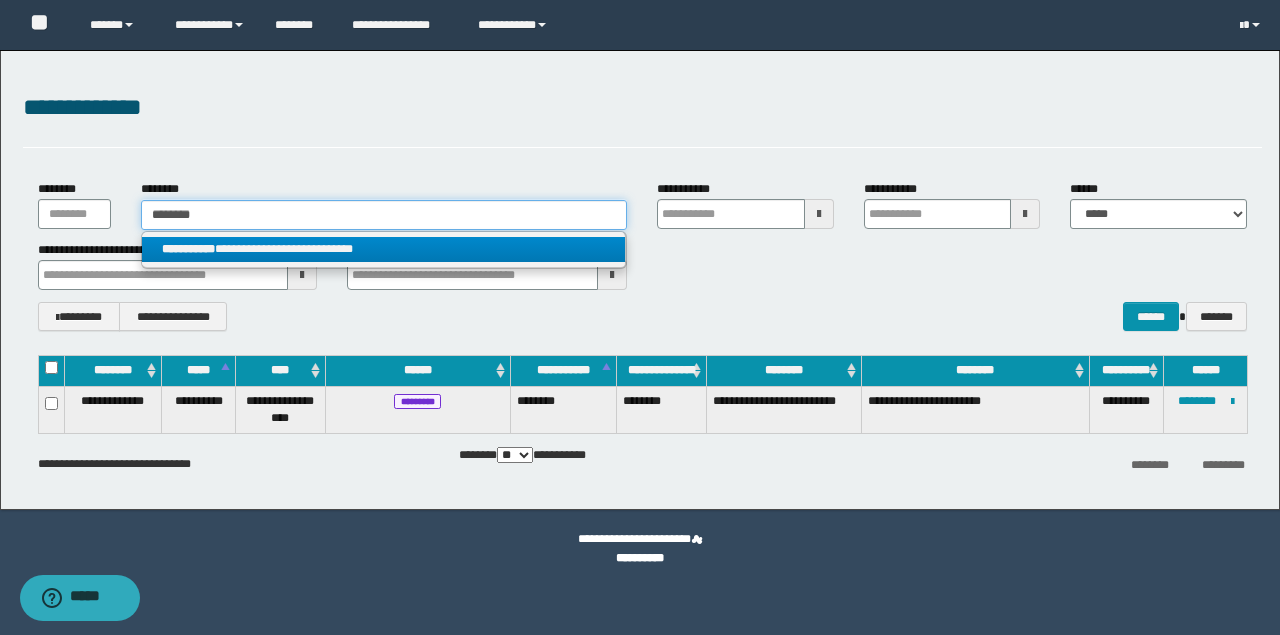type 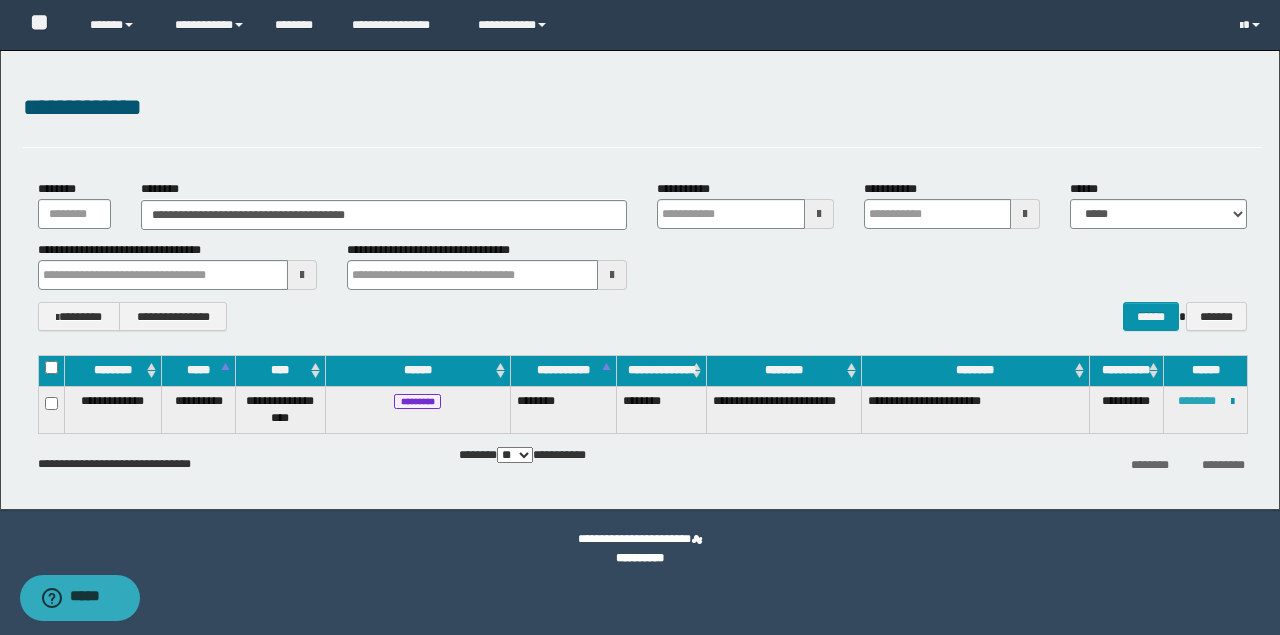 click on "********" at bounding box center [1197, 401] 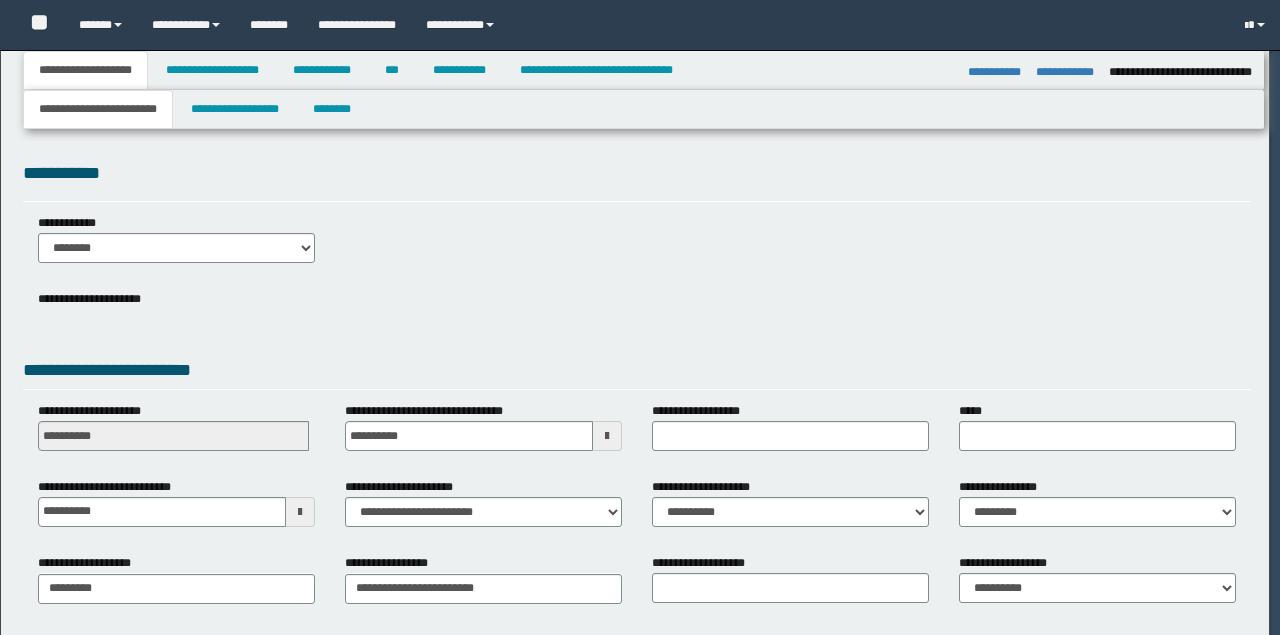 select on "*" 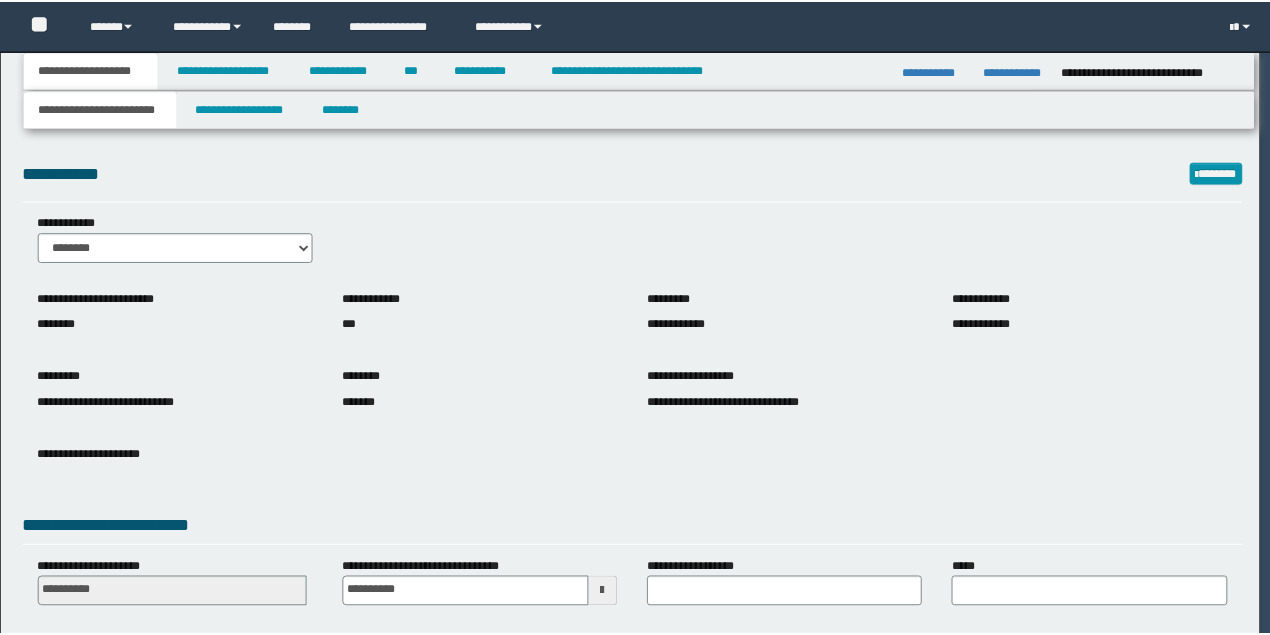 scroll, scrollTop: 0, scrollLeft: 0, axis: both 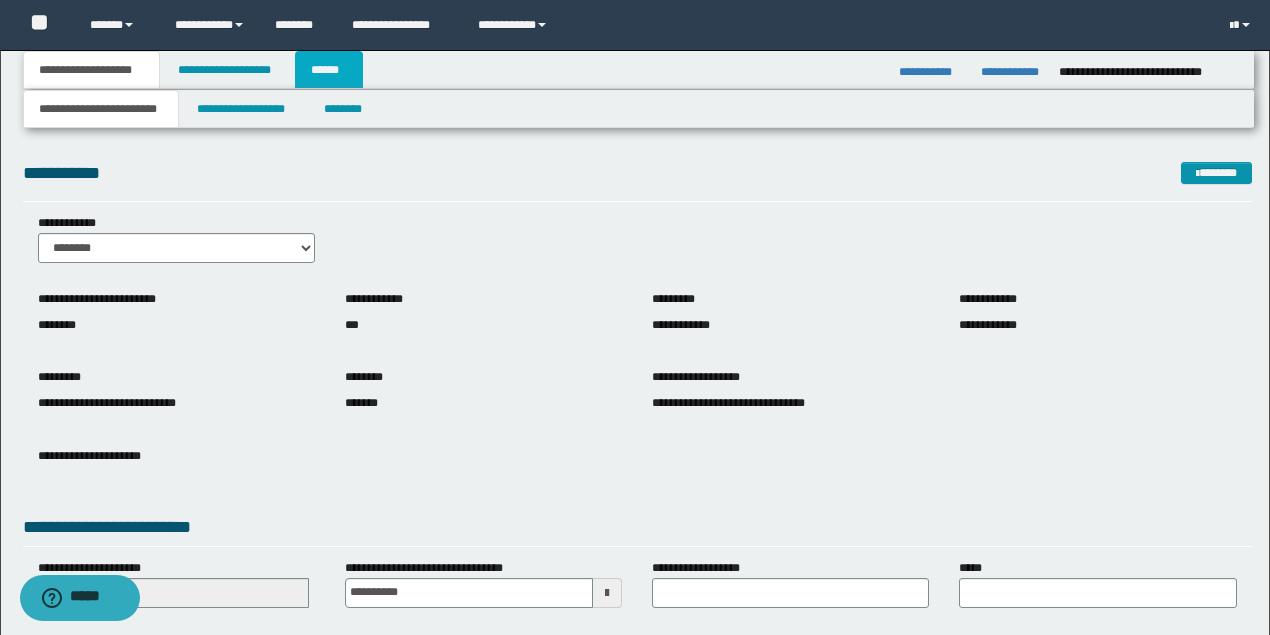 drag, startPoint x: 311, startPoint y: 68, endPoint x: 363, endPoint y: 76, distance: 52.611786 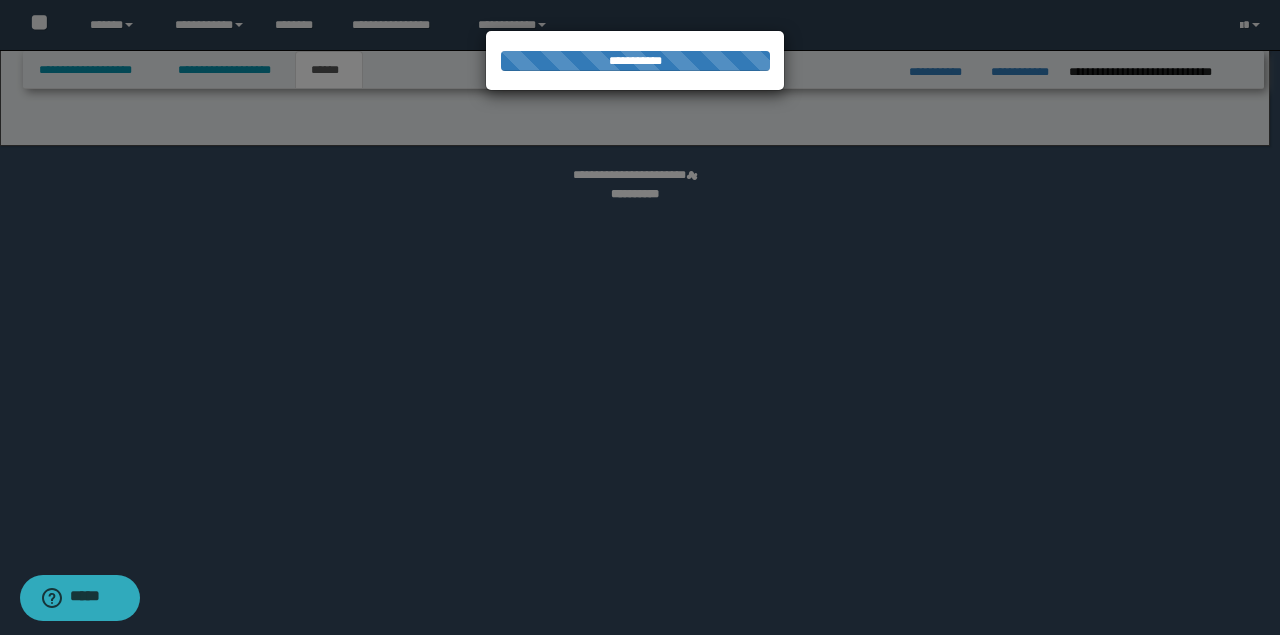 select on "*" 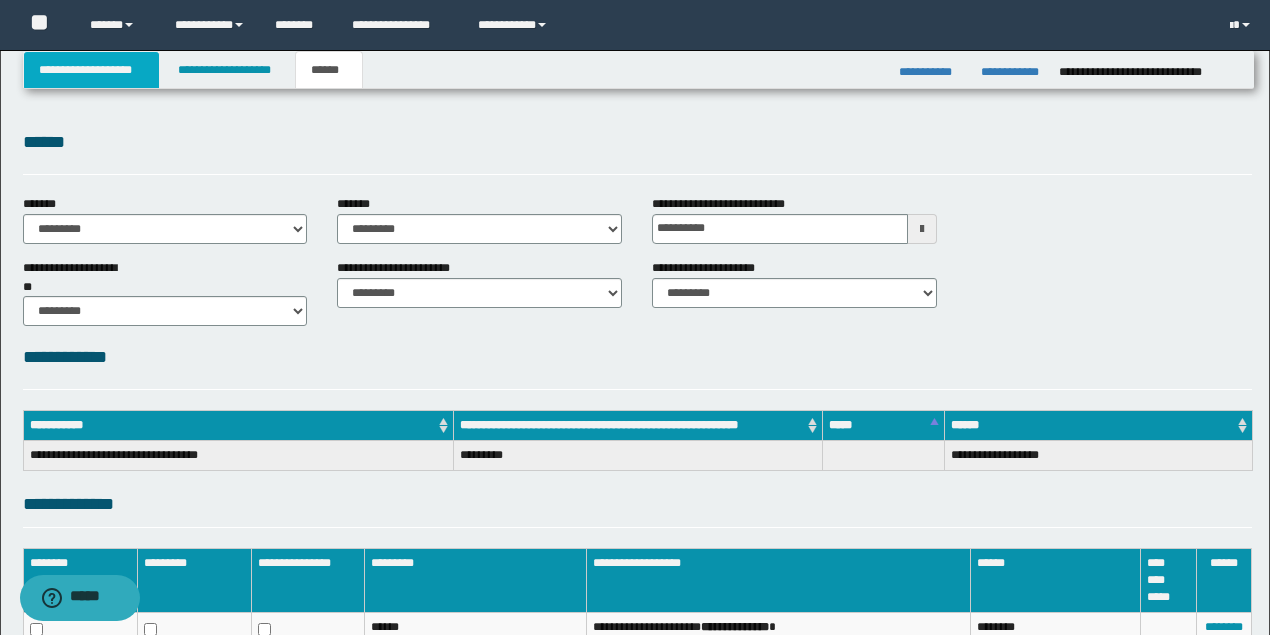 click on "**********" at bounding box center [92, 70] 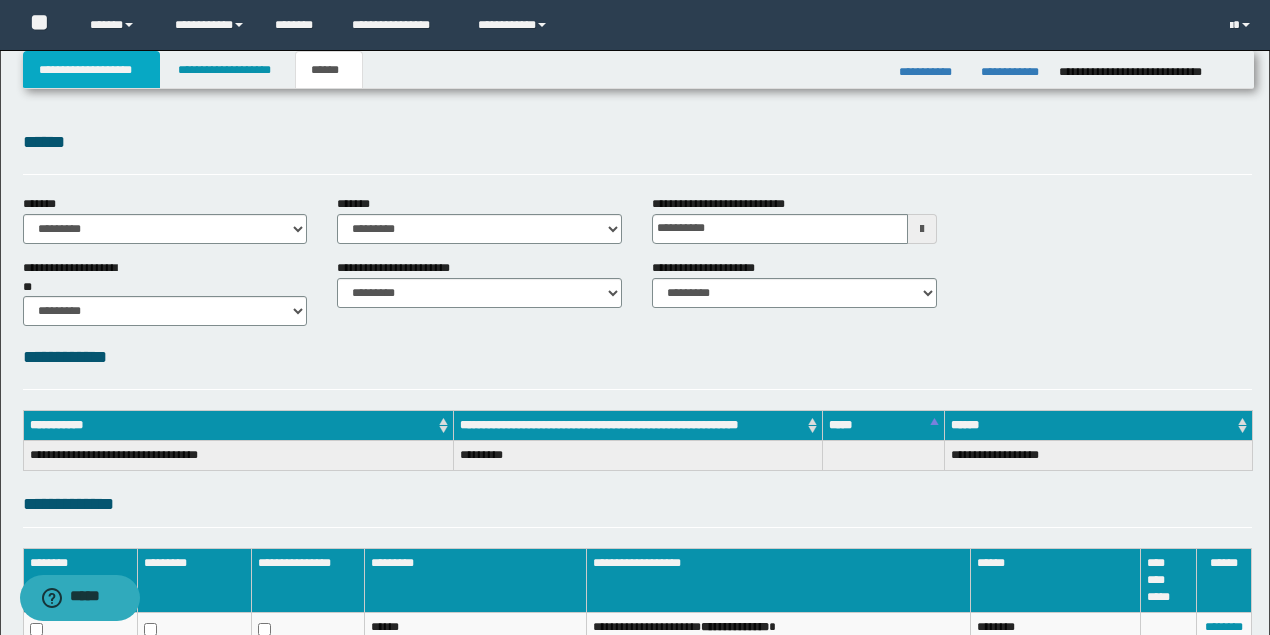 scroll, scrollTop: 0, scrollLeft: 0, axis: both 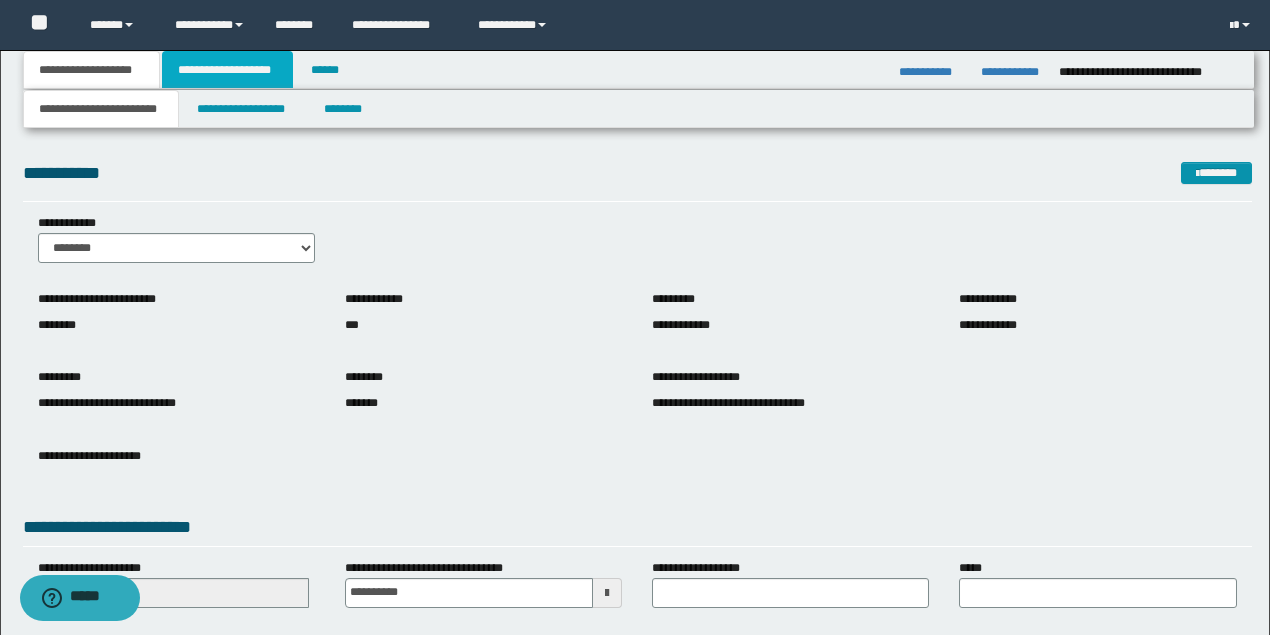 drag, startPoint x: 230, startPoint y: 76, endPoint x: 288, endPoint y: 91, distance: 59.908264 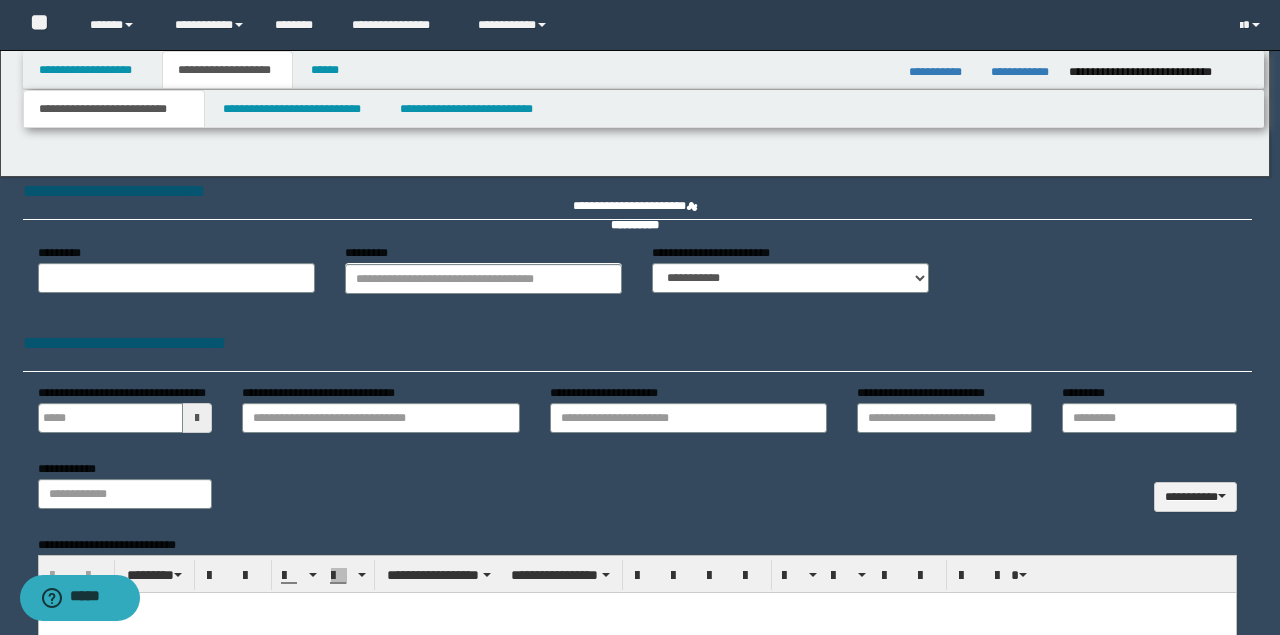 type on "**********" 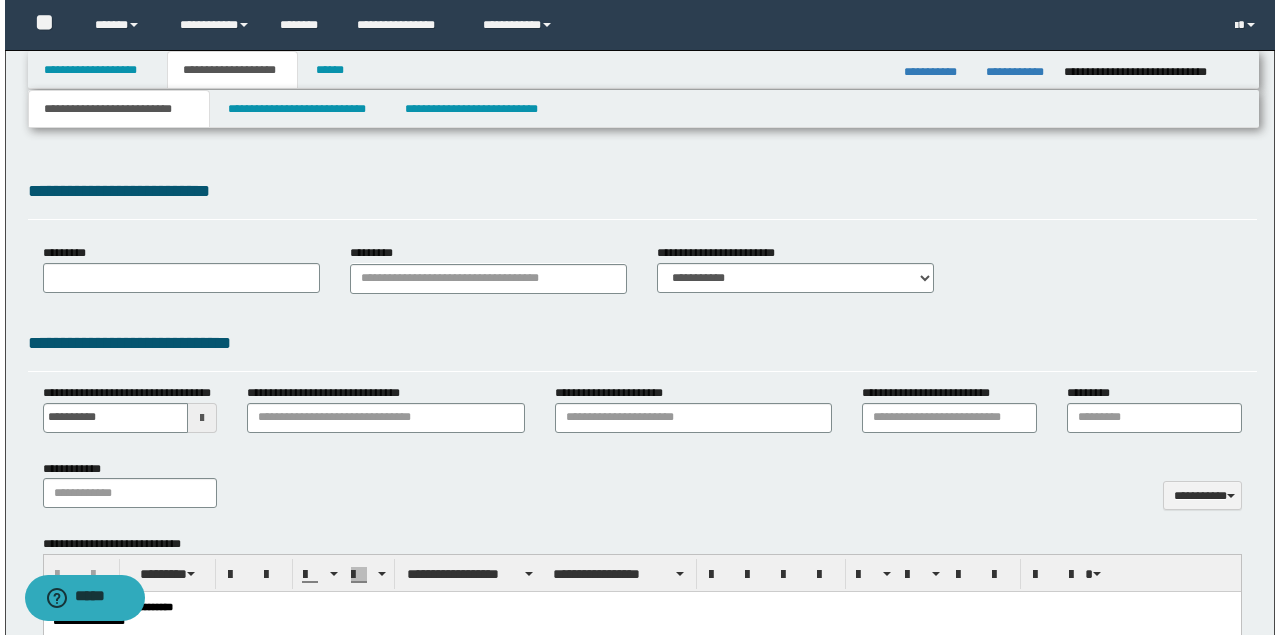 scroll, scrollTop: 0, scrollLeft: 0, axis: both 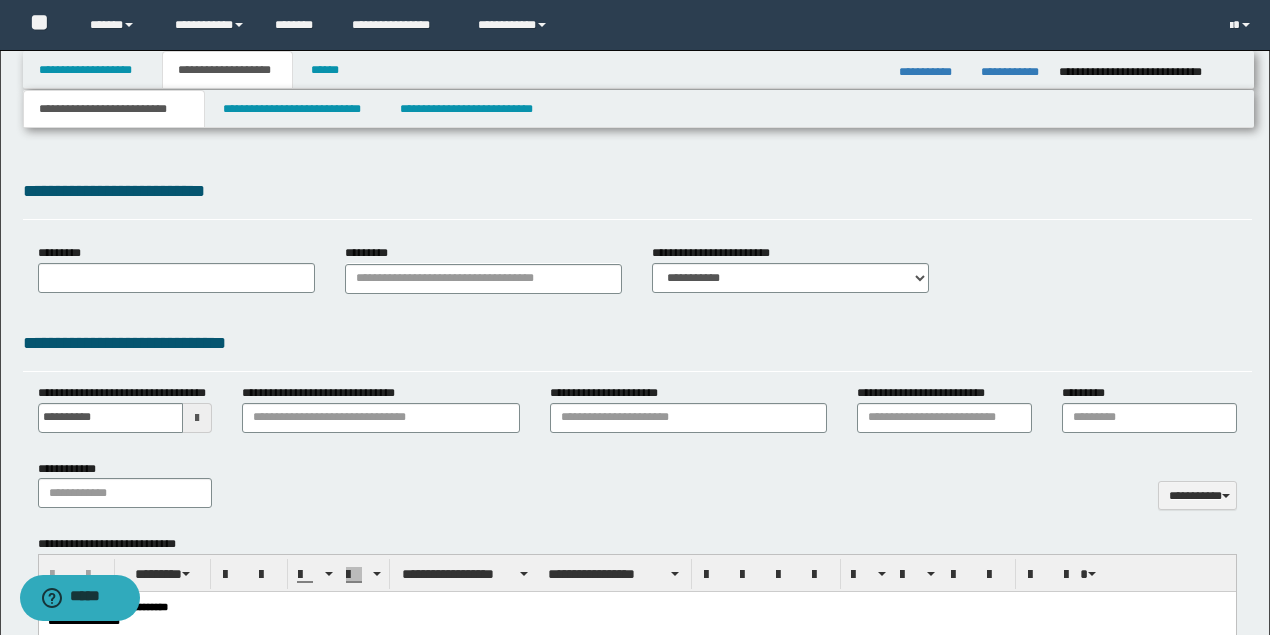 type on "**********" 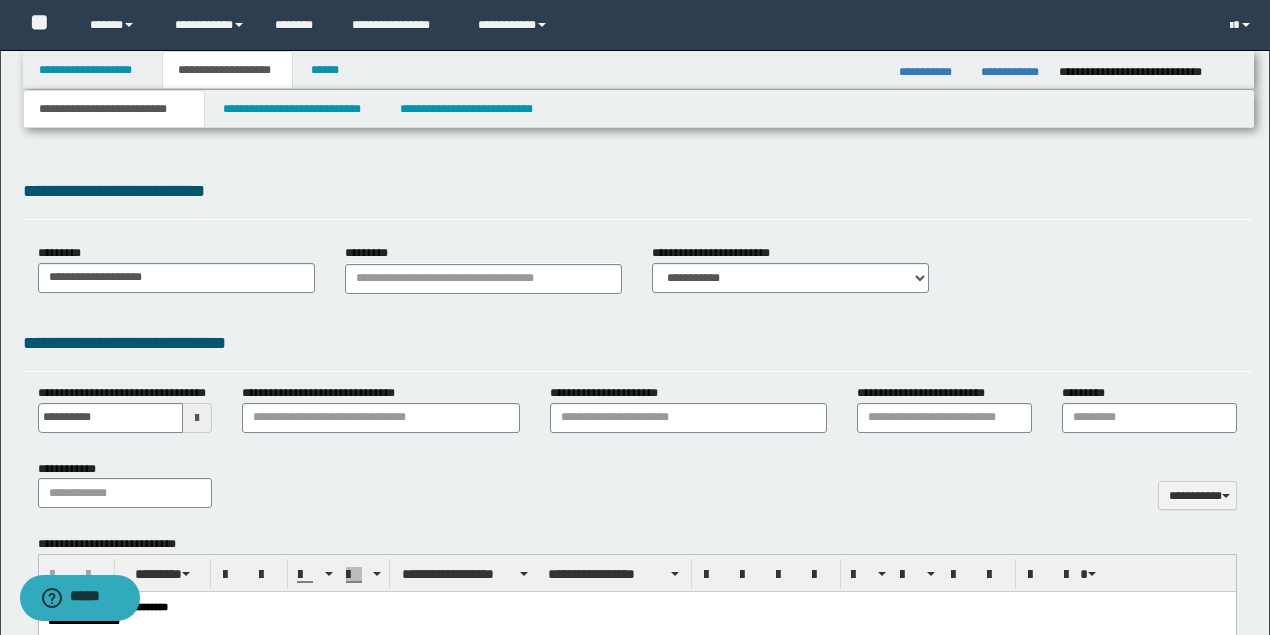 select on "*" 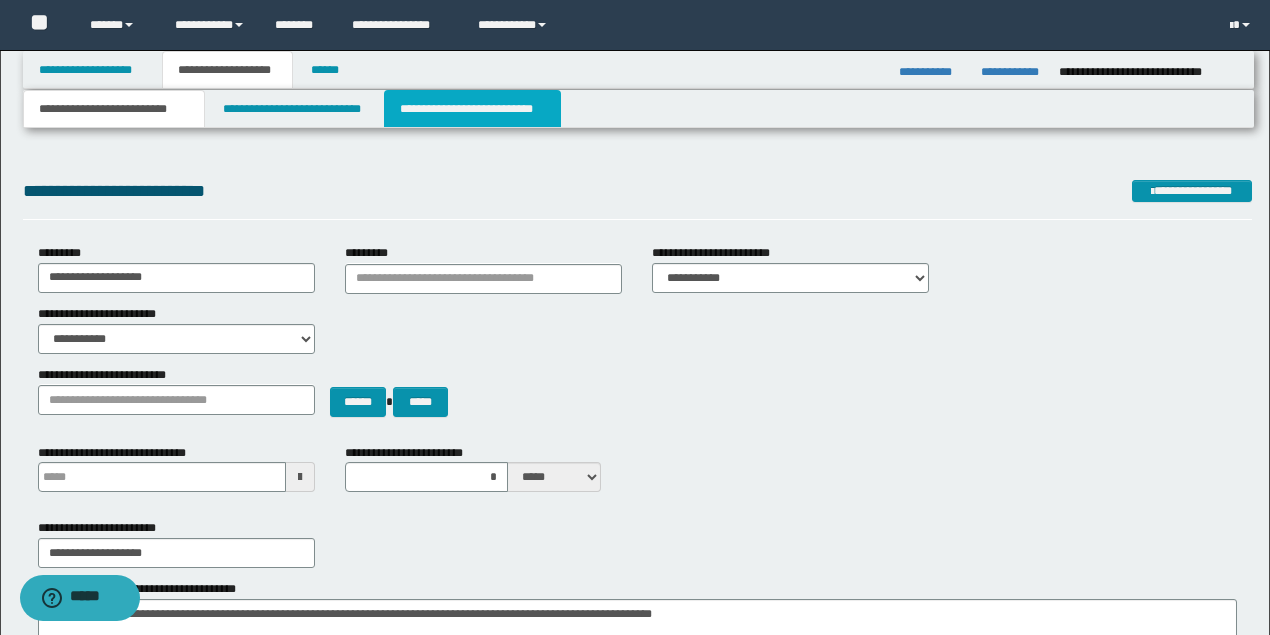 click on "**********" at bounding box center [472, 109] 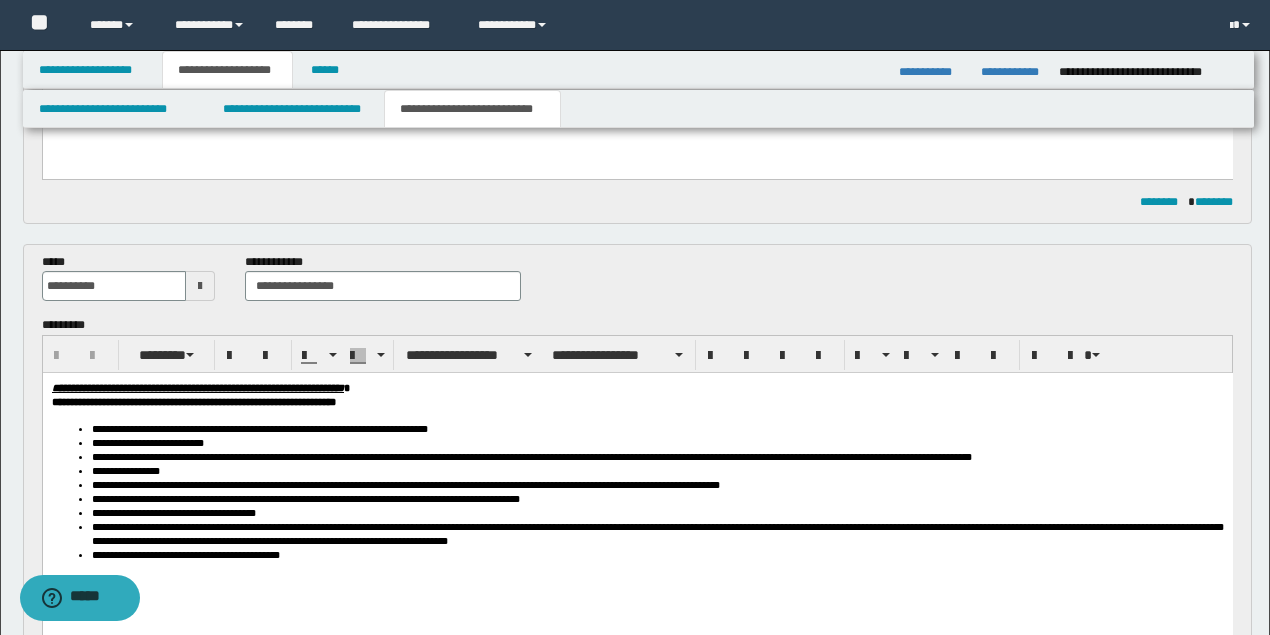 scroll, scrollTop: 733, scrollLeft: 0, axis: vertical 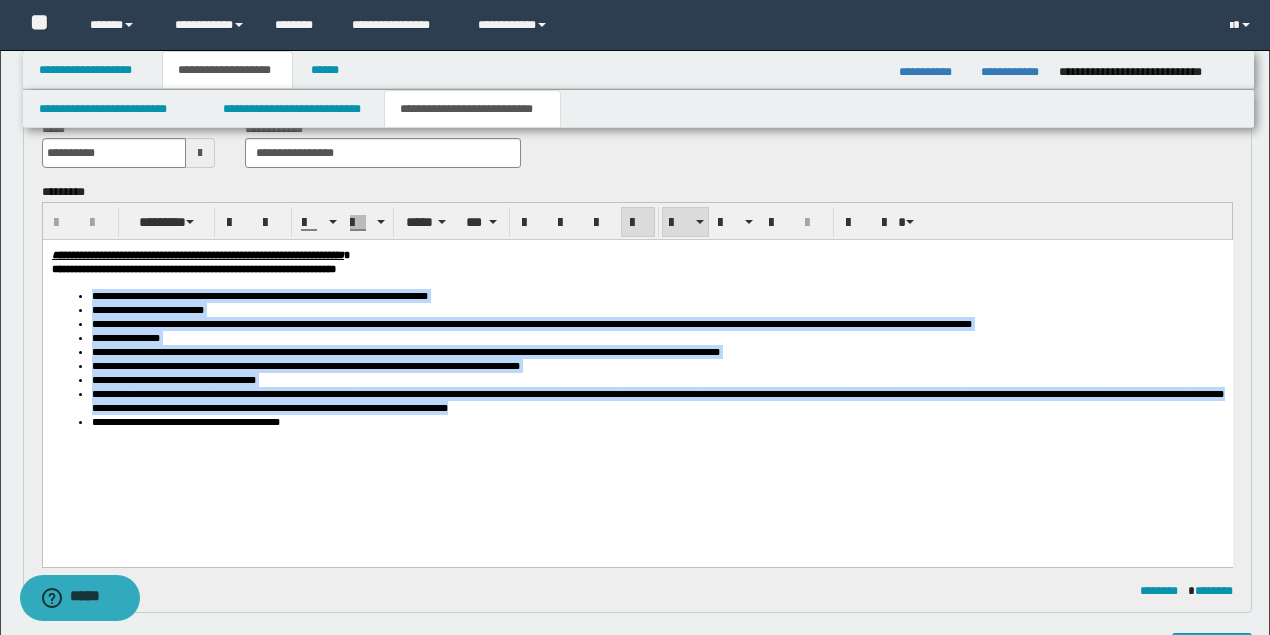 drag, startPoint x: 789, startPoint y: 419, endPoint x: 100, endPoint y: 305, distance: 698.3674 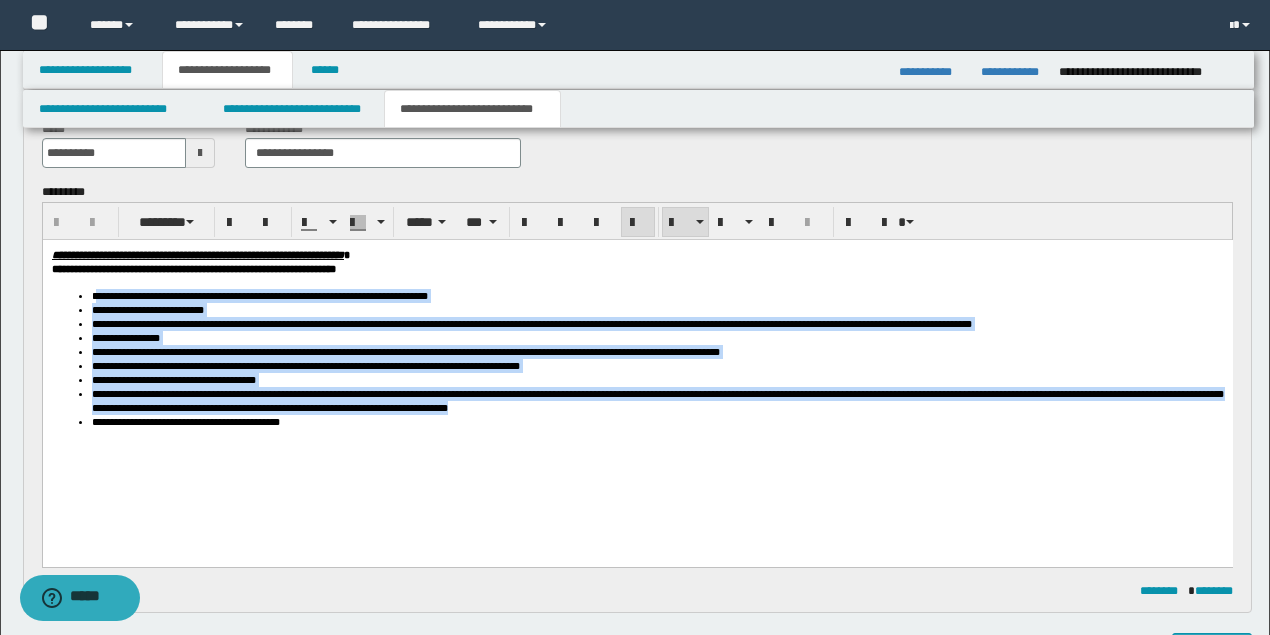 copy on "**********" 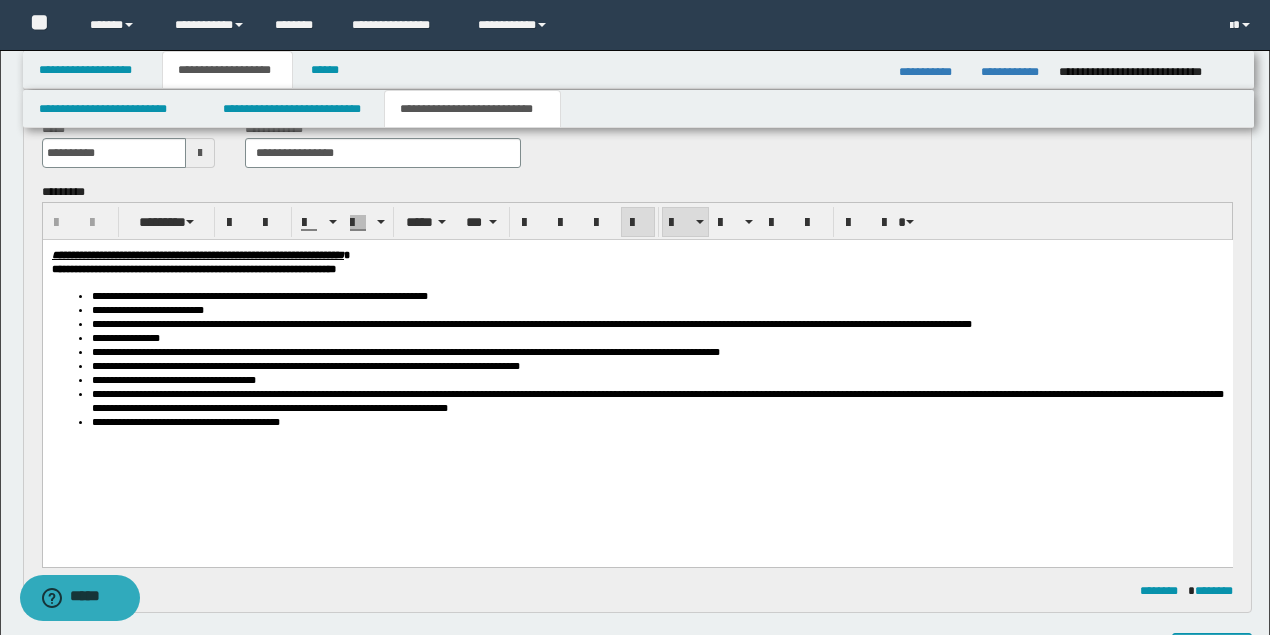 drag, startPoint x: 403, startPoint y: 470, endPoint x: 385, endPoint y: 429, distance: 44.777225 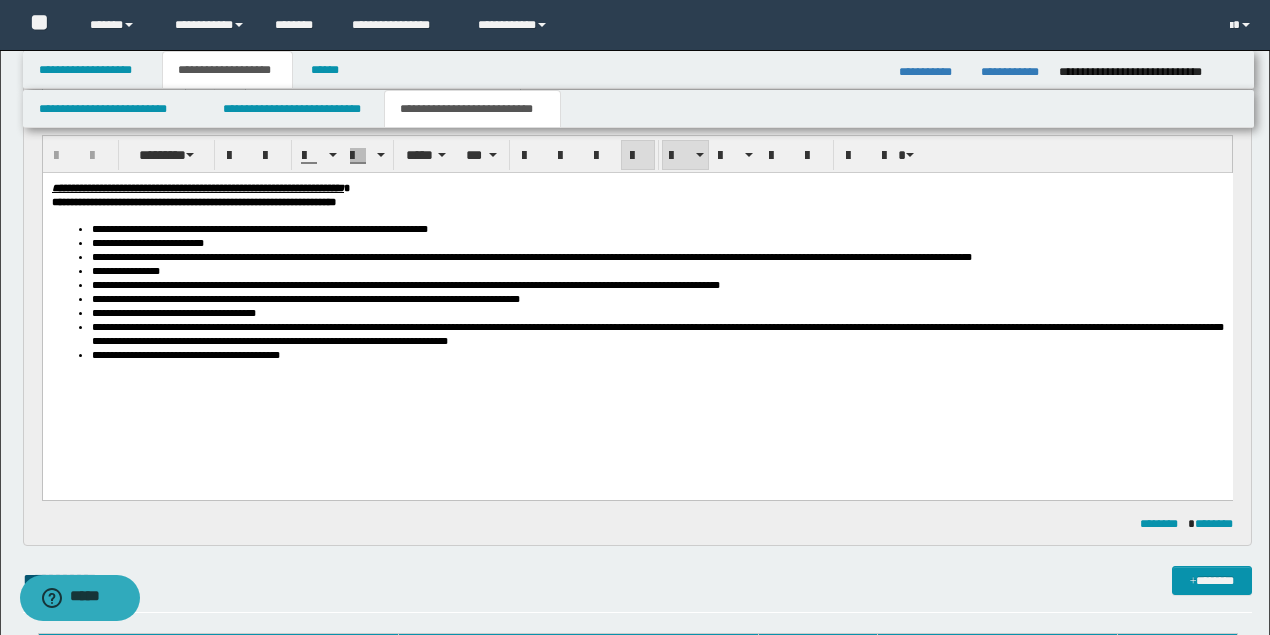 scroll, scrollTop: 1200, scrollLeft: 0, axis: vertical 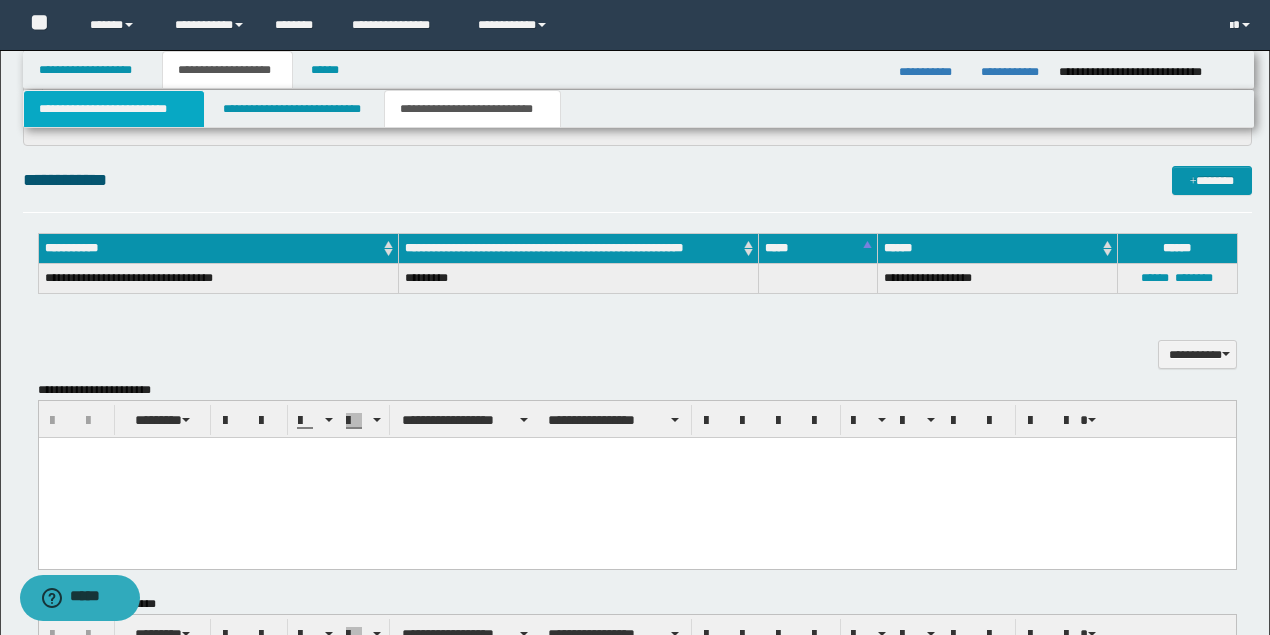 click on "**********" at bounding box center (114, 109) 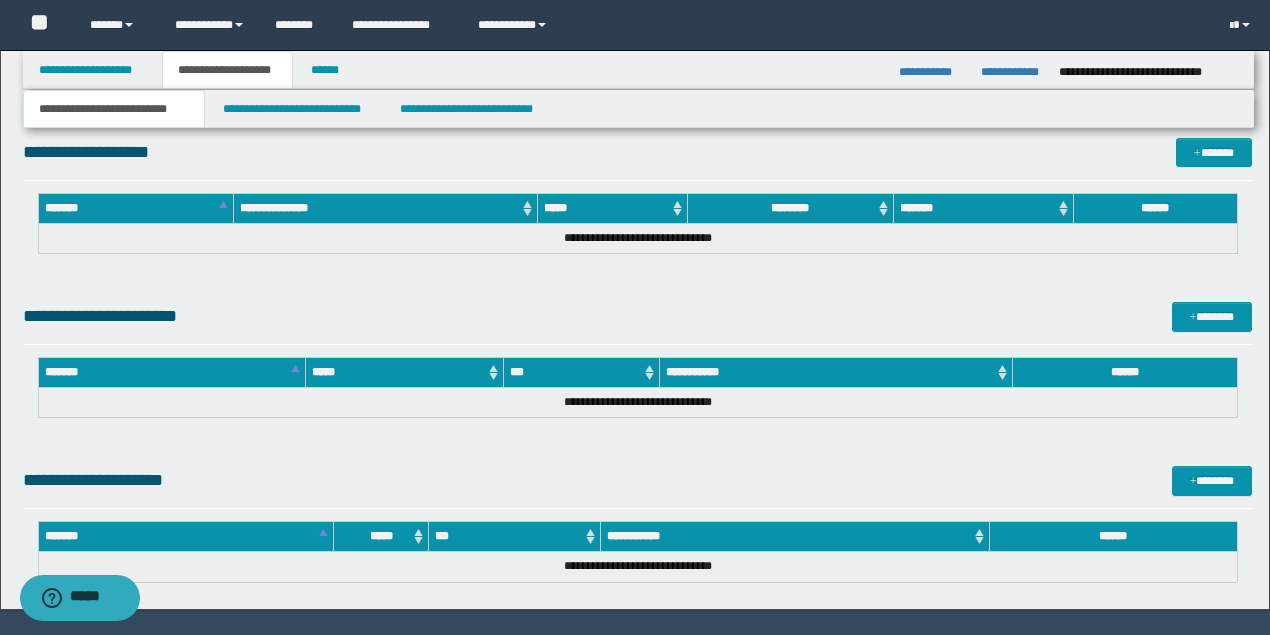 scroll, scrollTop: 1000, scrollLeft: 0, axis: vertical 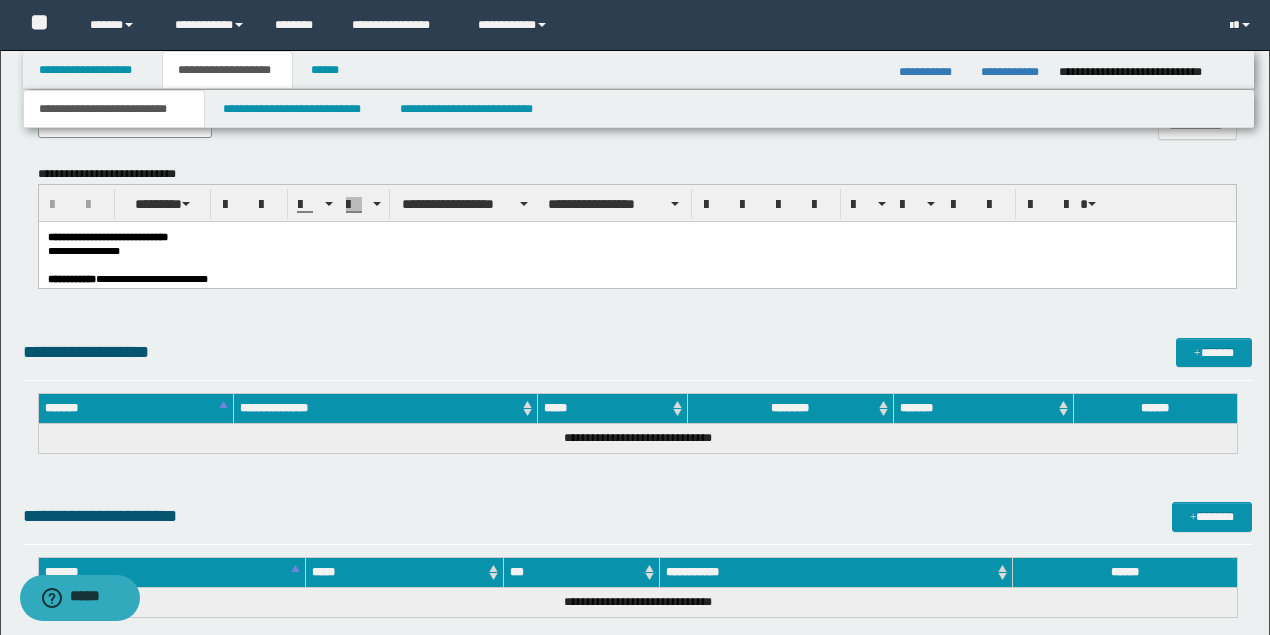 click on "**********" at bounding box center [636, 236] 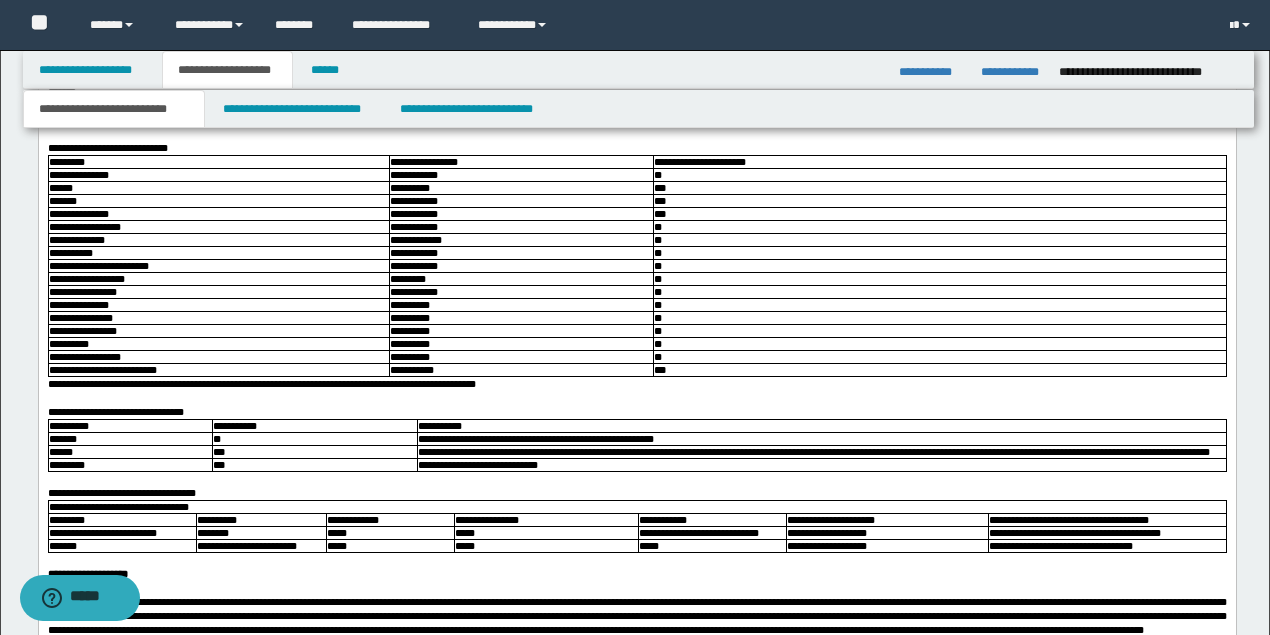scroll, scrollTop: 2133, scrollLeft: 0, axis: vertical 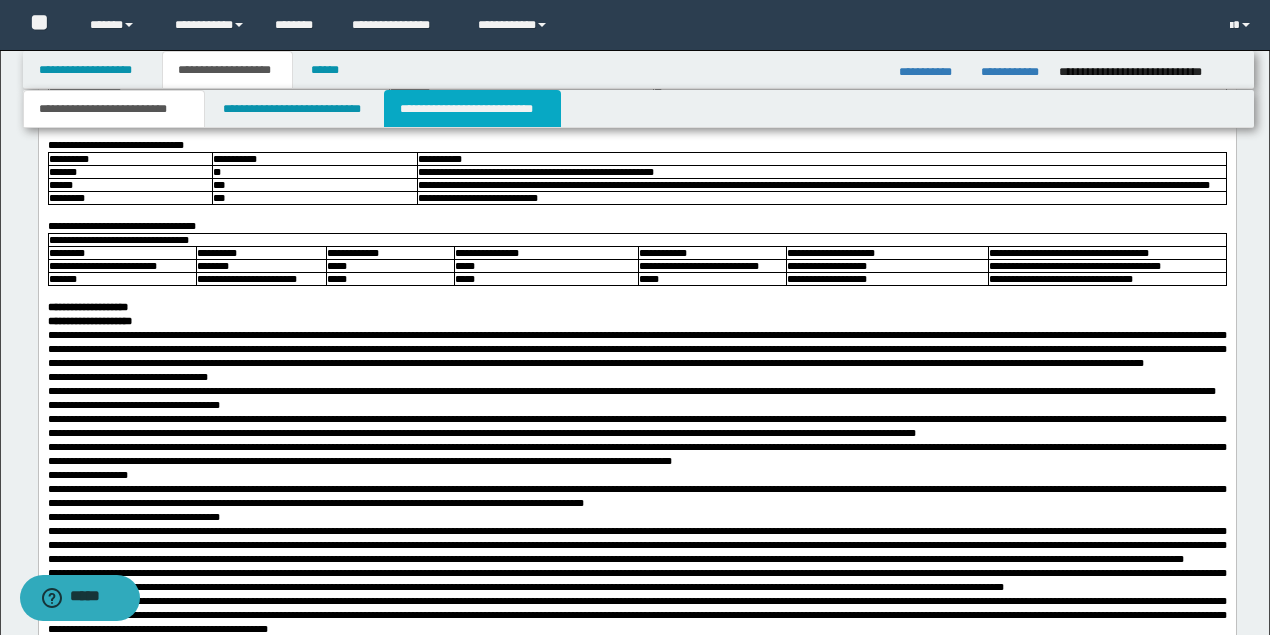 click on "**********" at bounding box center (472, 109) 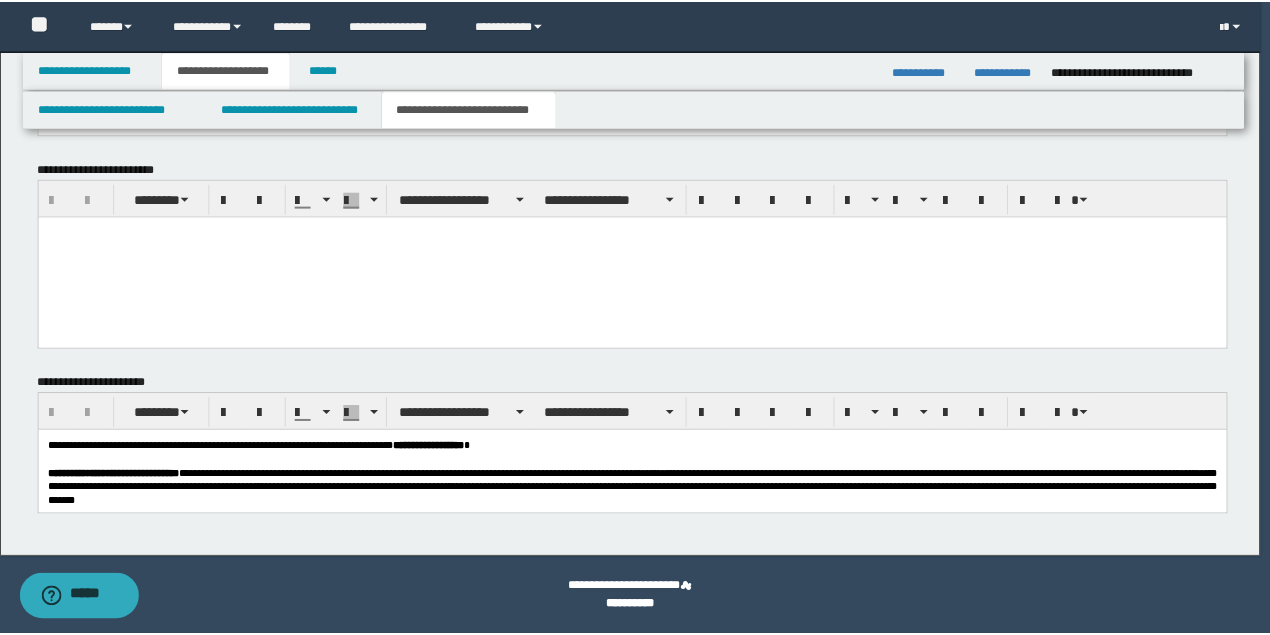scroll, scrollTop: 1435, scrollLeft: 0, axis: vertical 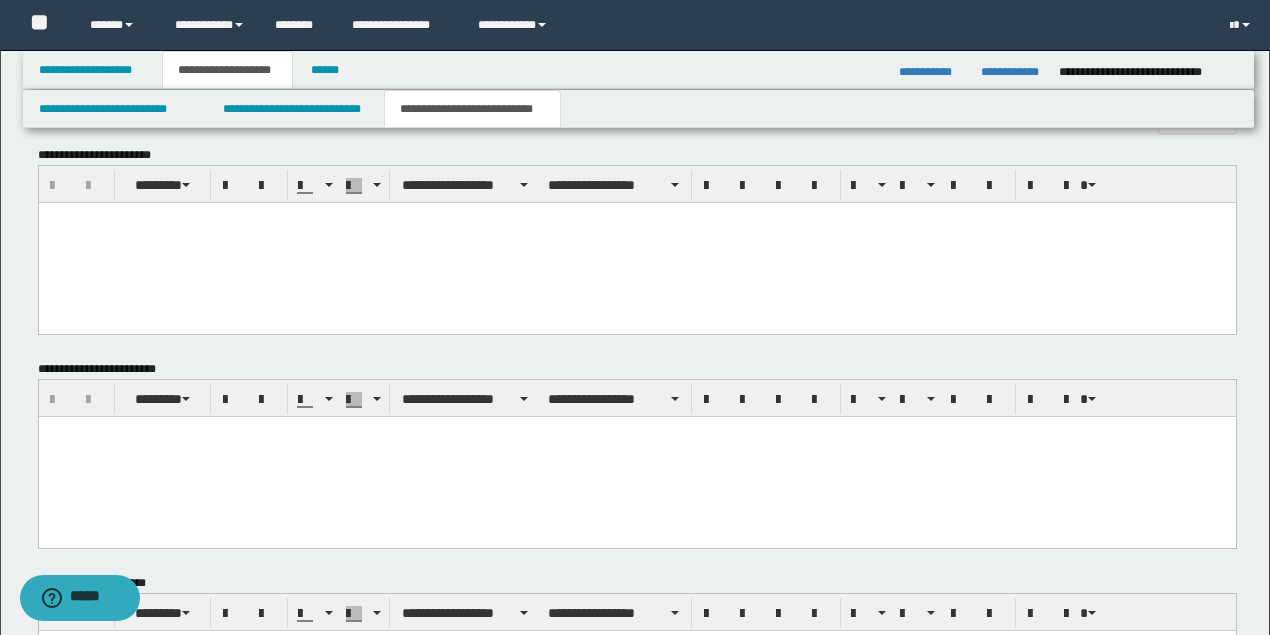 click at bounding box center (636, 242) 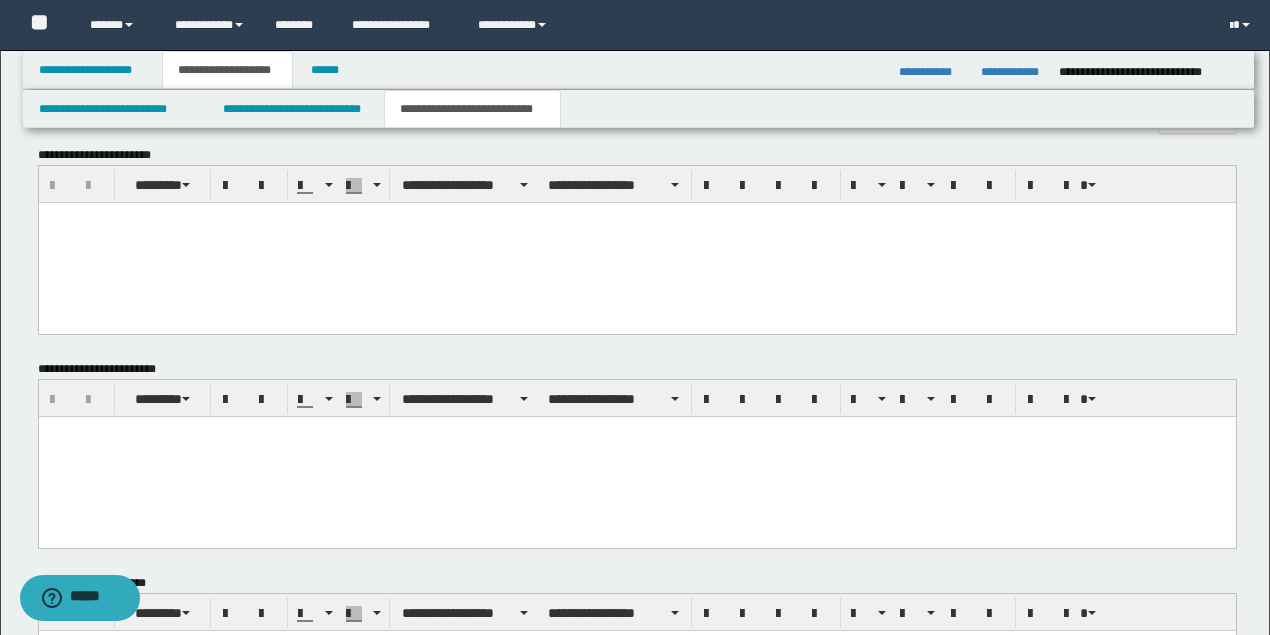 paste 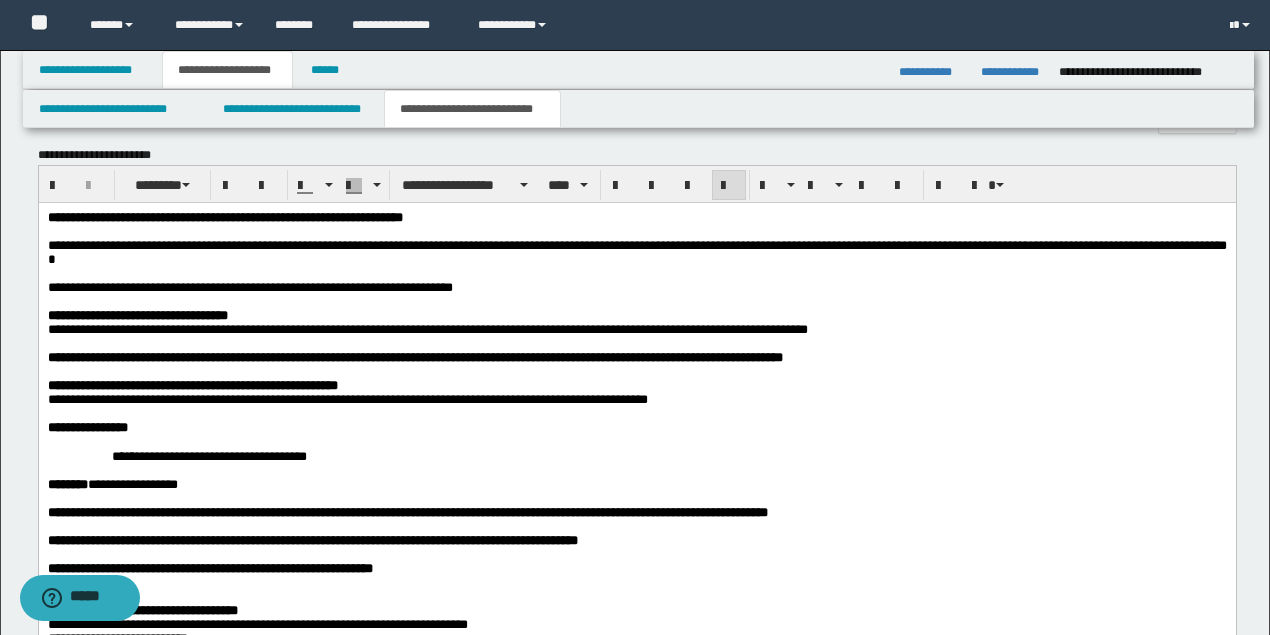 click on "**********" at bounding box center (249, 286) 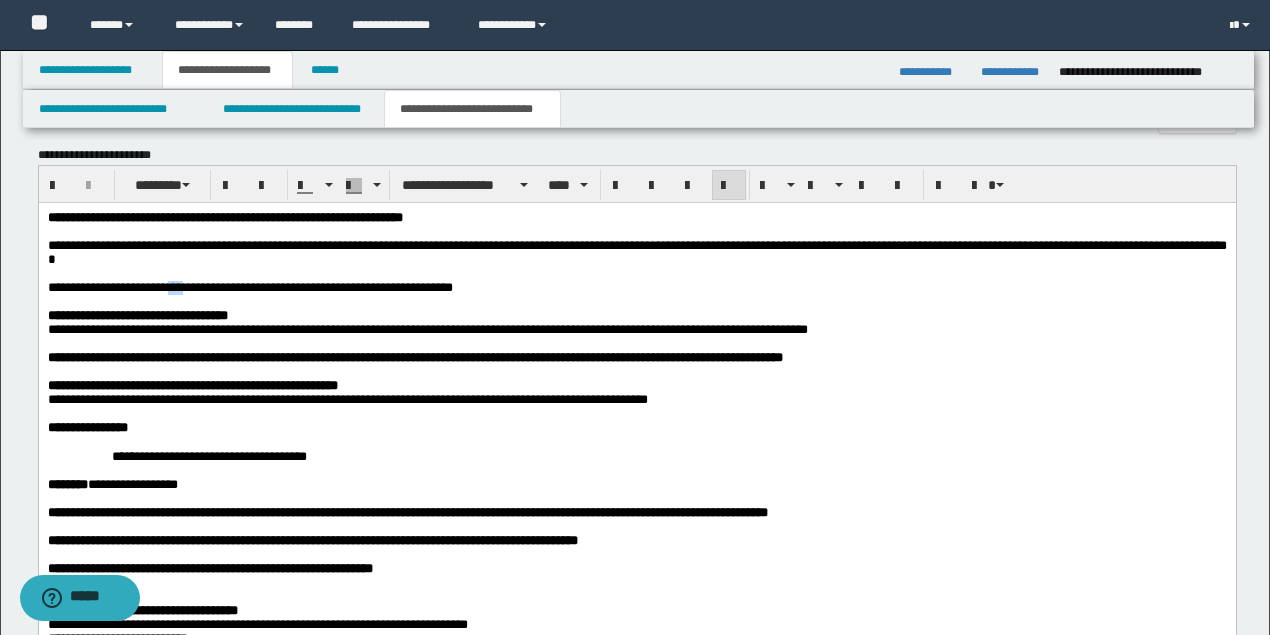 click on "**********" at bounding box center (249, 286) 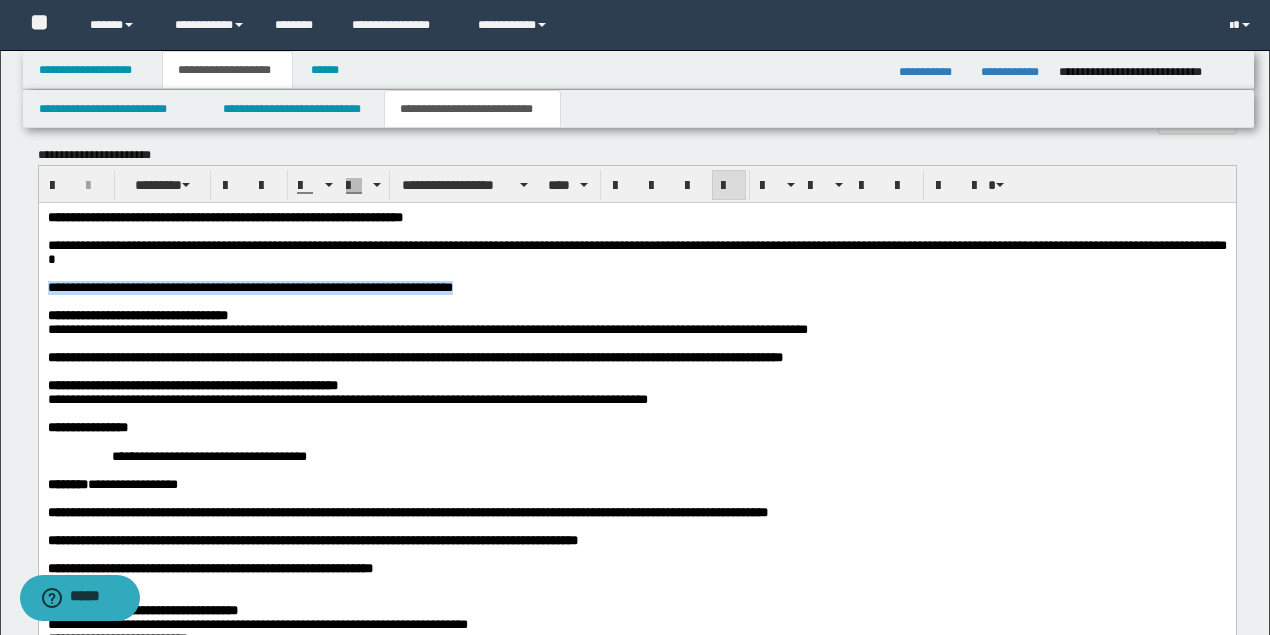 click on "**********" at bounding box center [249, 286] 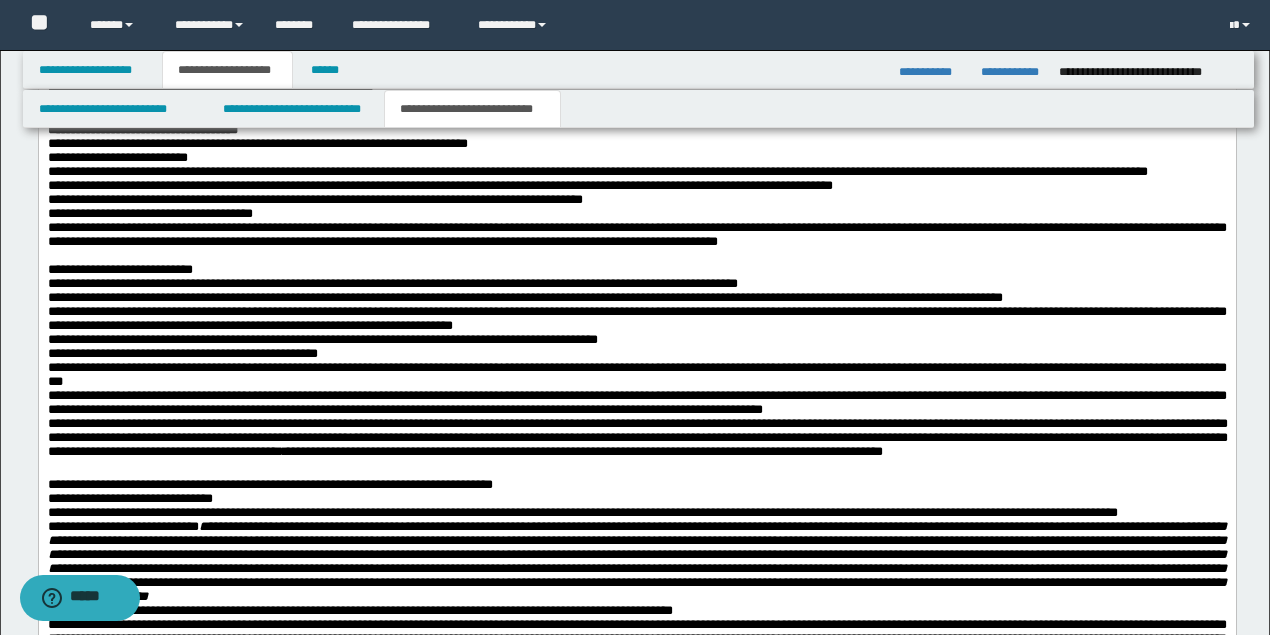 scroll, scrollTop: 1968, scrollLeft: 0, axis: vertical 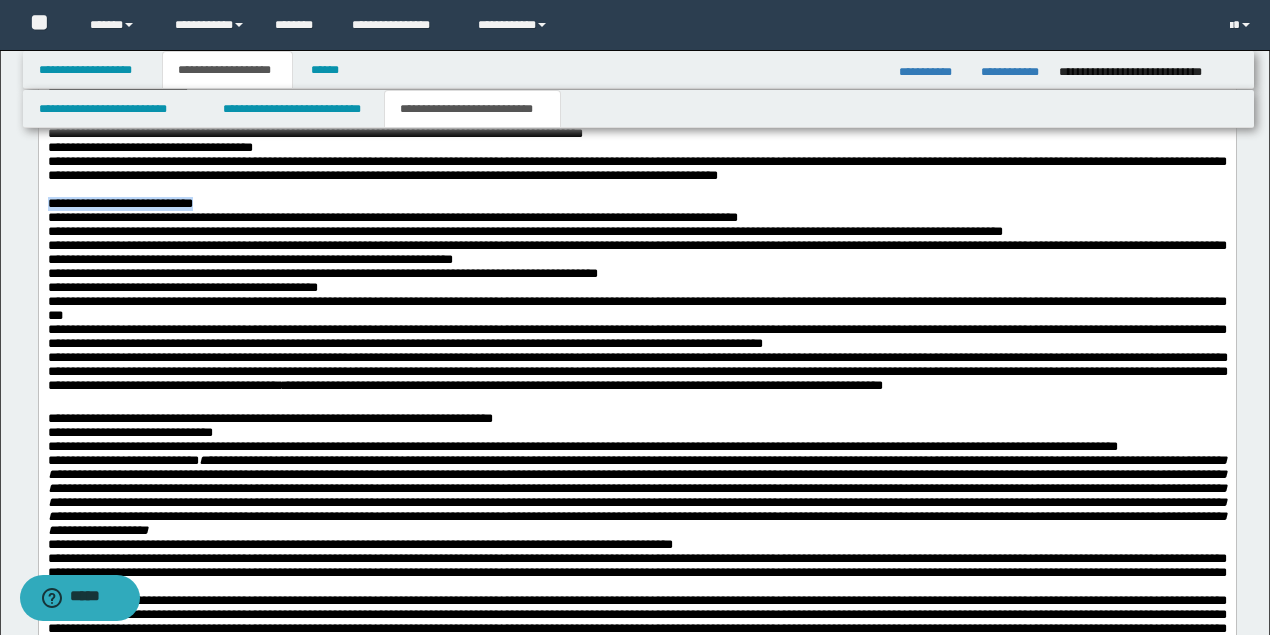 drag, startPoint x: 152, startPoint y: 262, endPoint x: -9, endPoint y: 260, distance: 161.01242 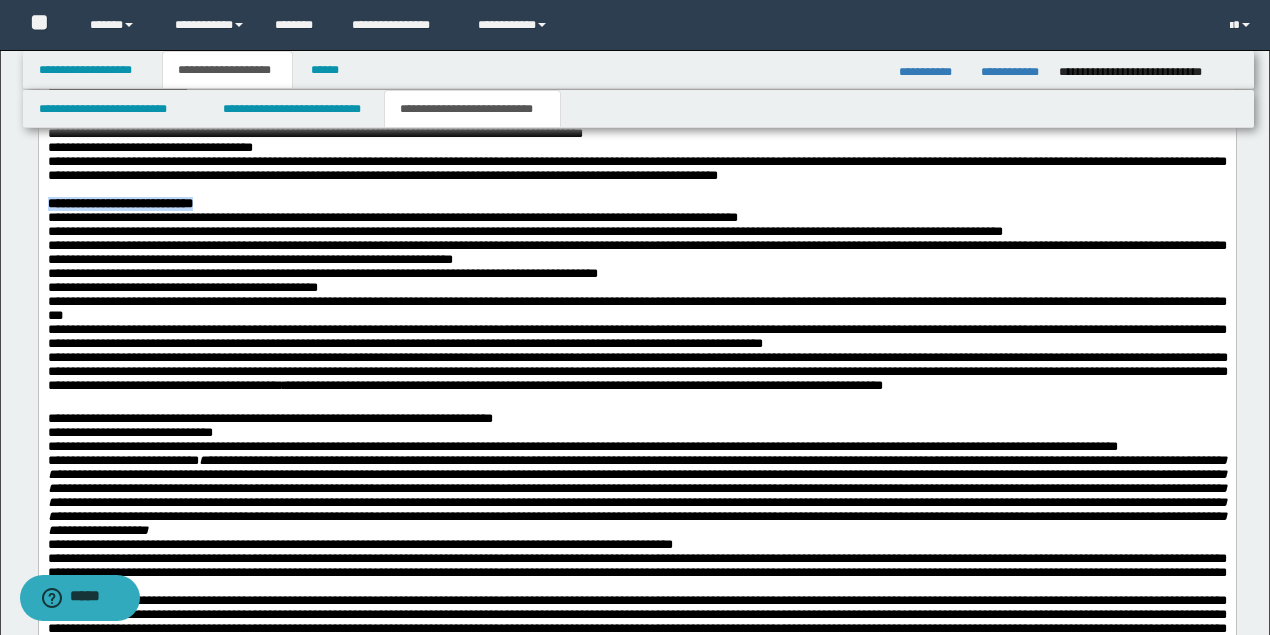 scroll, scrollTop: 2235, scrollLeft: 0, axis: vertical 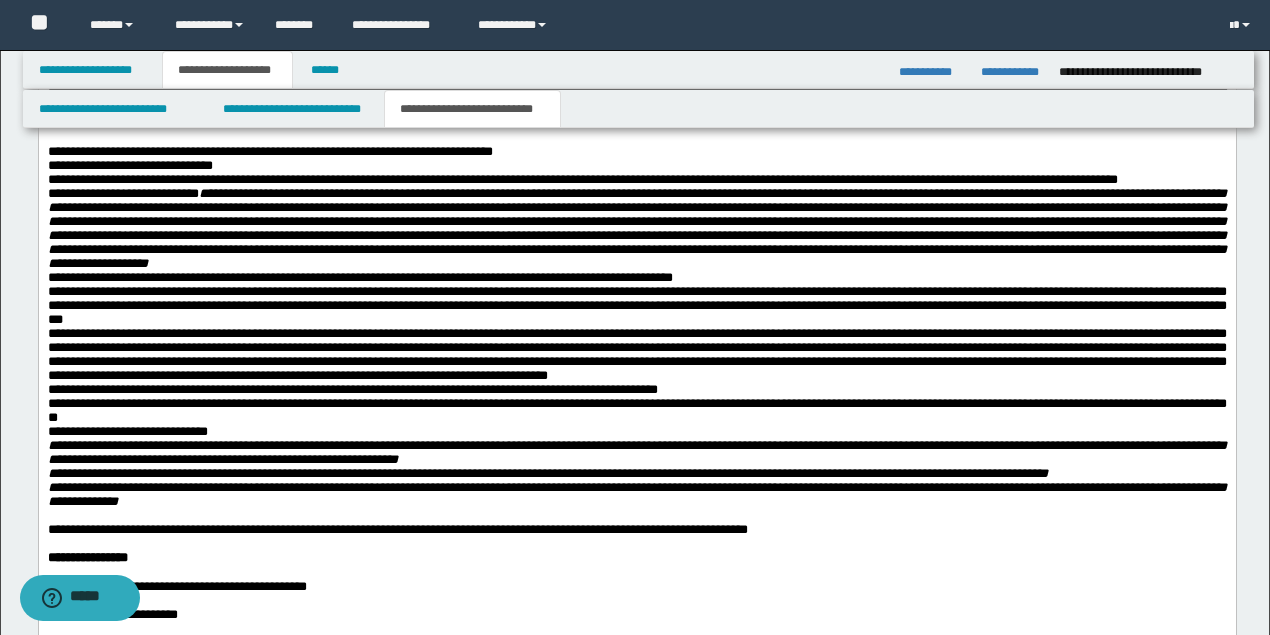 click on "**********" at bounding box center [636, 229] 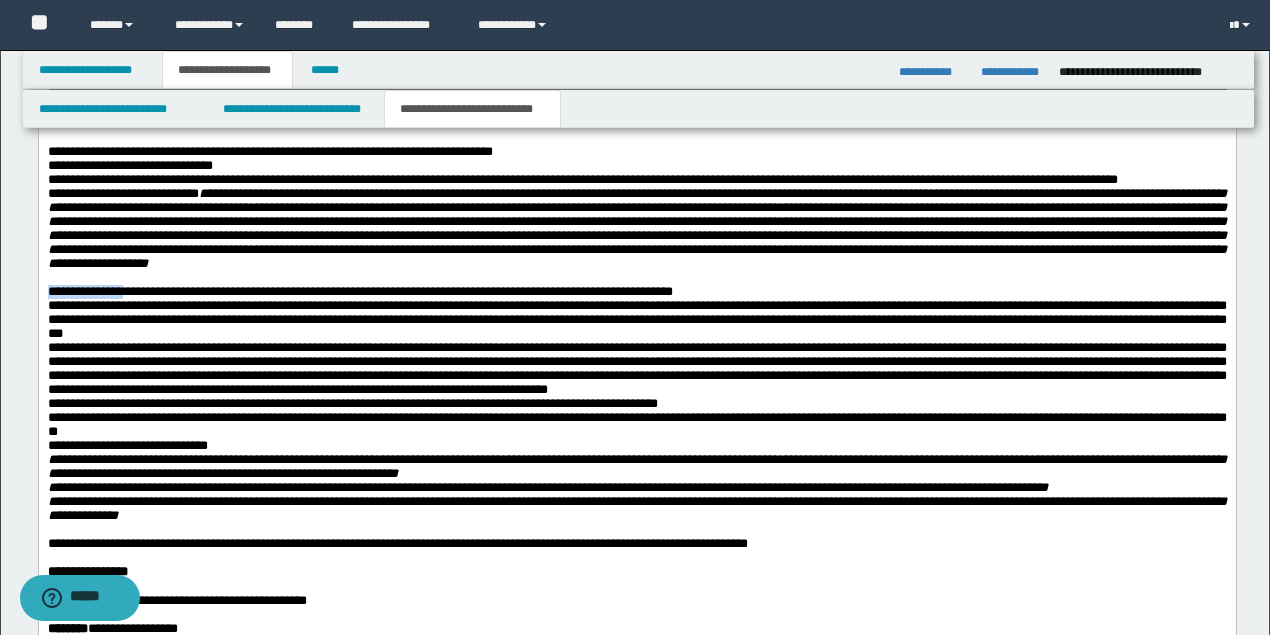 drag, startPoint x: 161, startPoint y: 405, endPoint x: 69, endPoint y: -206, distance: 617.8875 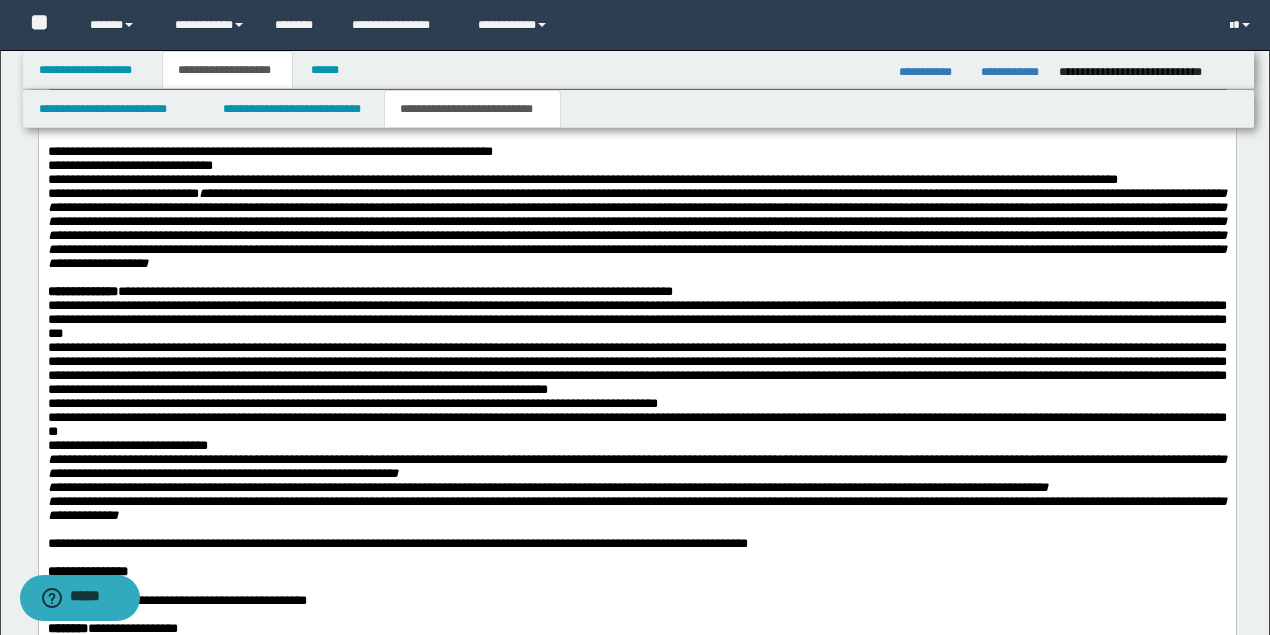 scroll, scrollTop: 2368, scrollLeft: 0, axis: vertical 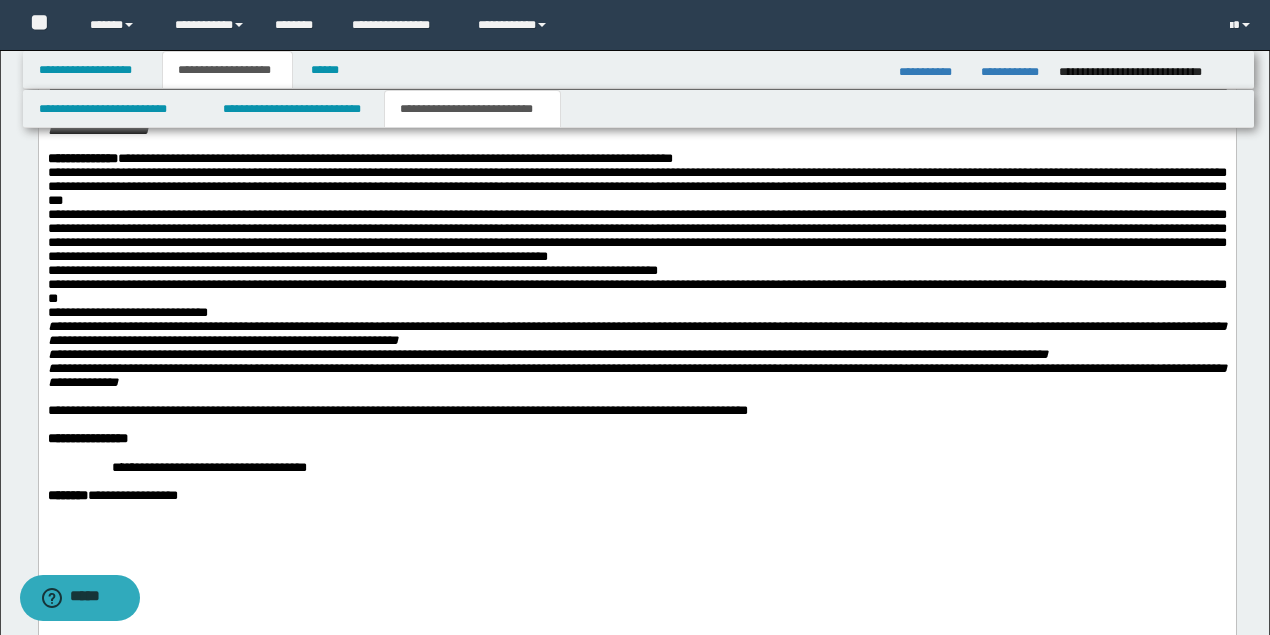 click at bounding box center (636, 145) 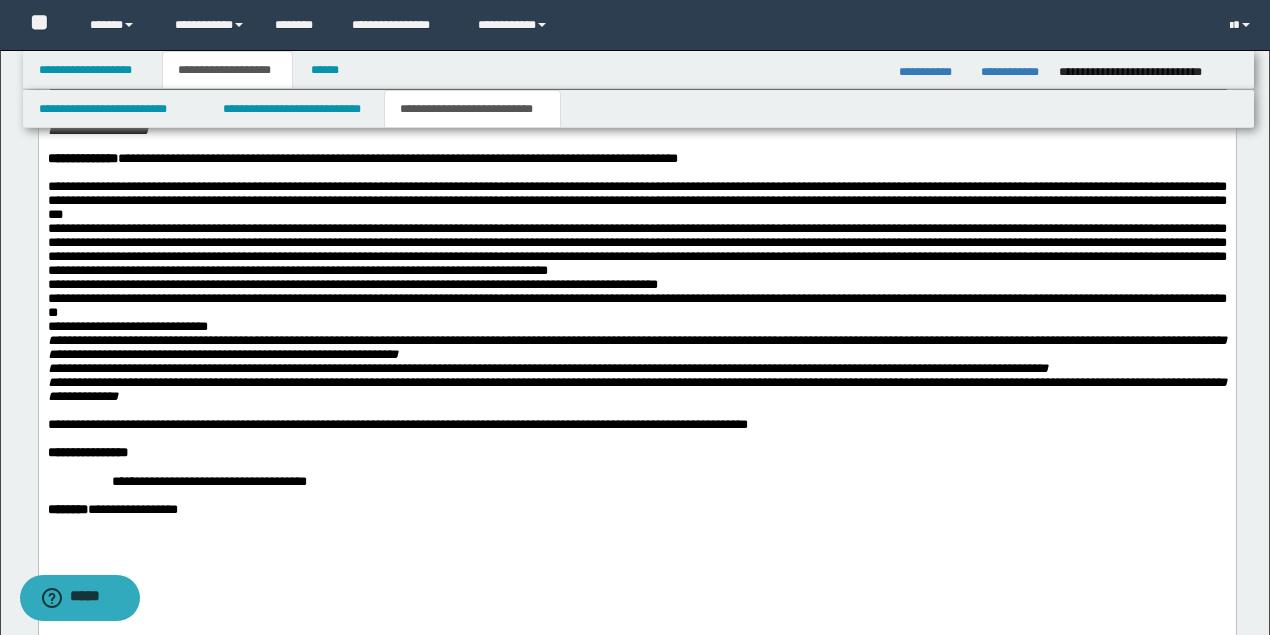 click on "**********" at bounding box center [636, -78] 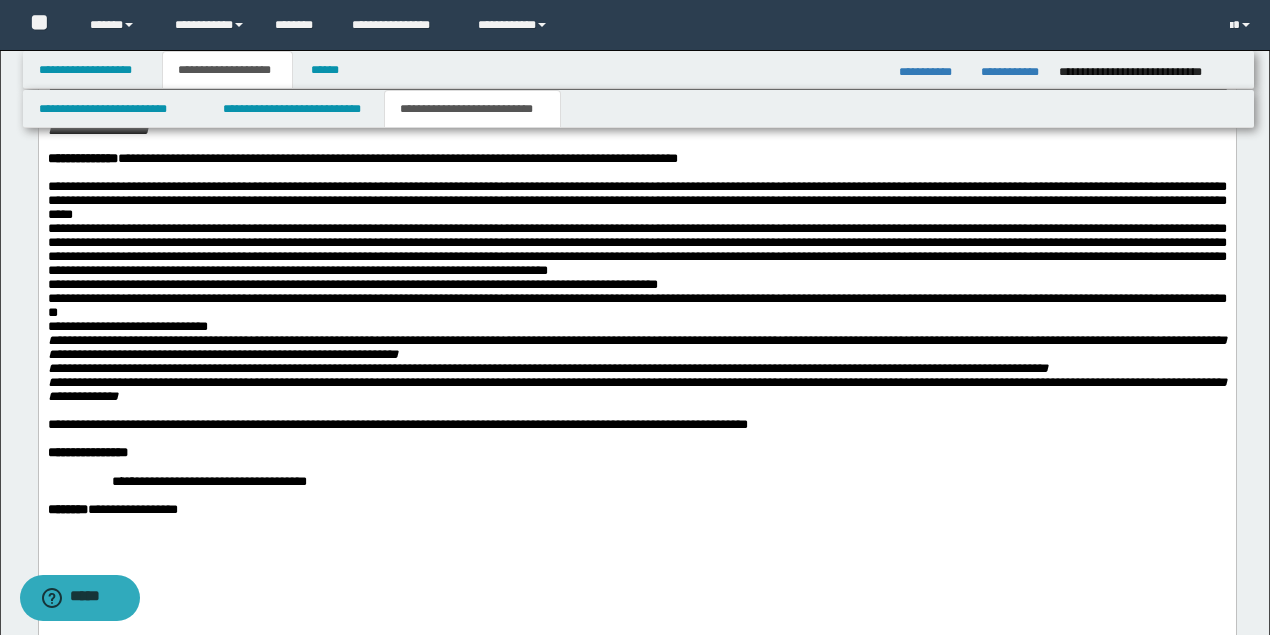 click on "**********" at bounding box center (636, 249) 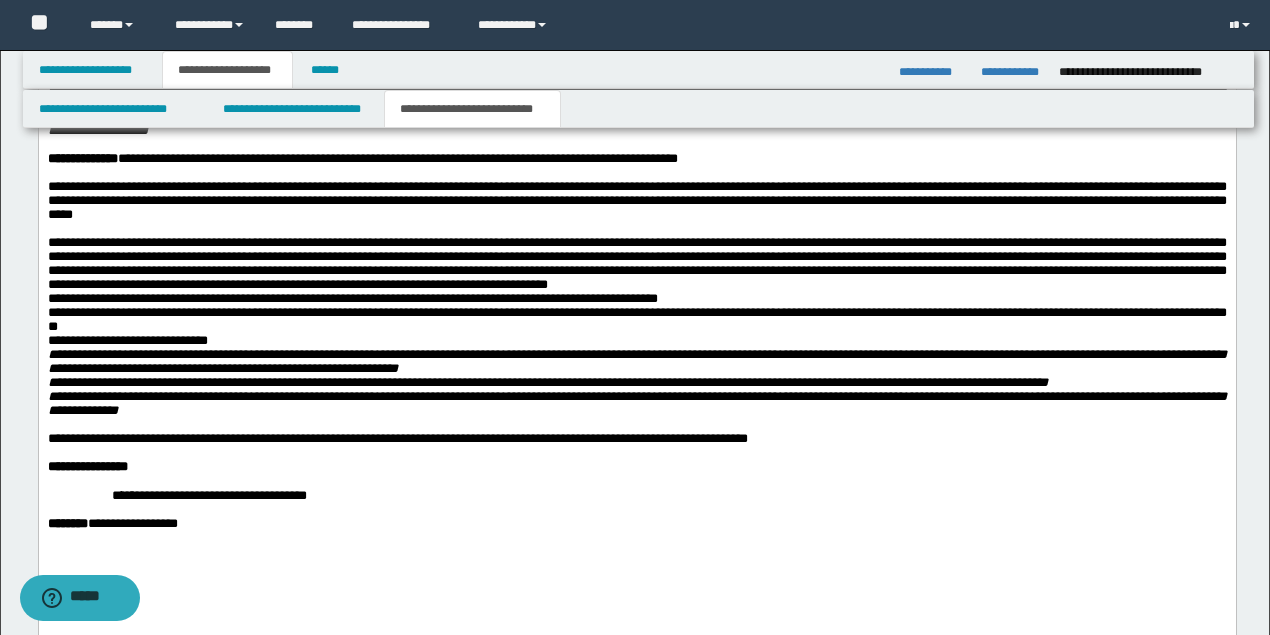 click on "**********" at bounding box center [636, 264] 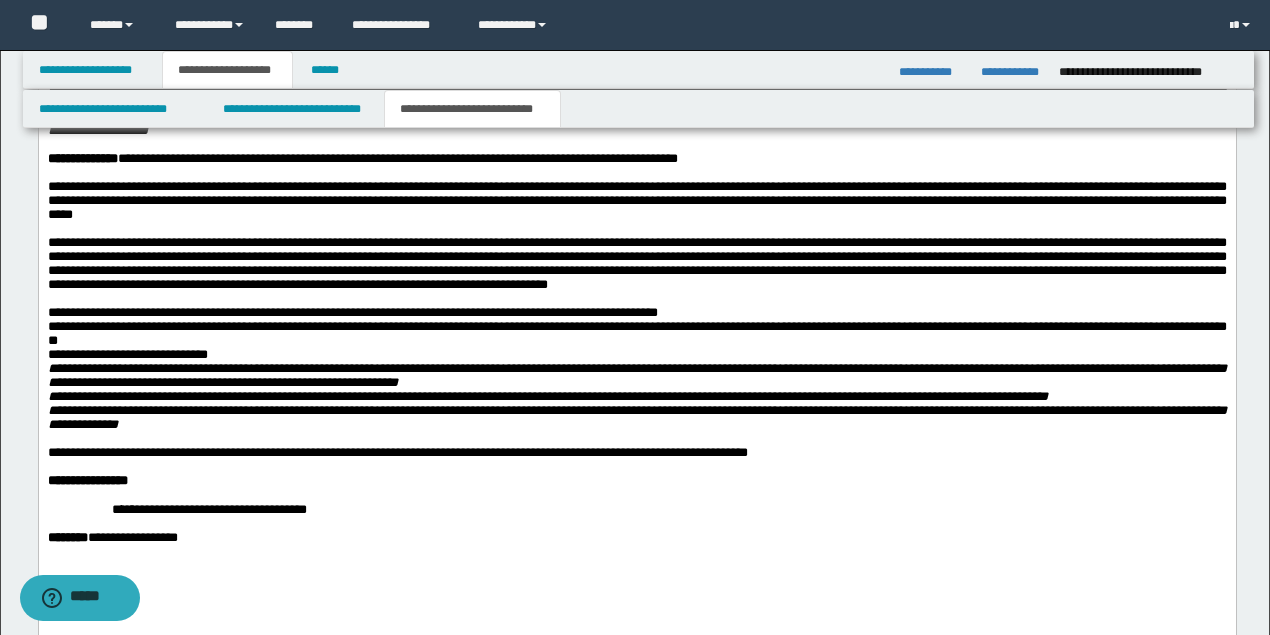 scroll, scrollTop: 2435, scrollLeft: 0, axis: vertical 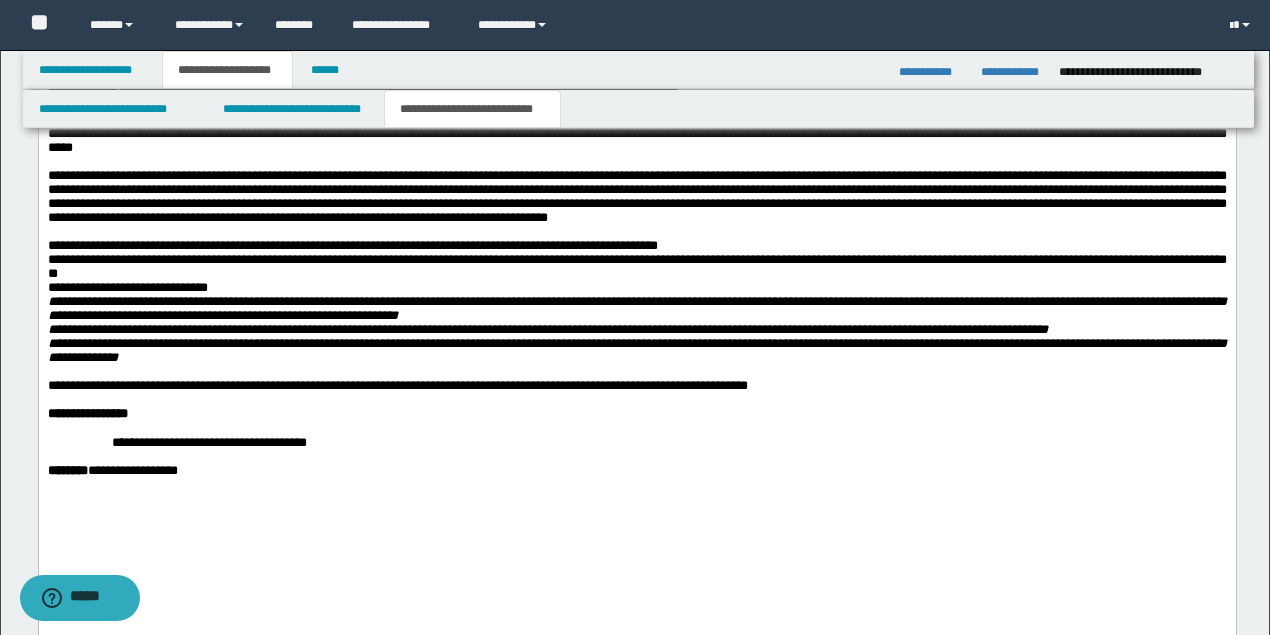 click at bounding box center [636, 232] 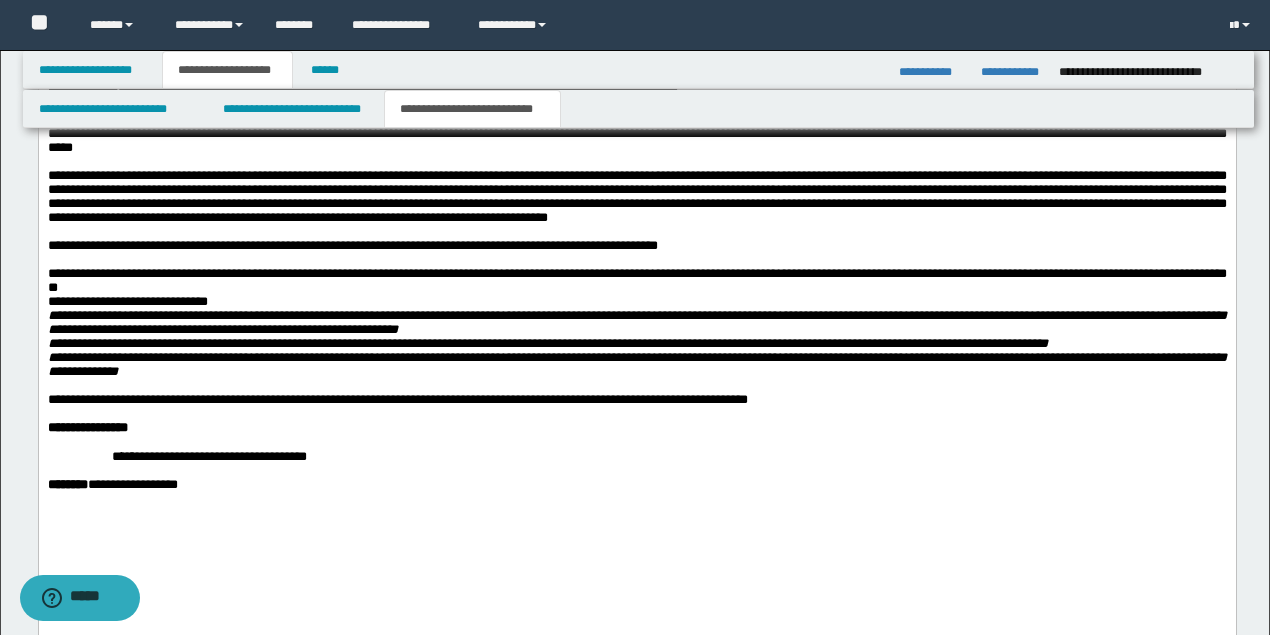 scroll, scrollTop: 2568, scrollLeft: 0, axis: vertical 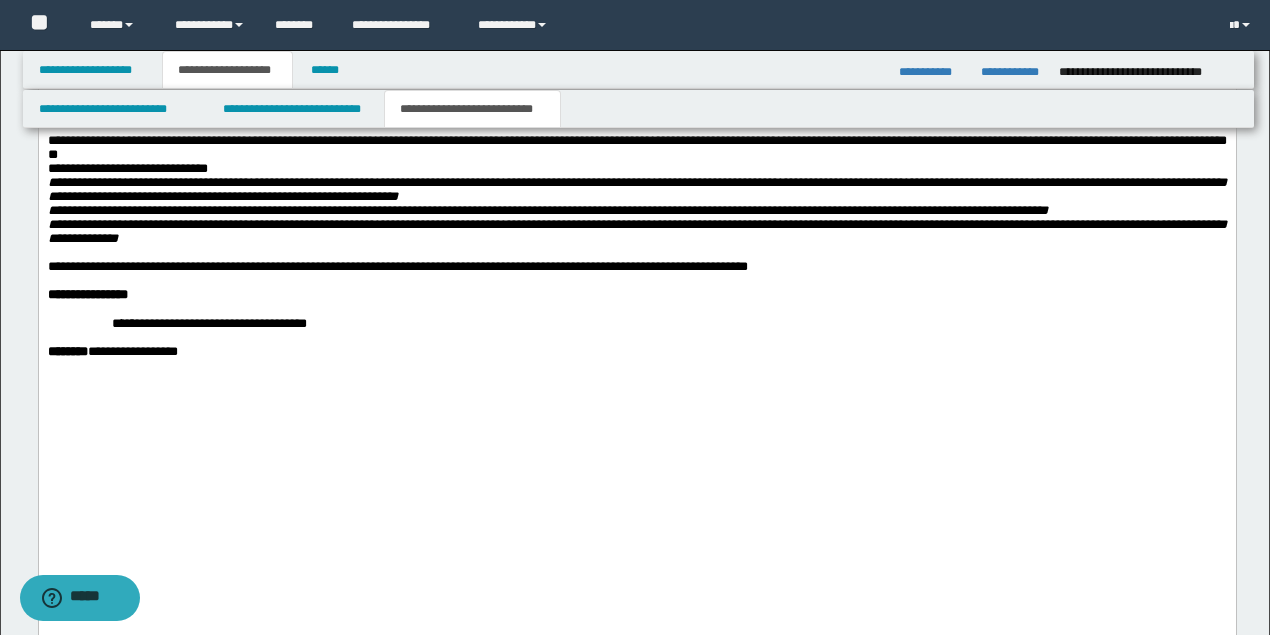 click on "**********" at bounding box center (636, 148) 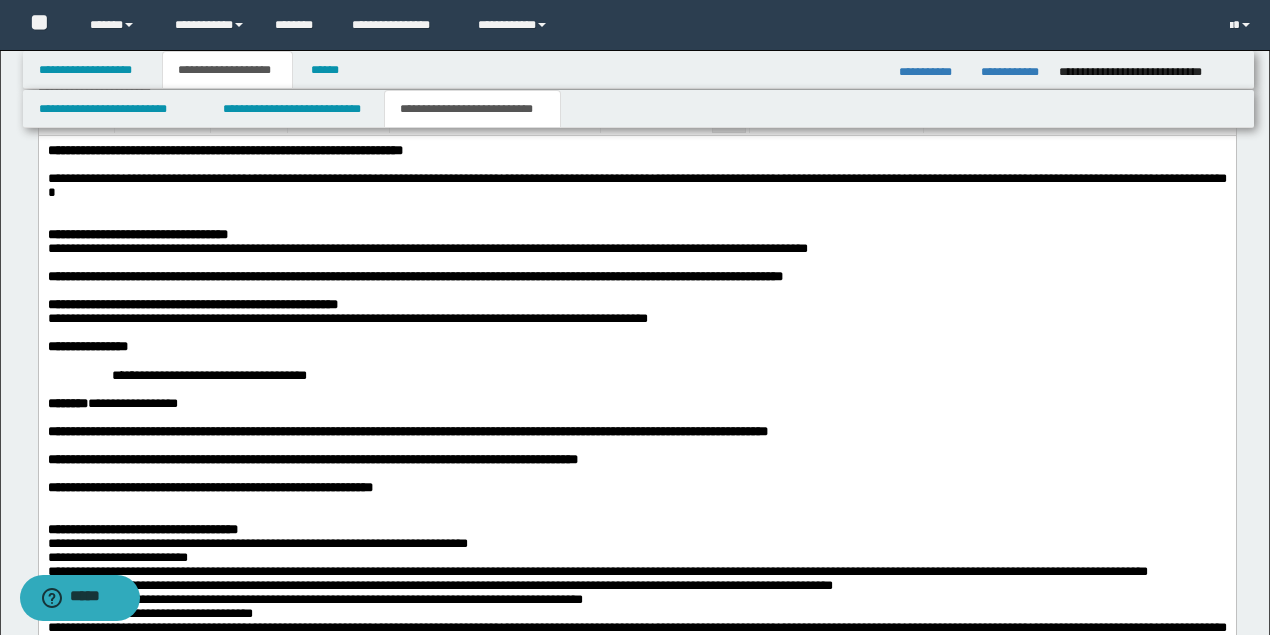 scroll, scrollTop: 1235, scrollLeft: 0, axis: vertical 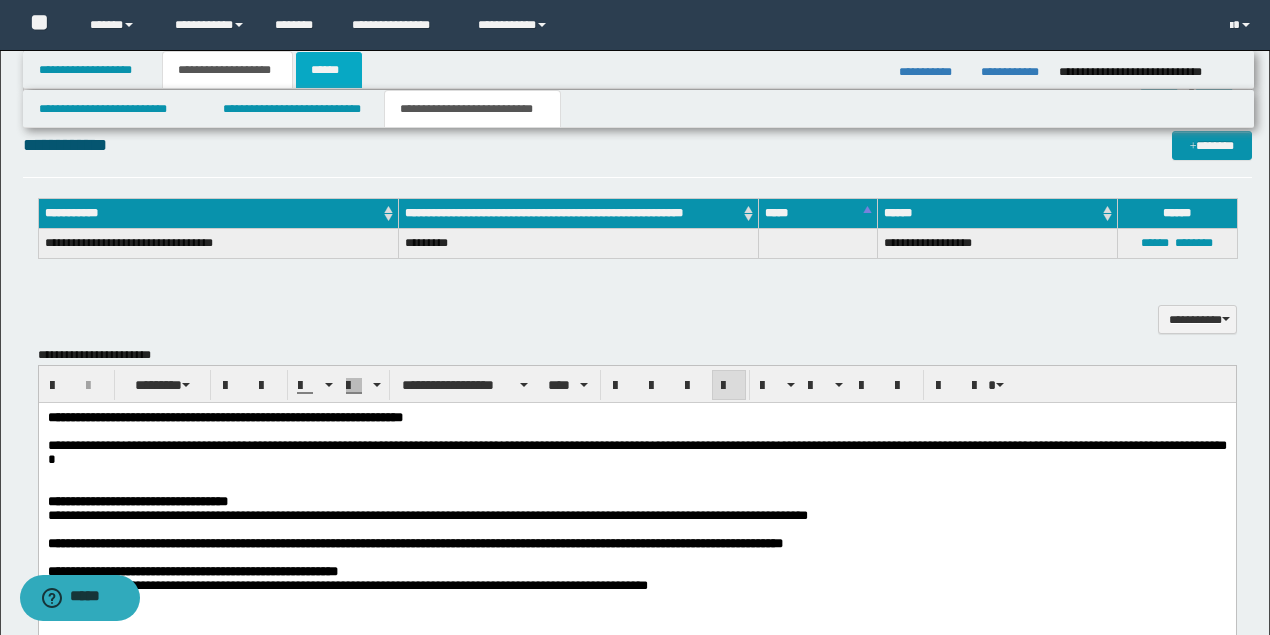 click on "******" at bounding box center (329, 70) 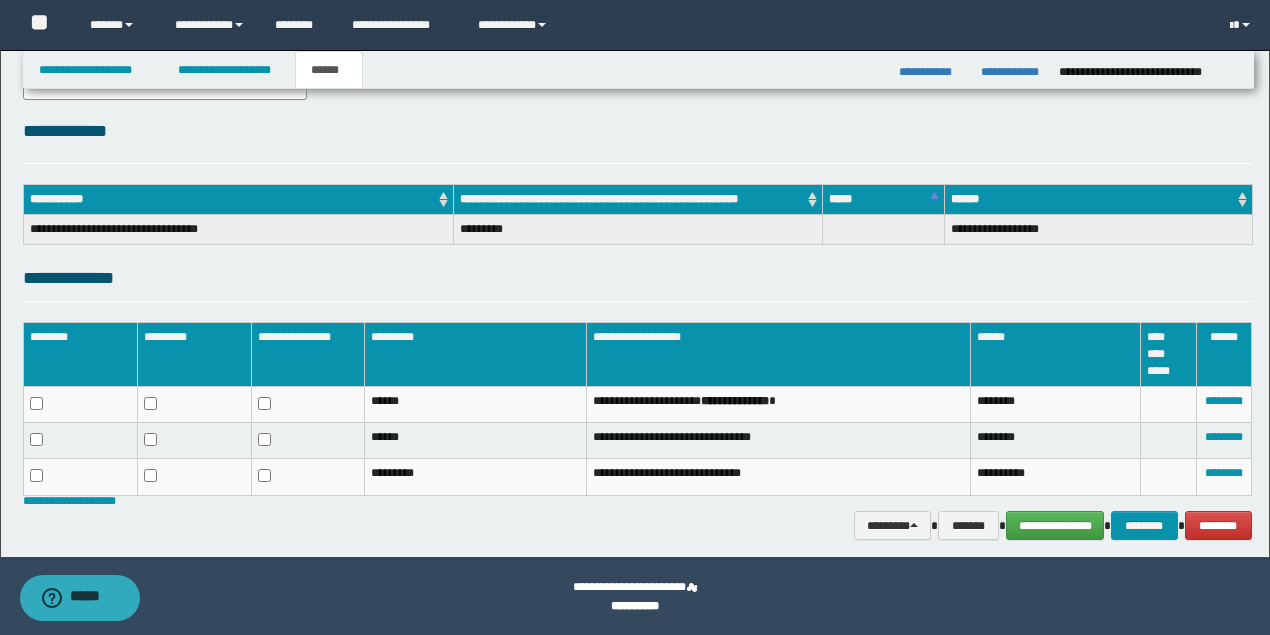 scroll, scrollTop: 26, scrollLeft: 0, axis: vertical 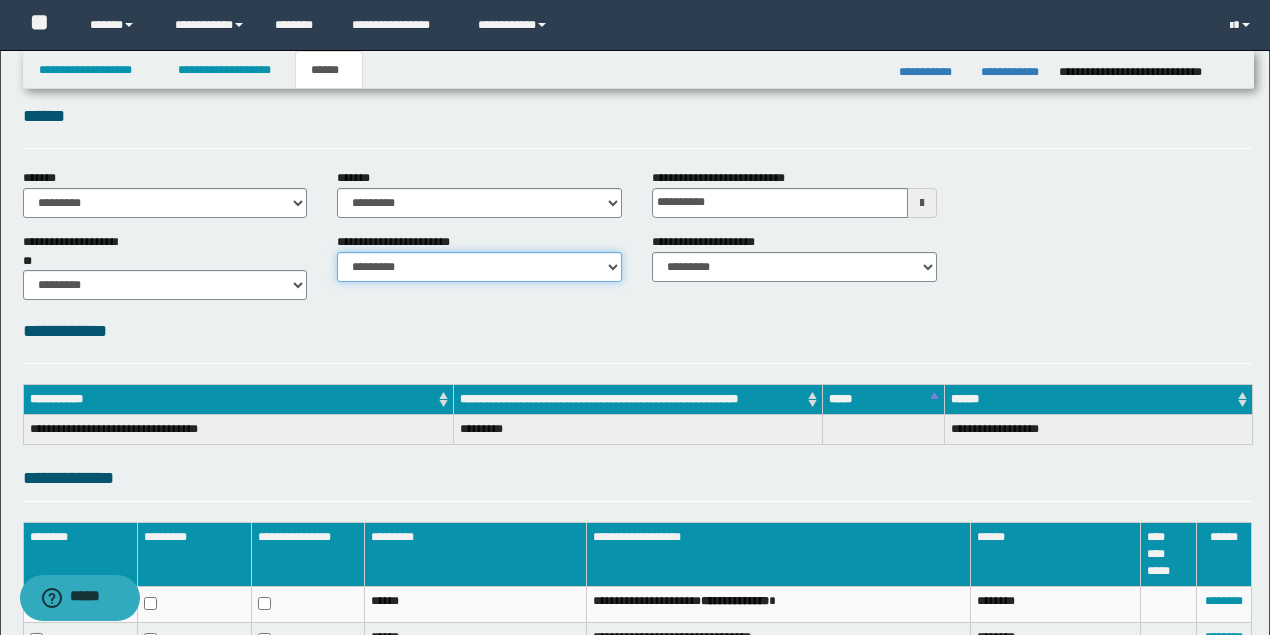 click on "*********
*********
*********" at bounding box center [479, 267] 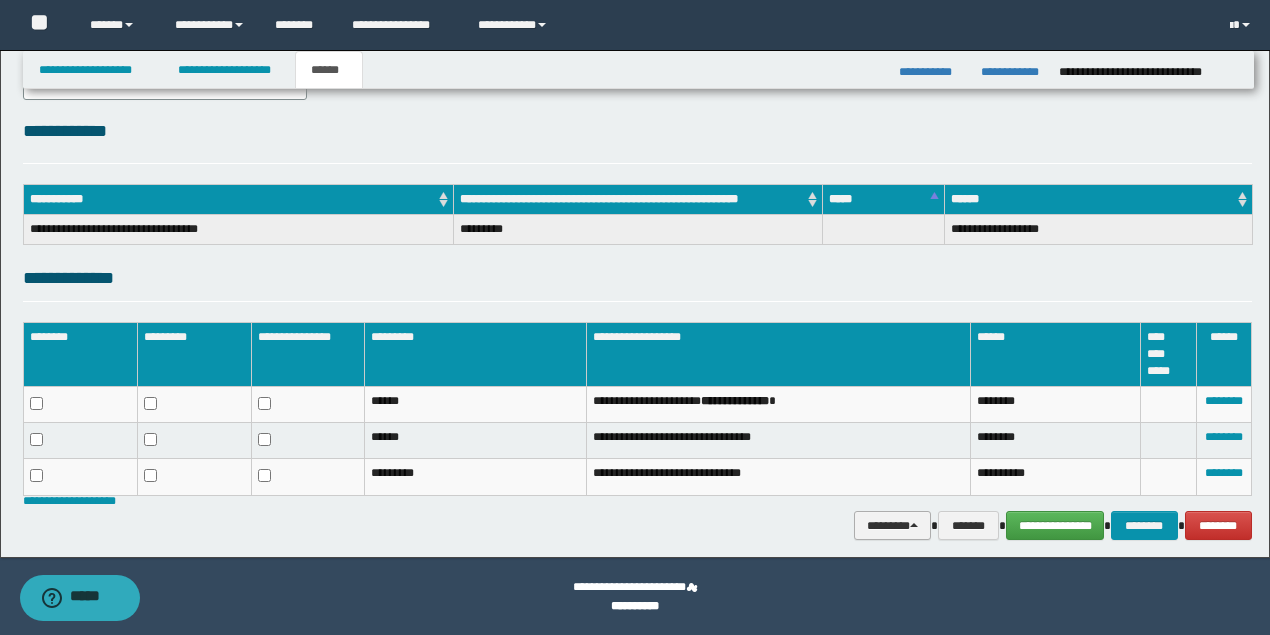 click on "********" at bounding box center (893, 525) 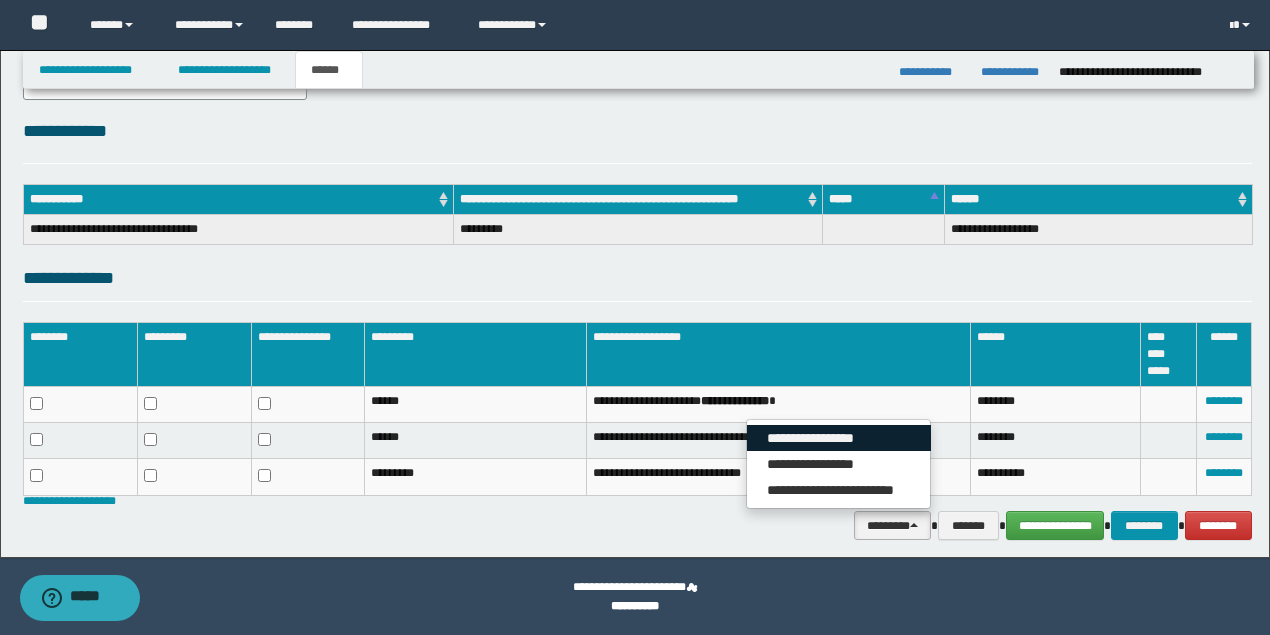 click on "**********" at bounding box center [839, 438] 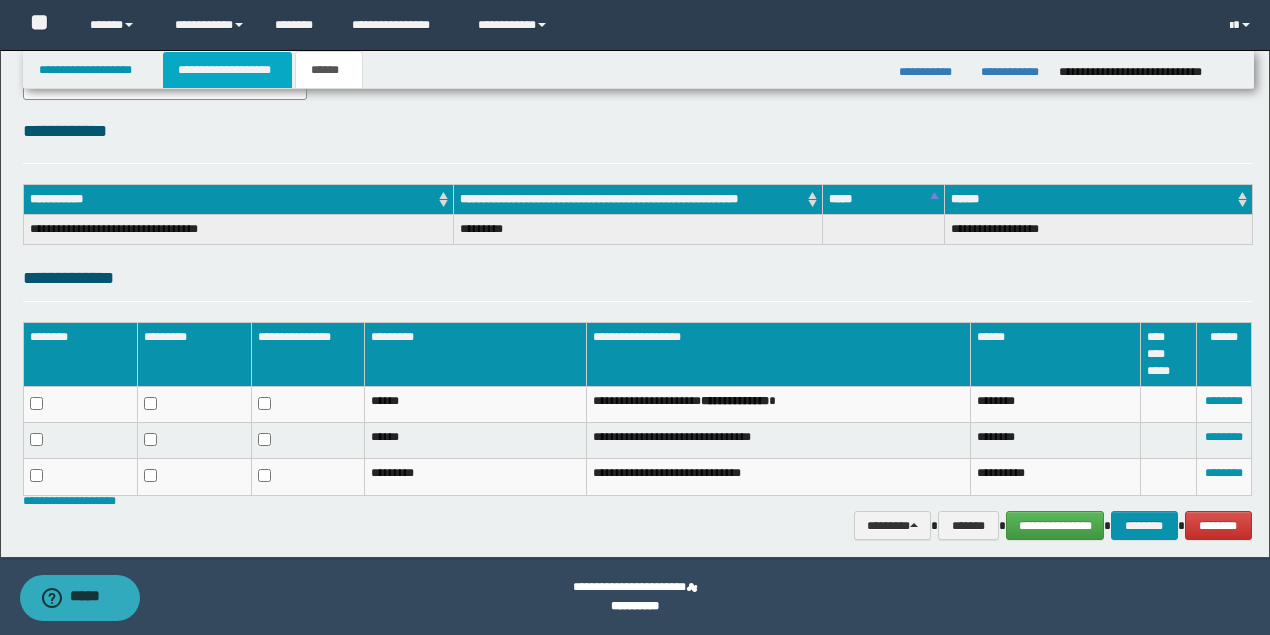 click on "**********" at bounding box center [227, 70] 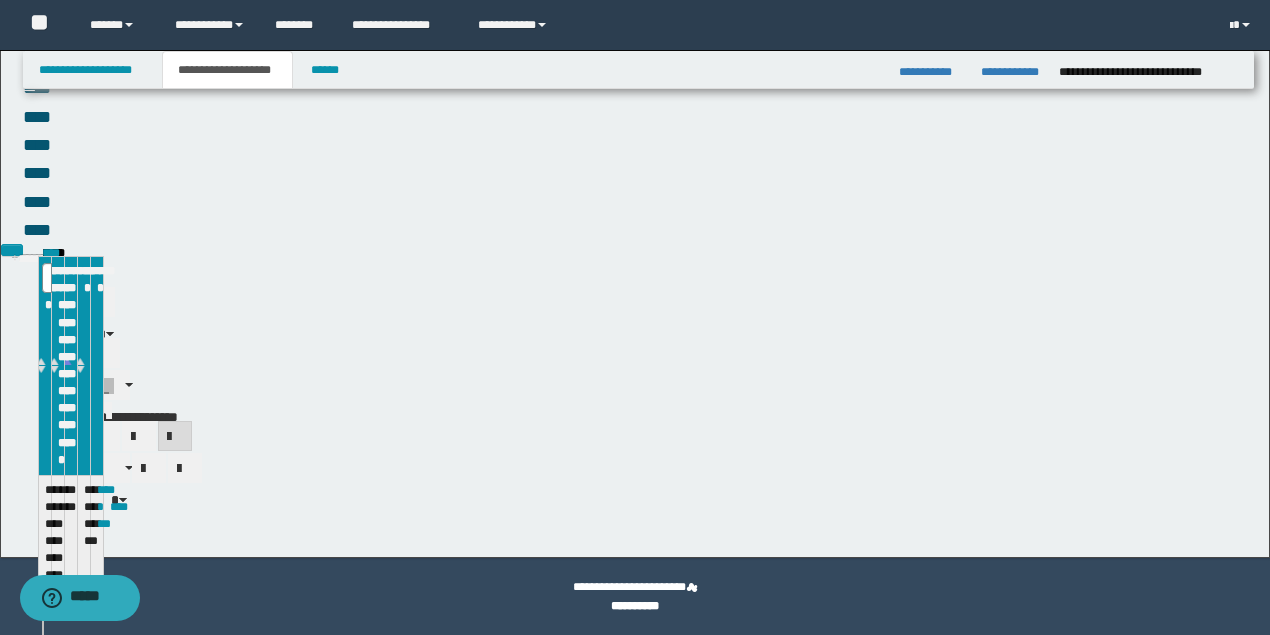 scroll, scrollTop: 257, scrollLeft: 0, axis: vertical 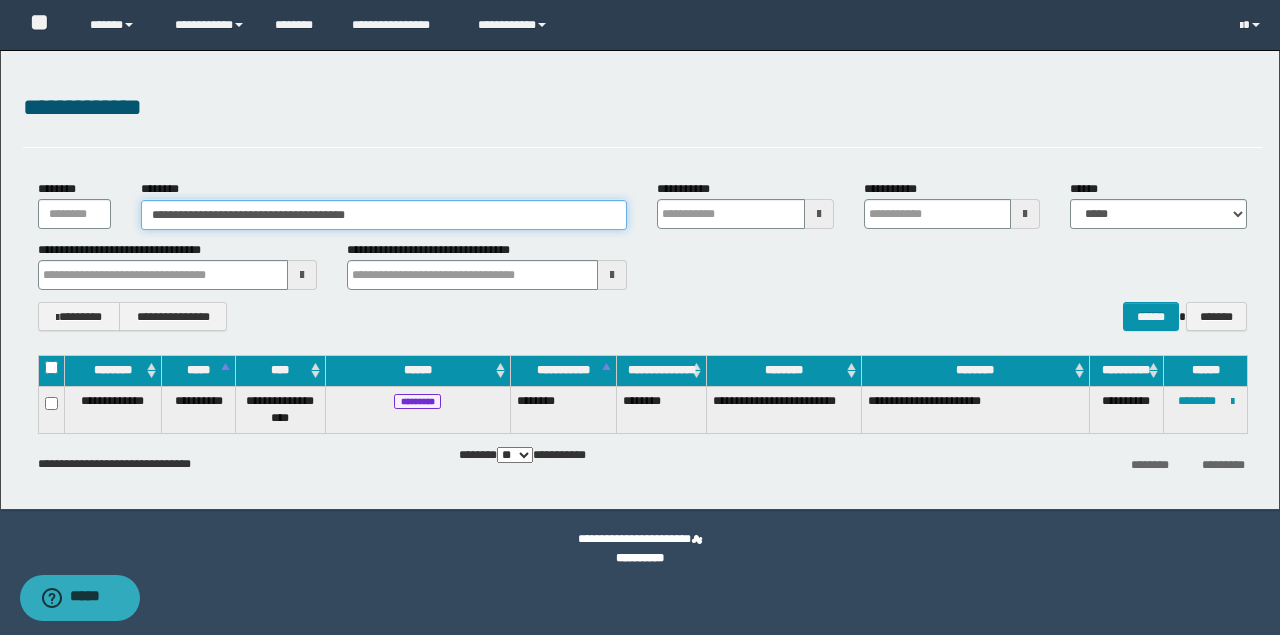 drag, startPoint x: 0, startPoint y: 0, endPoint x: 128, endPoint y: 210, distance: 245.93495 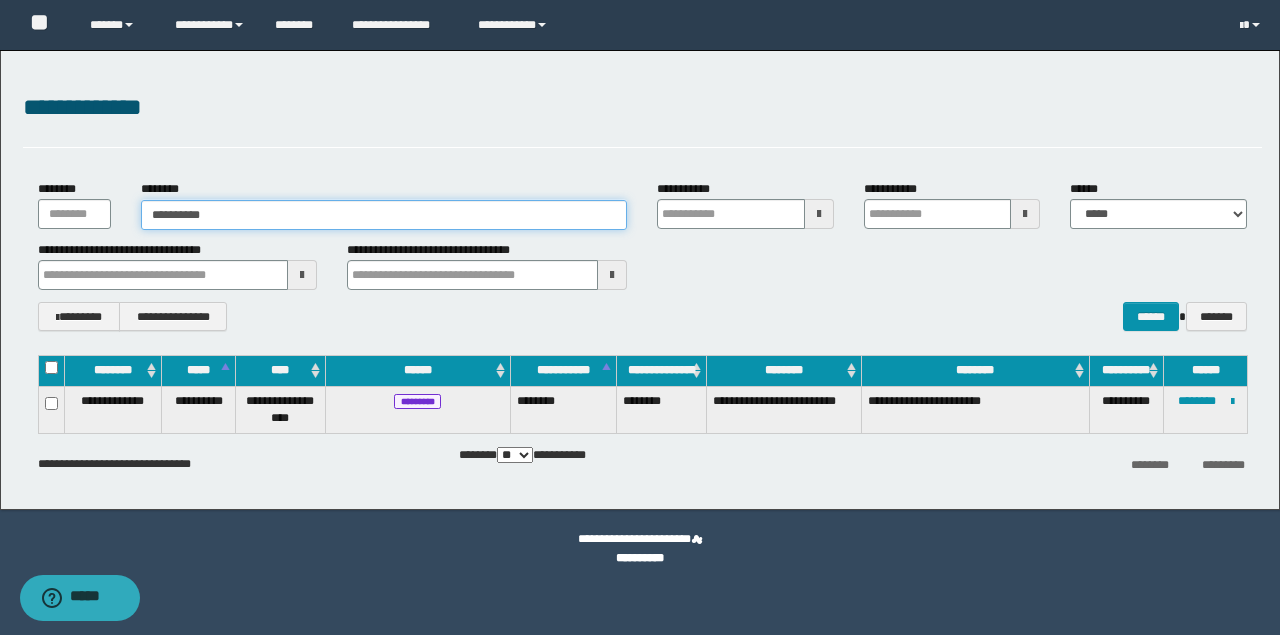 type on "**********" 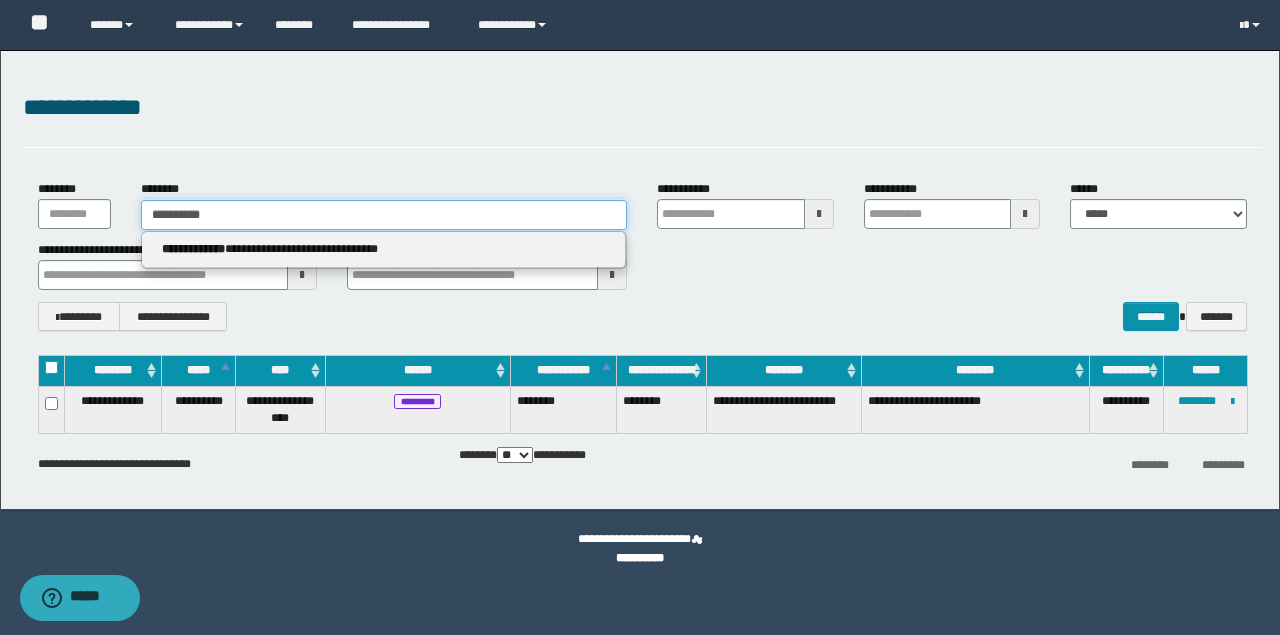 type on "**********" 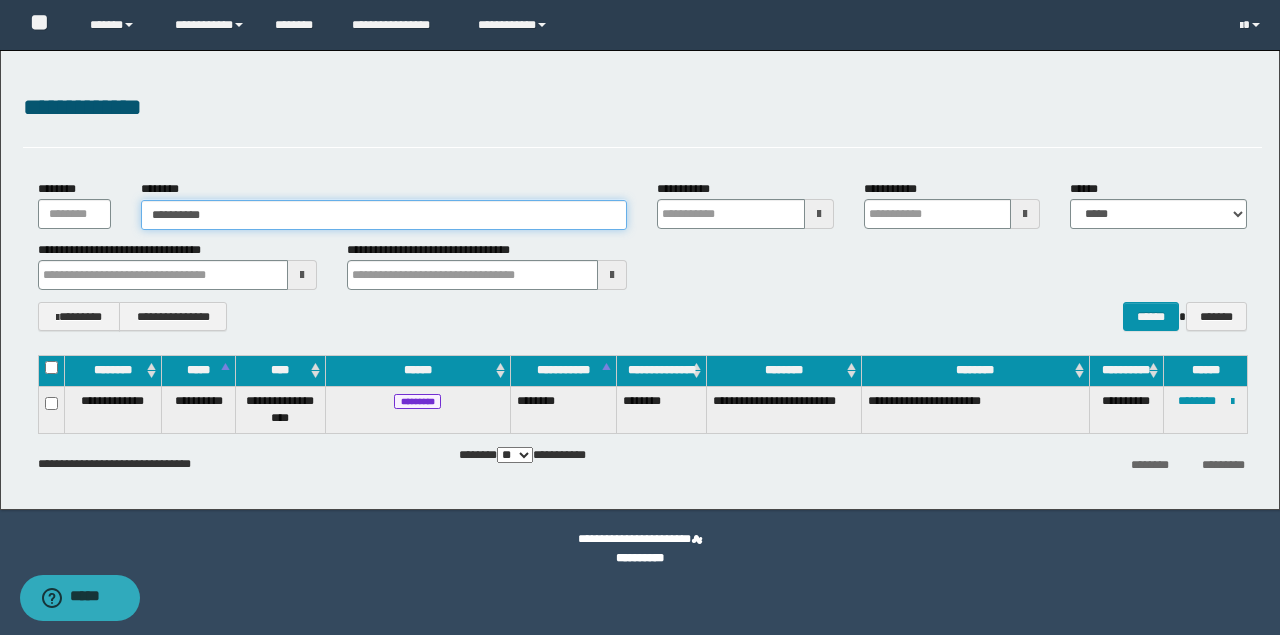 type on "**********" 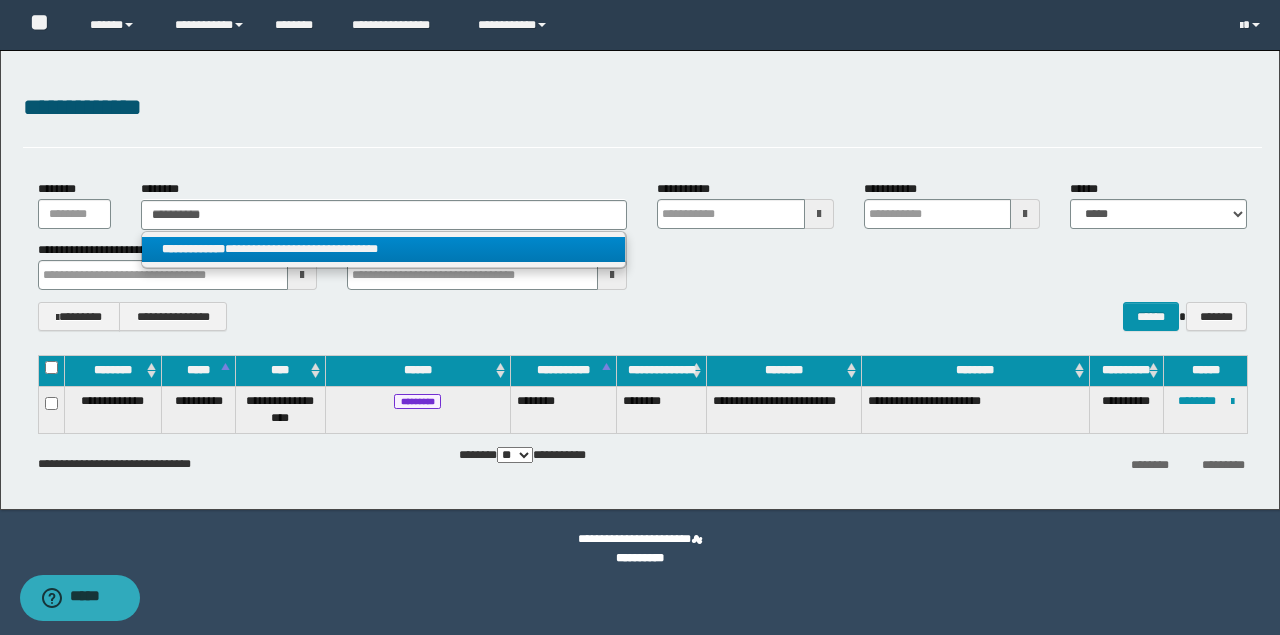 drag, startPoint x: 342, startPoint y: 248, endPoint x: 587, endPoint y: 270, distance: 245.98578 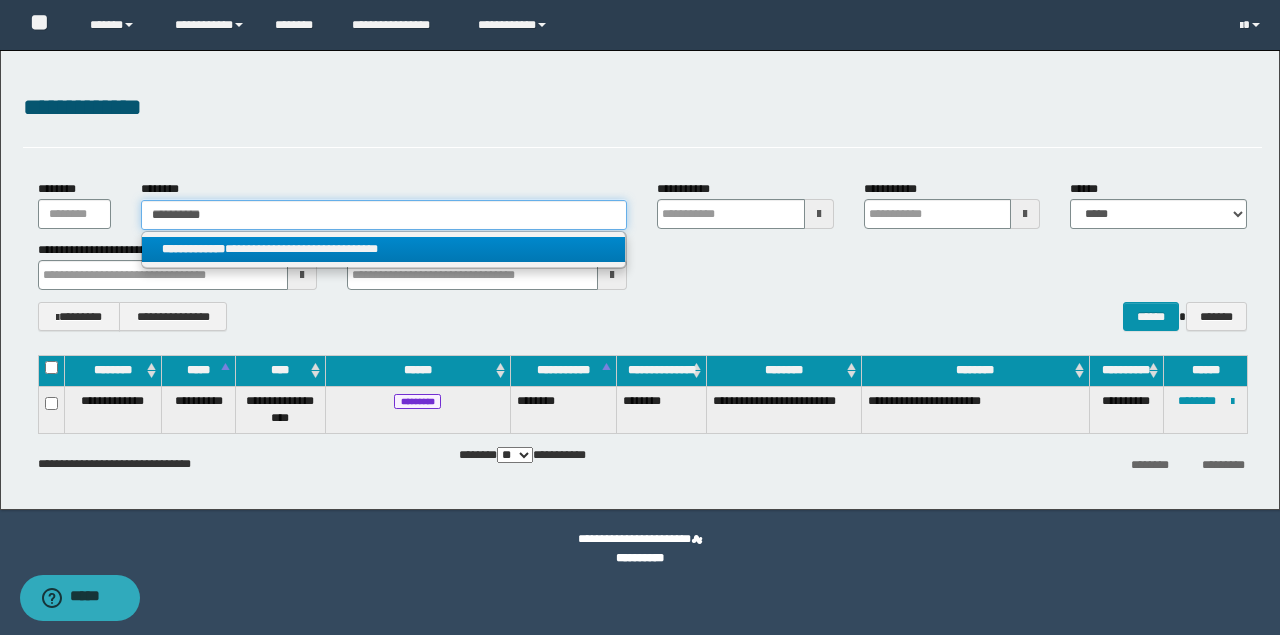 type 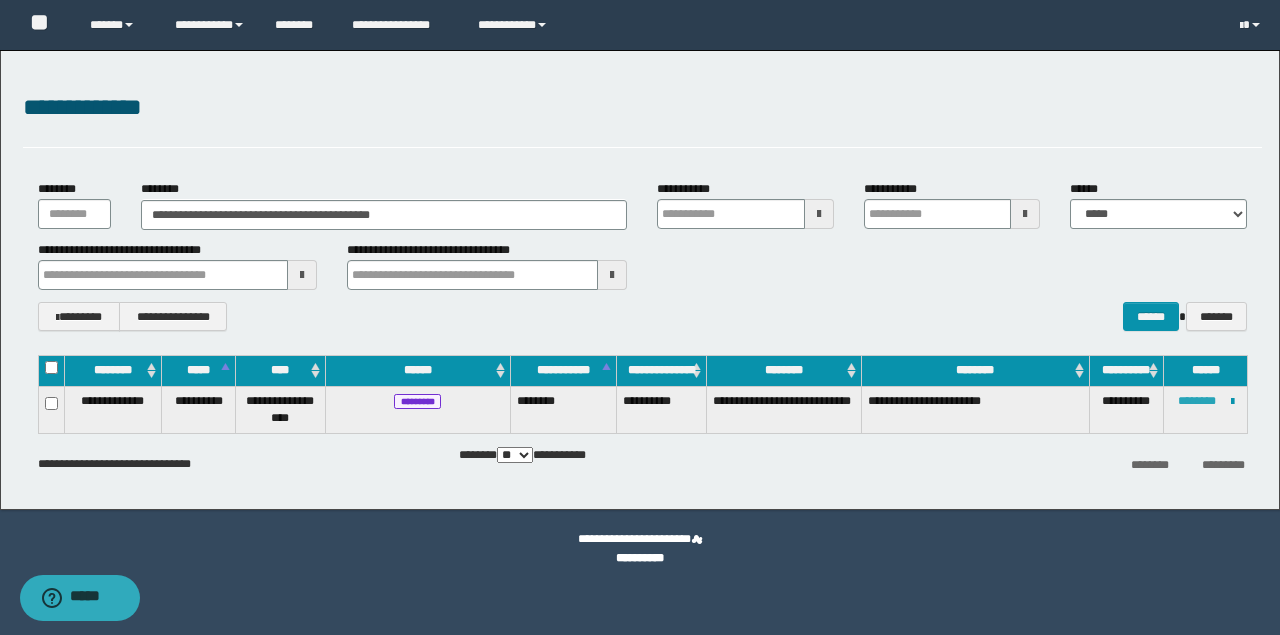 click on "********" at bounding box center [1197, 401] 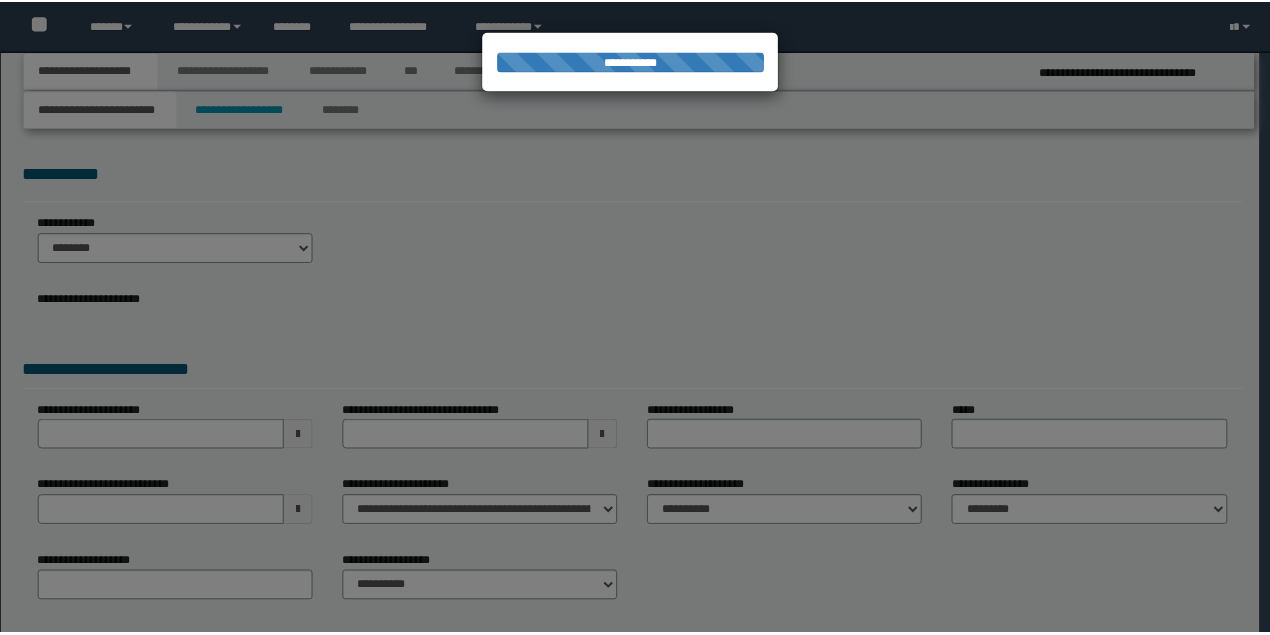 scroll, scrollTop: 0, scrollLeft: 0, axis: both 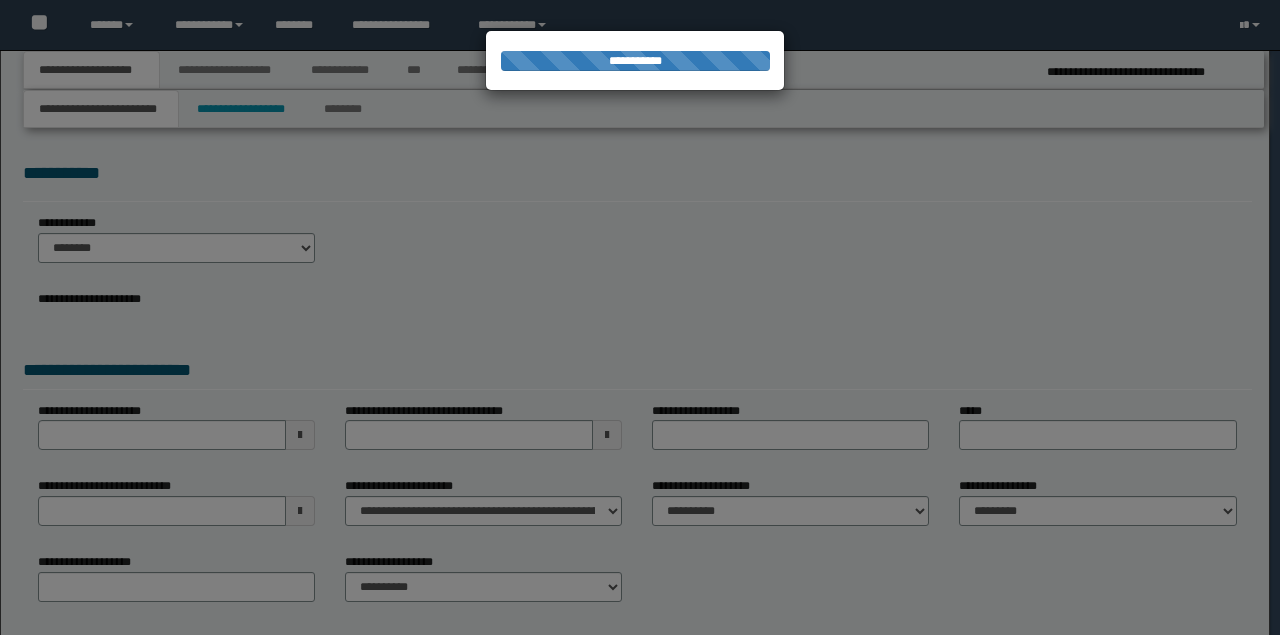 select on "*" 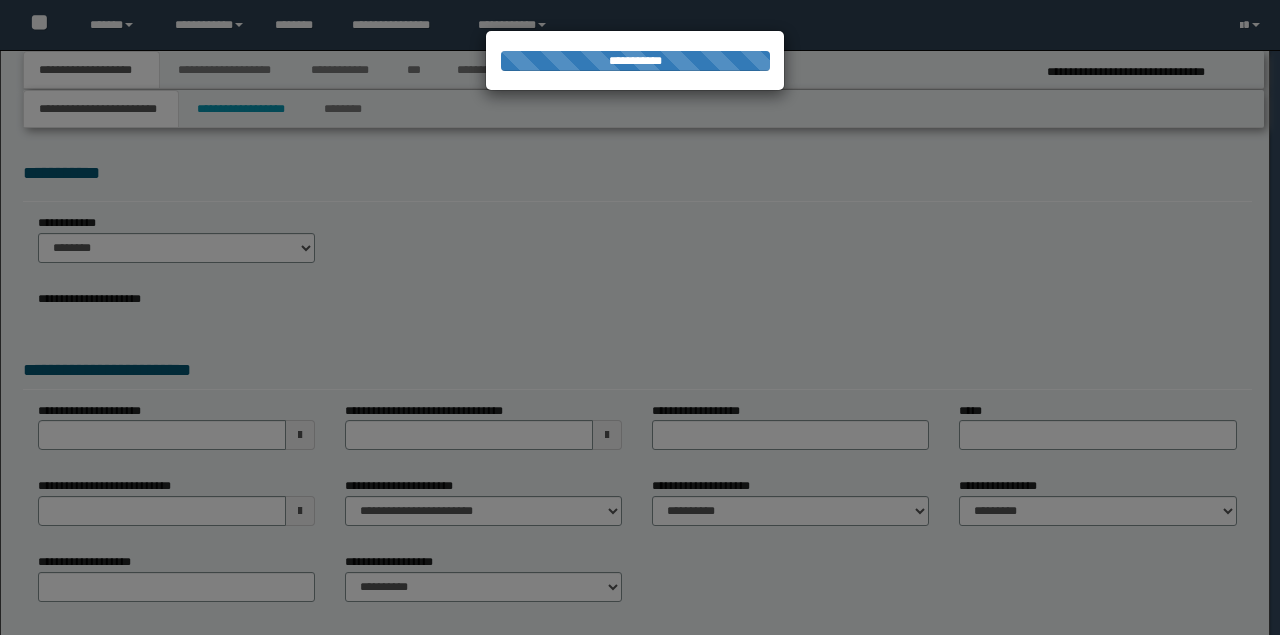 select on "*" 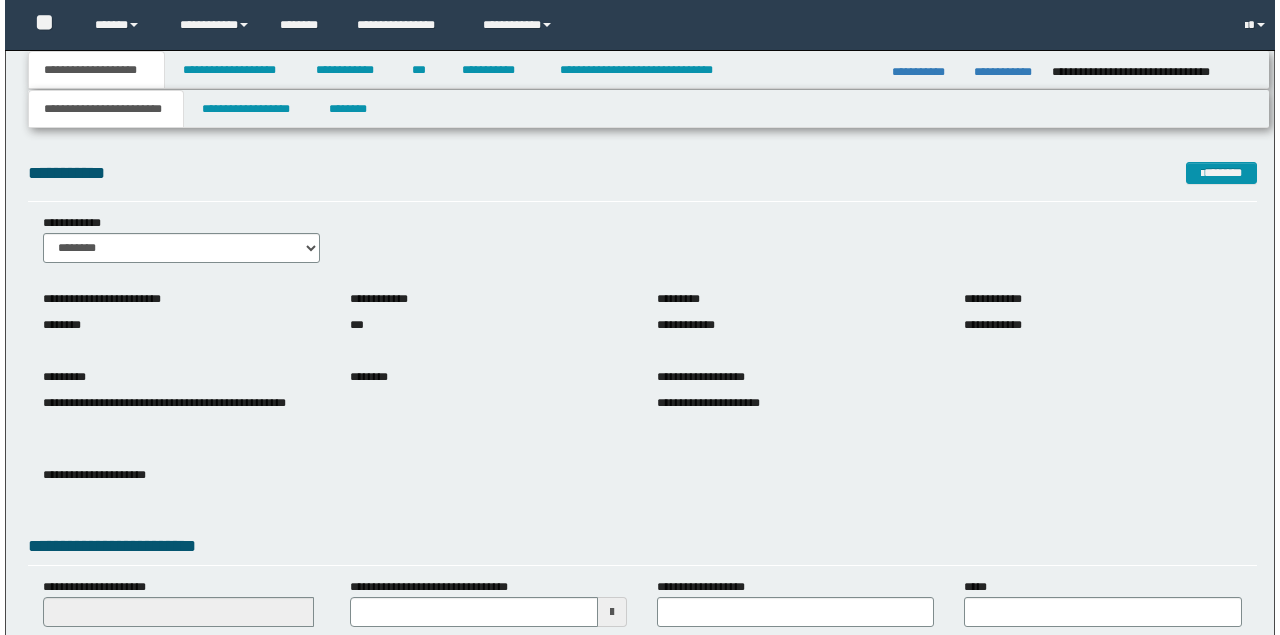 scroll, scrollTop: 0, scrollLeft: 0, axis: both 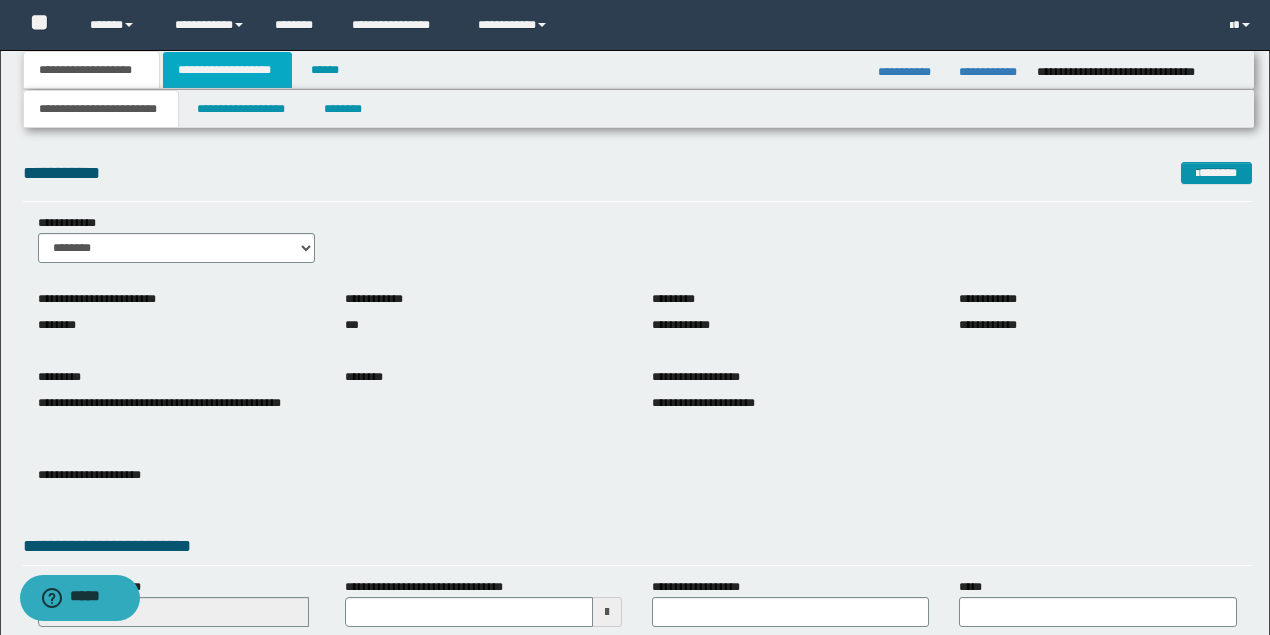 click on "**********" at bounding box center (227, 70) 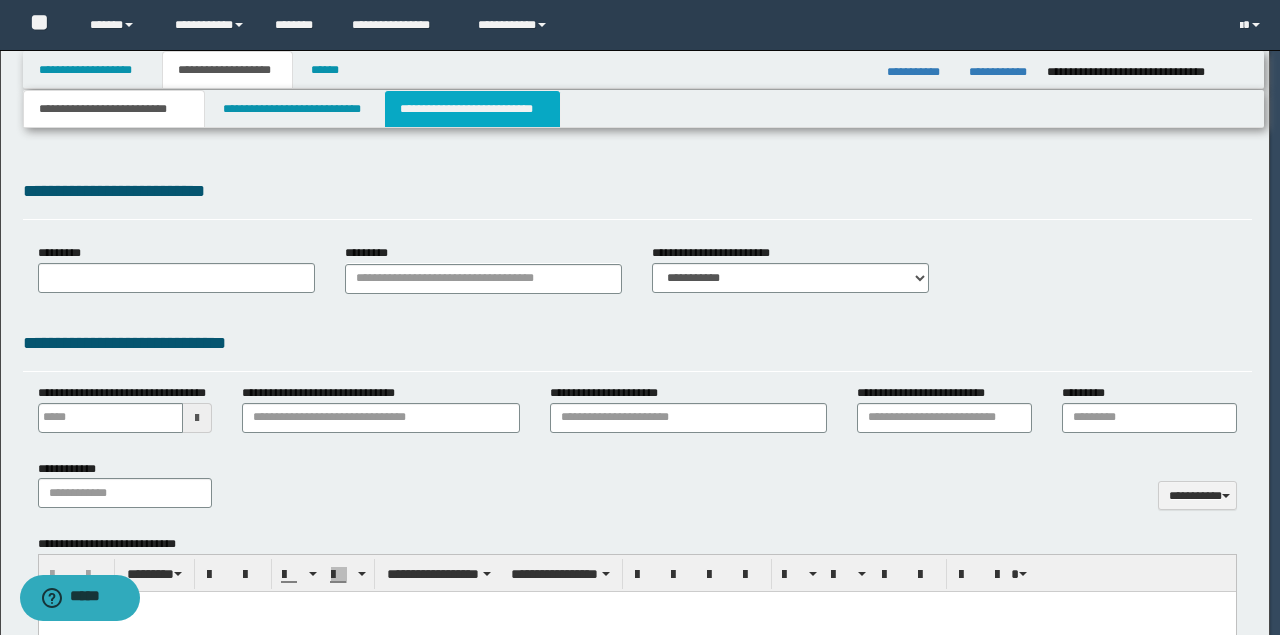 click on "**********" at bounding box center (472, 109) 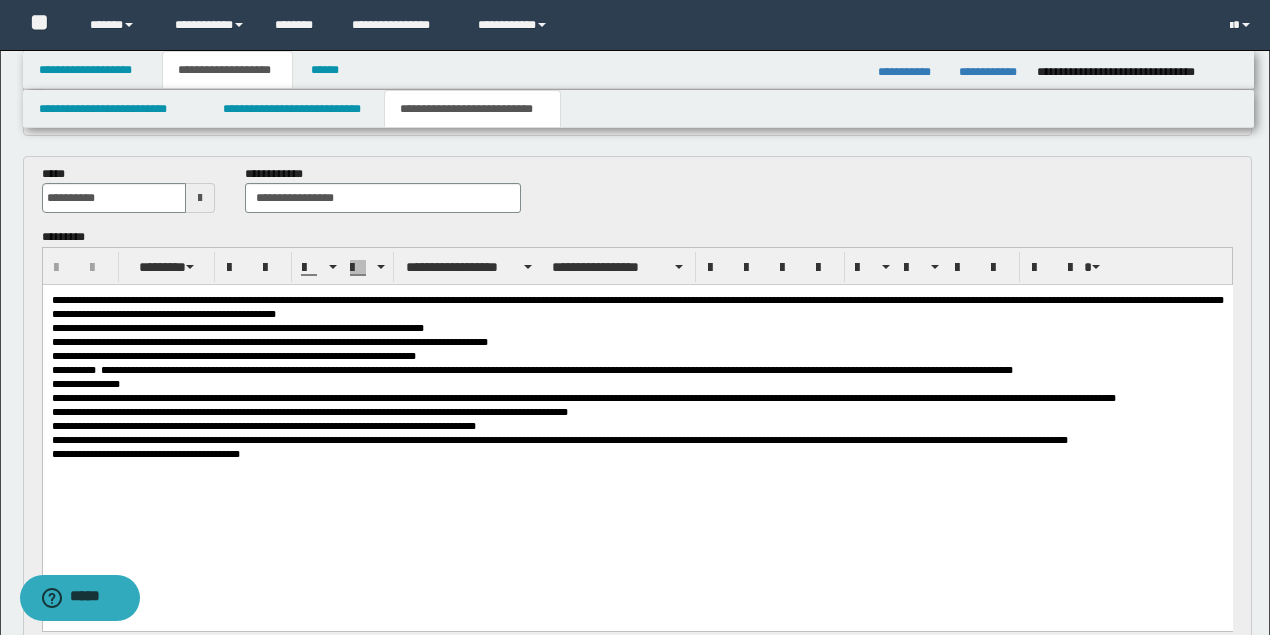 scroll, scrollTop: 733, scrollLeft: 0, axis: vertical 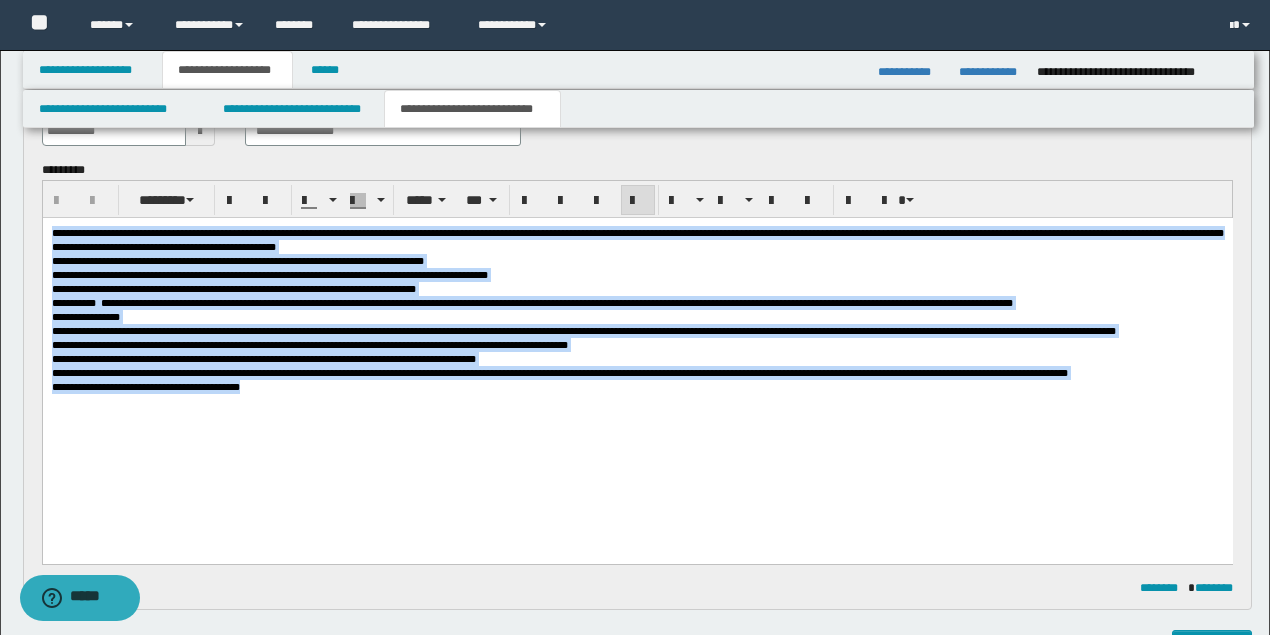 drag, startPoint x: 293, startPoint y: 450, endPoint x: 15, endPoint y: 213, distance: 365.3122 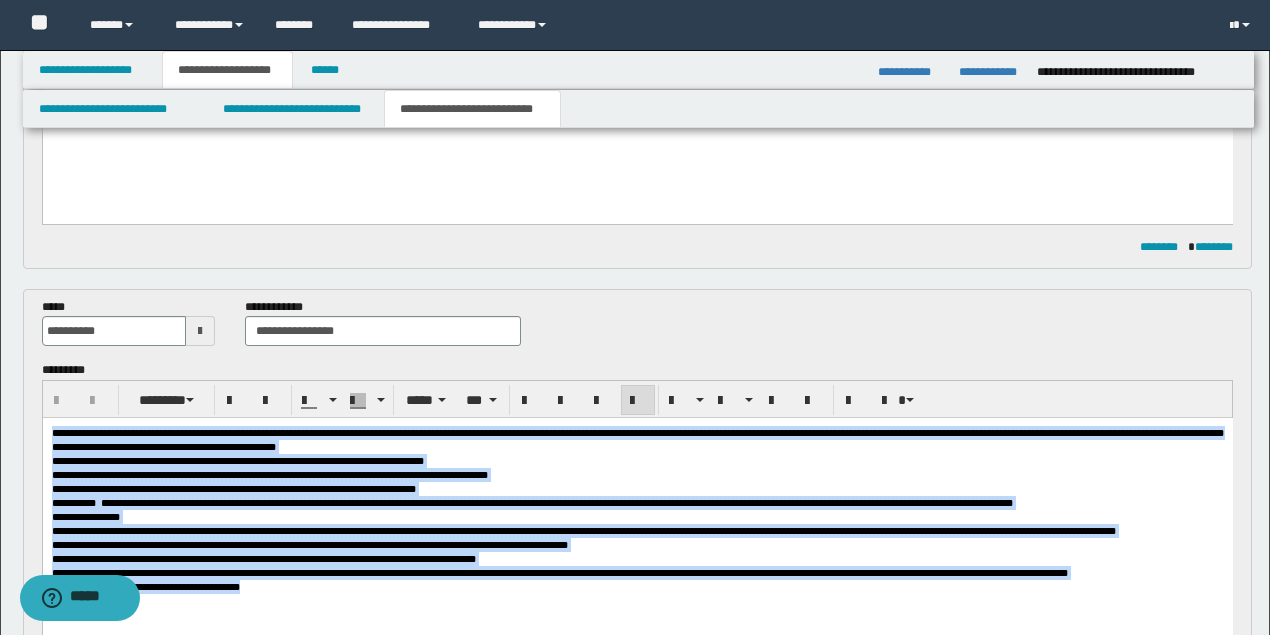 click on "**********" at bounding box center [237, 461] 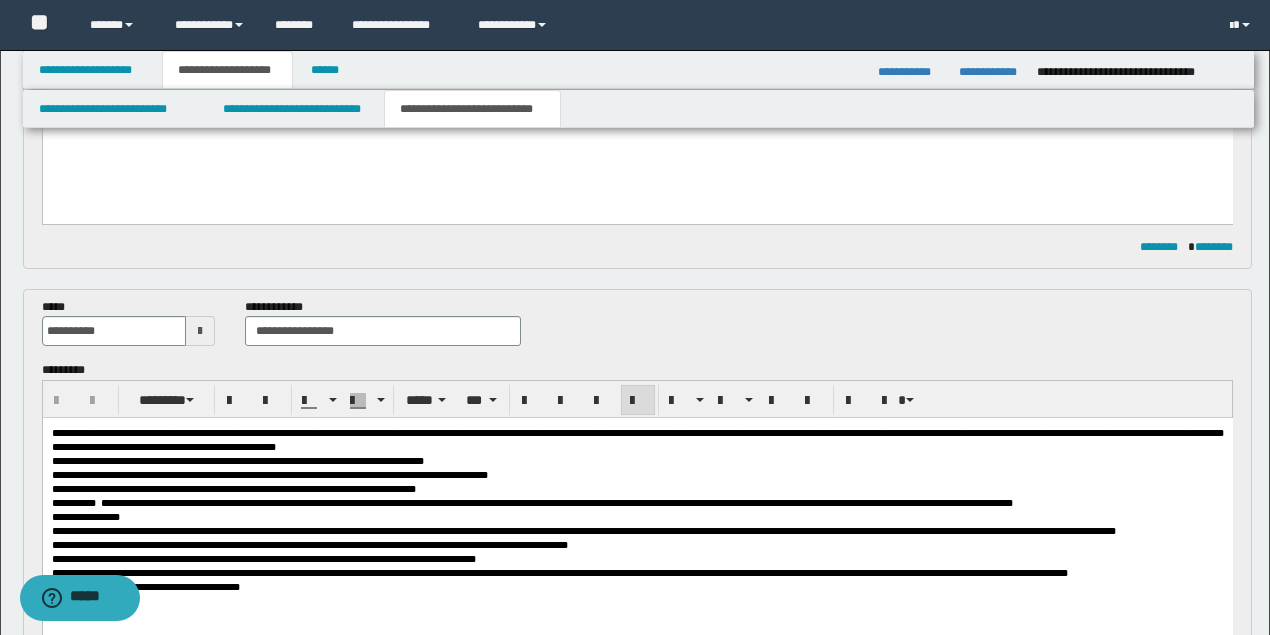 click on "**********" at bounding box center (637, 535) 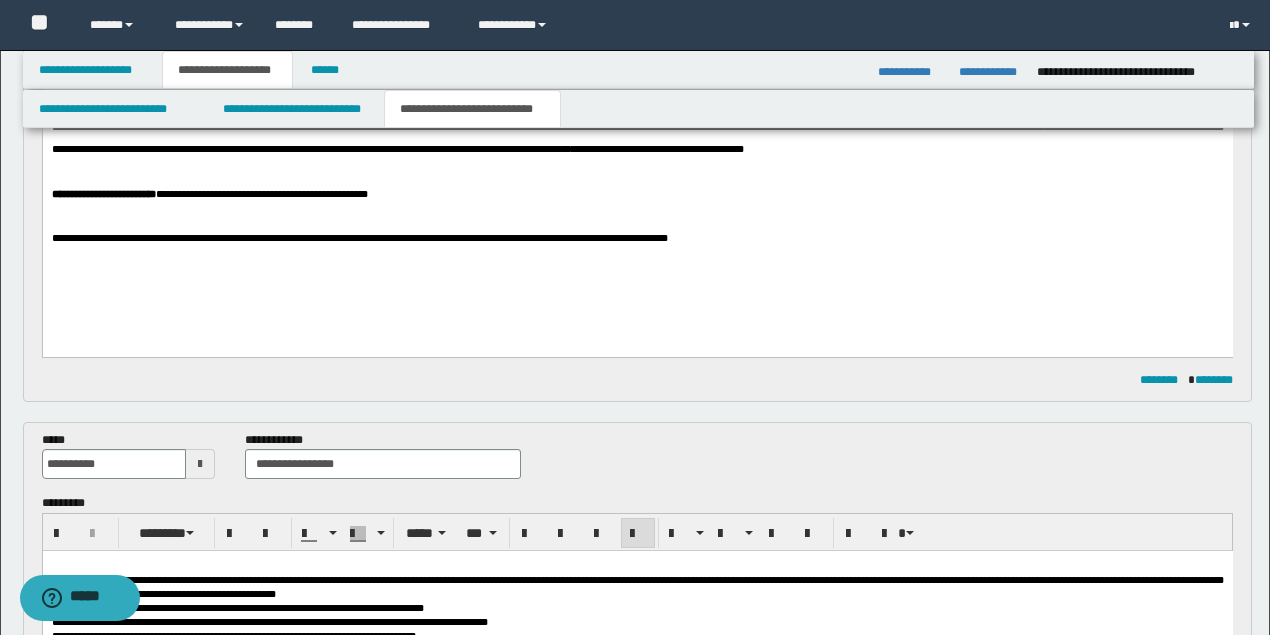 scroll, scrollTop: 600, scrollLeft: 0, axis: vertical 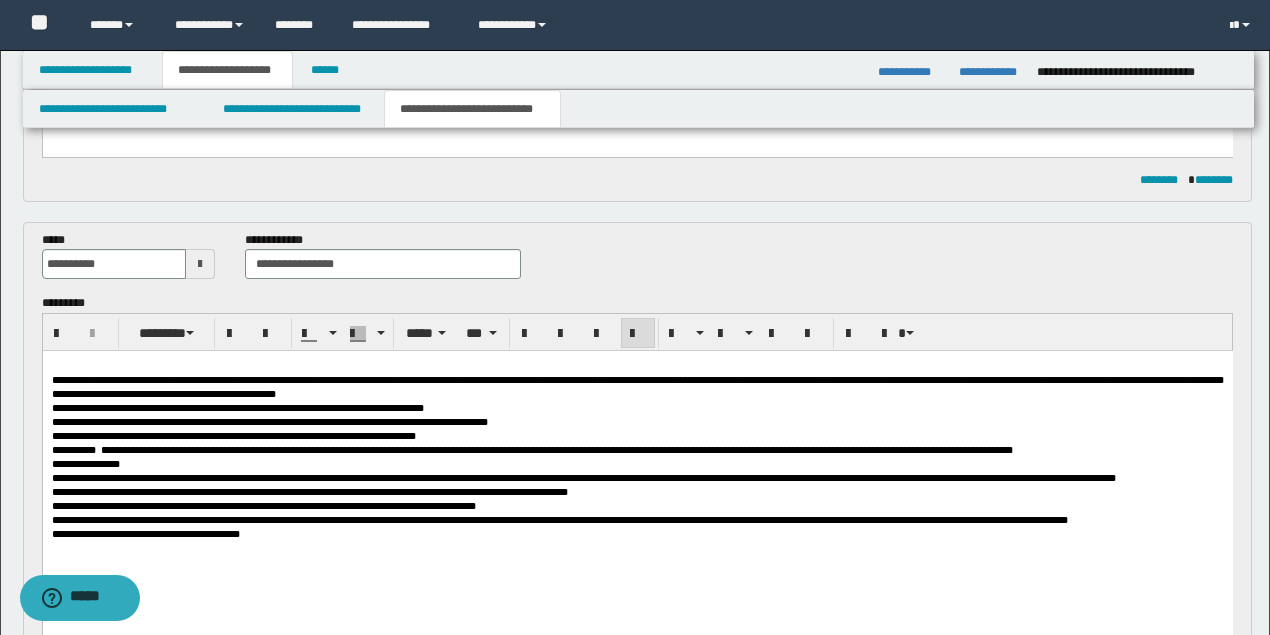 click at bounding box center [637, 366] 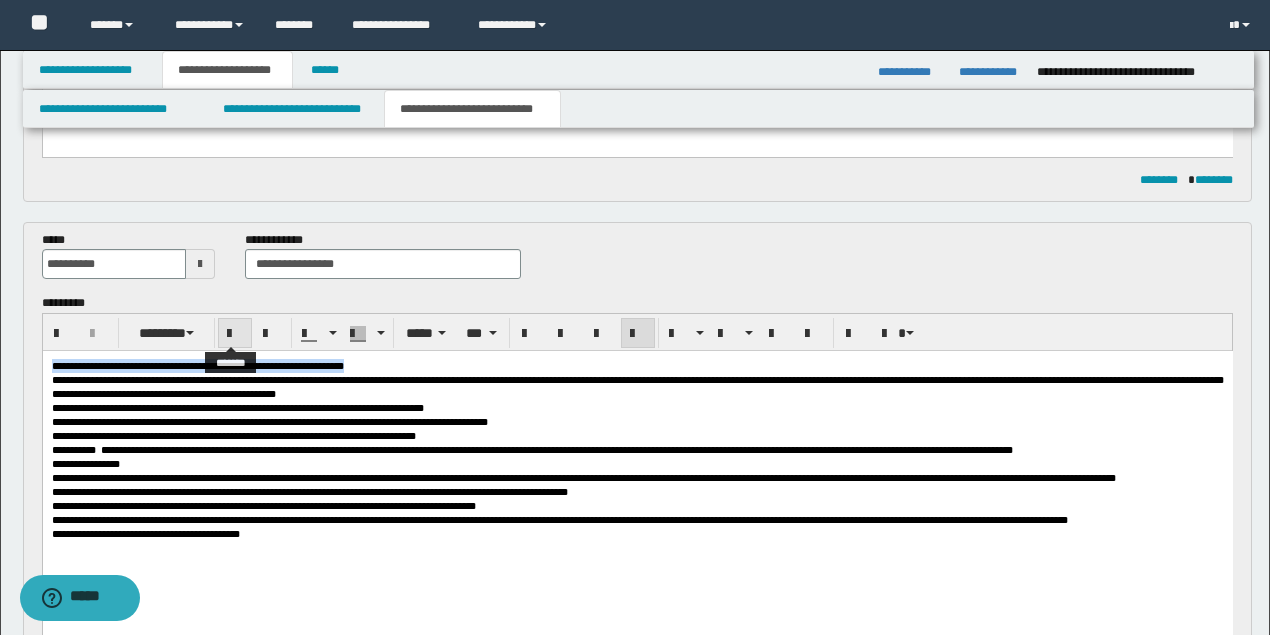 drag, startPoint x: 233, startPoint y: 334, endPoint x: 262, endPoint y: 340, distance: 29.614185 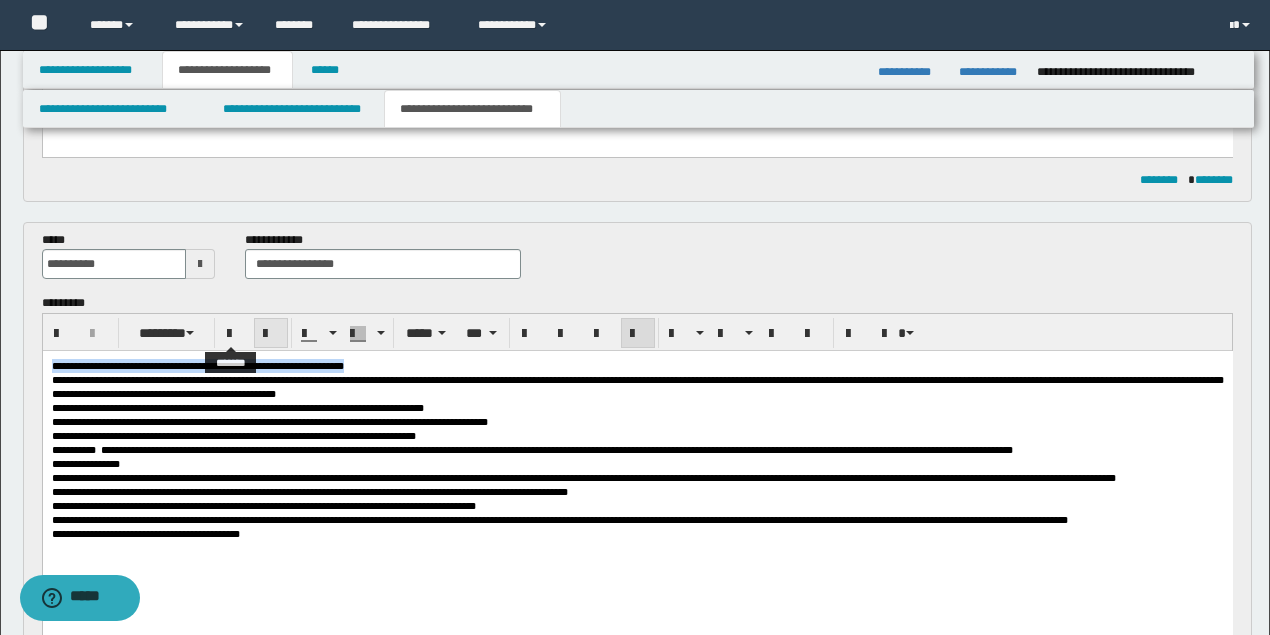 click at bounding box center [235, 334] 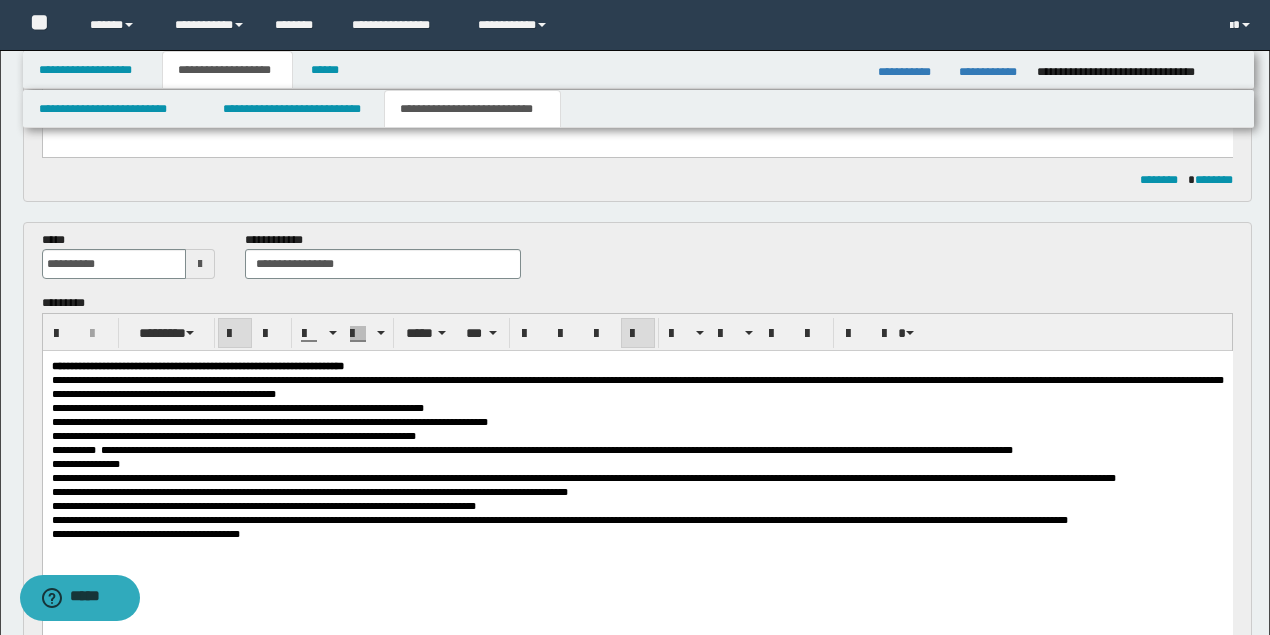 click on "**********" at bounding box center (637, 366) 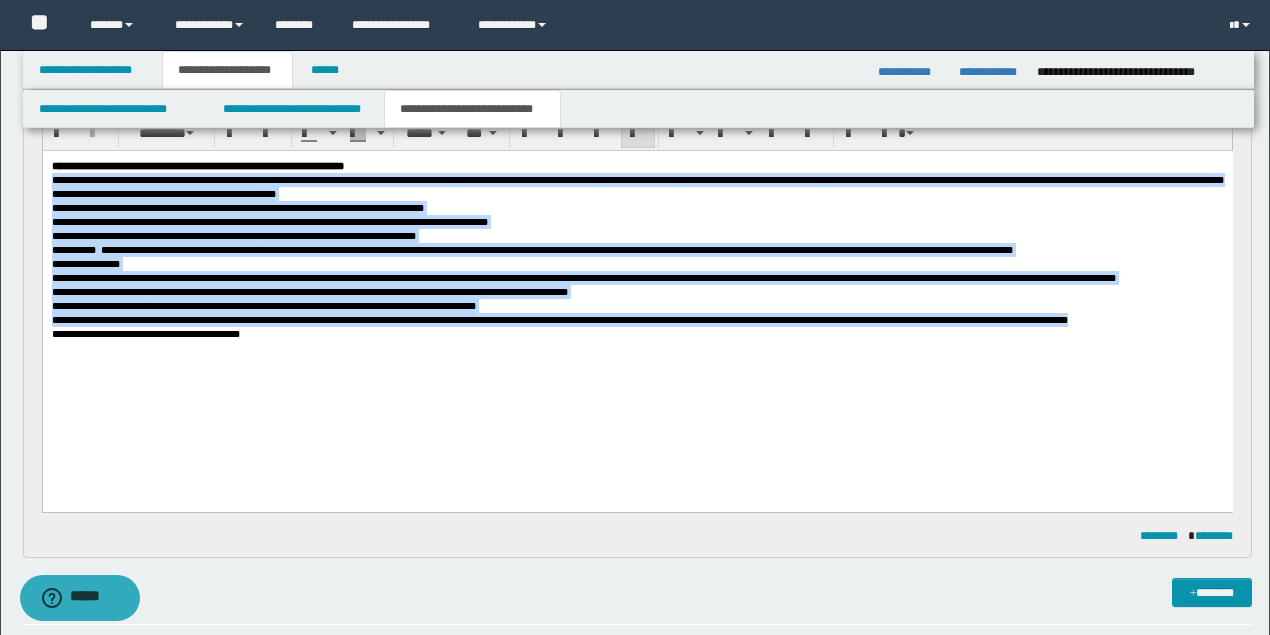 drag, startPoint x: 140, startPoint y: 381, endPoint x: 261, endPoint y: 230, distance: 193.49936 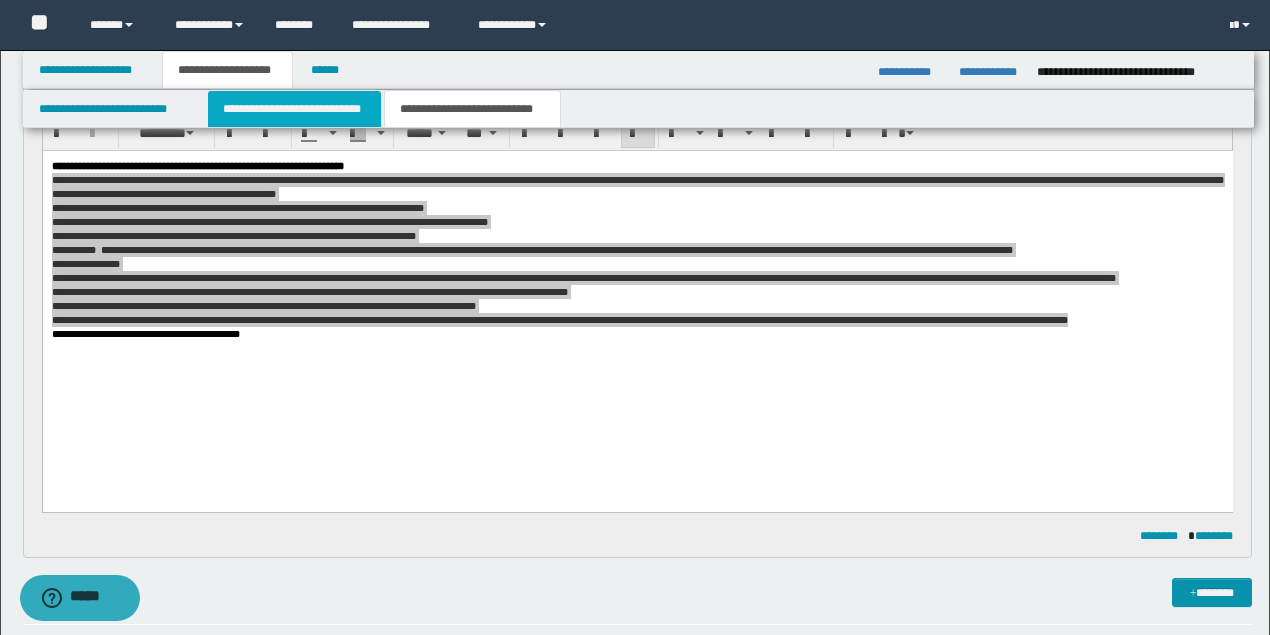 click on "**********" at bounding box center [294, 109] 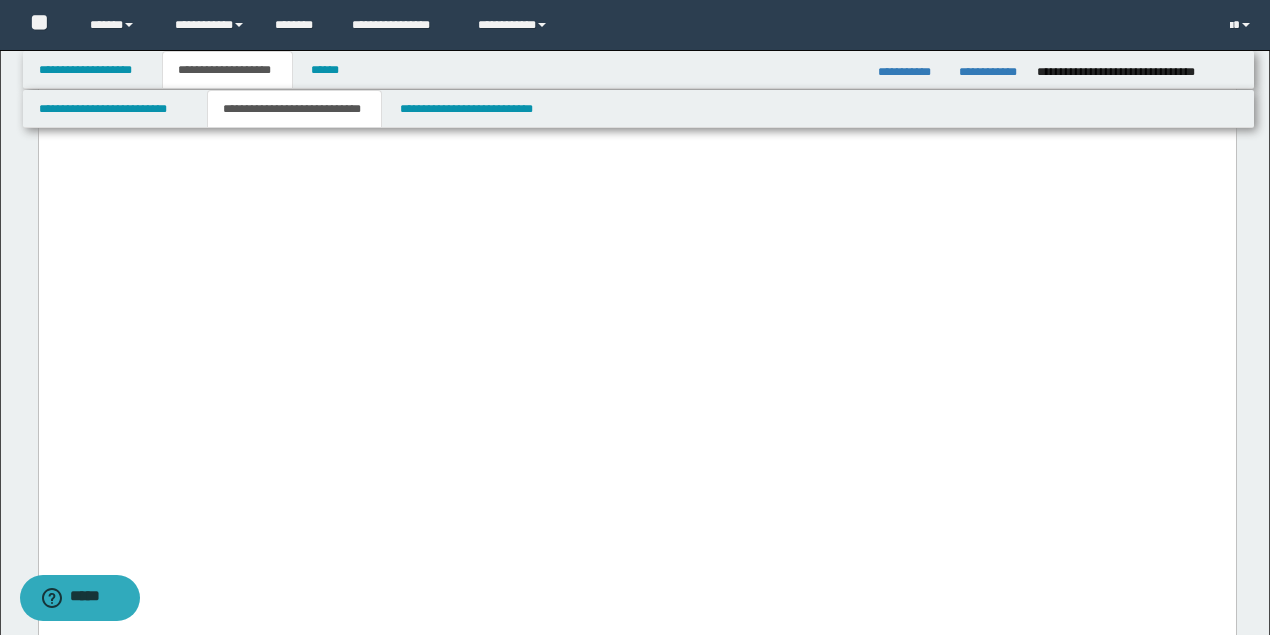 scroll, scrollTop: 4266, scrollLeft: 0, axis: vertical 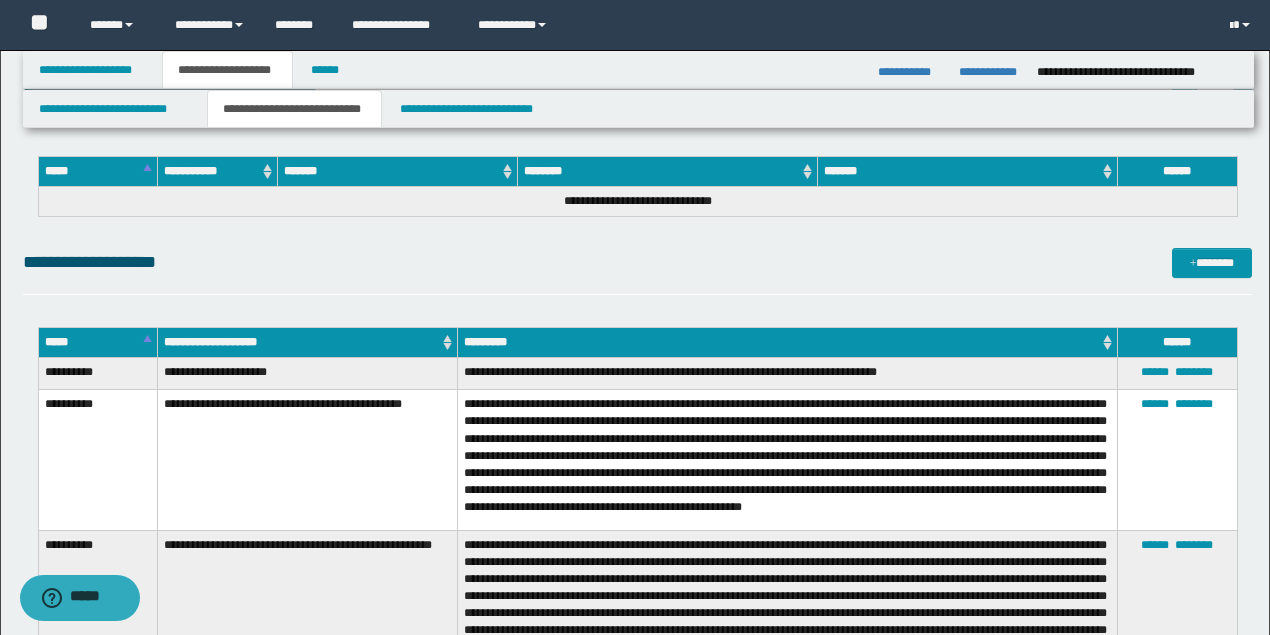 click on "**********" at bounding box center (787, 374) 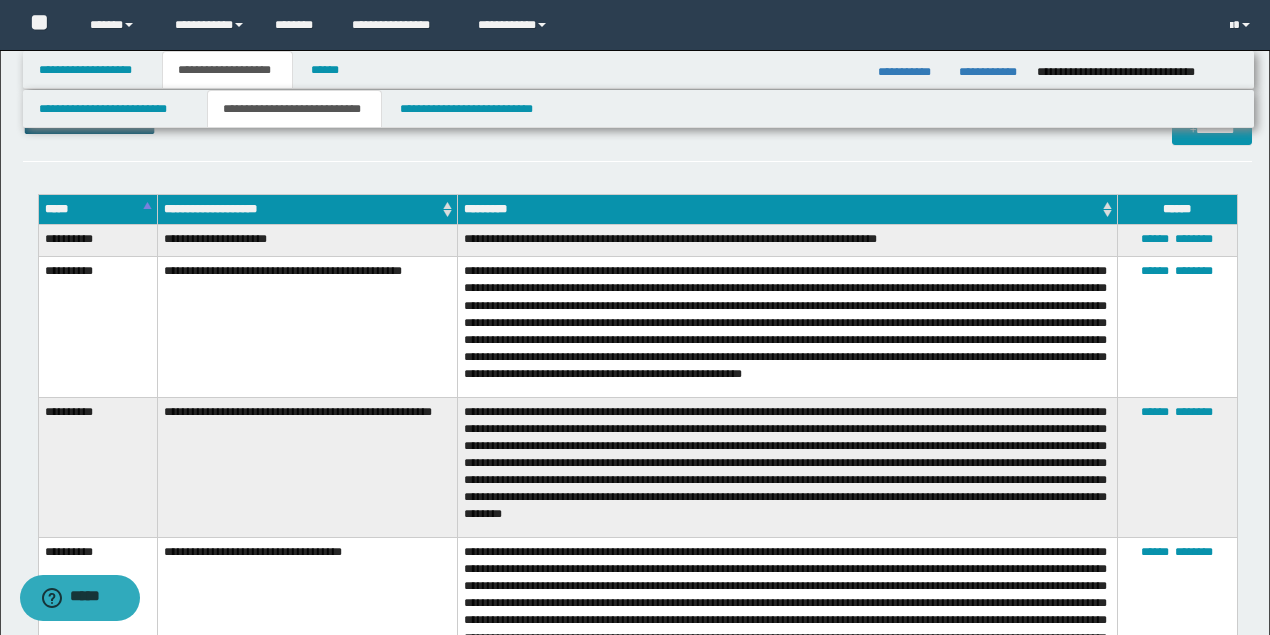 scroll, scrollTop: 11534, scrollLeft: 0, axis: vertical 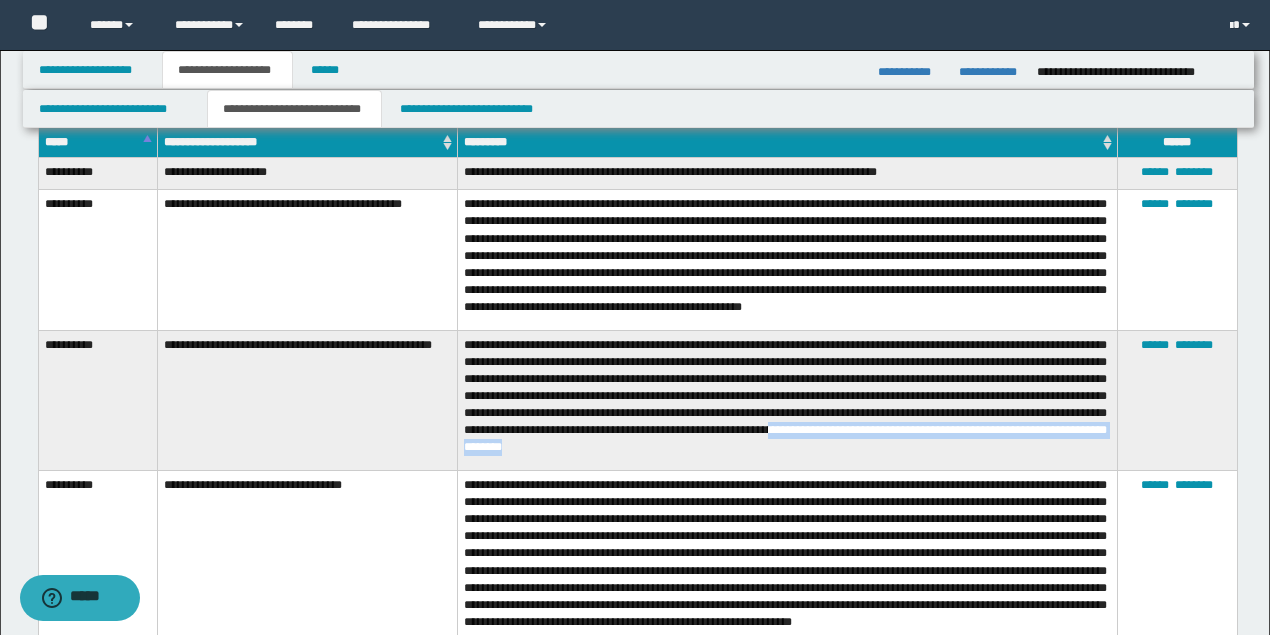 drag, startPoint x: 780, startPoint y: 455, endPoint x: 1046, endPoint y: 440, distance: 266.4226 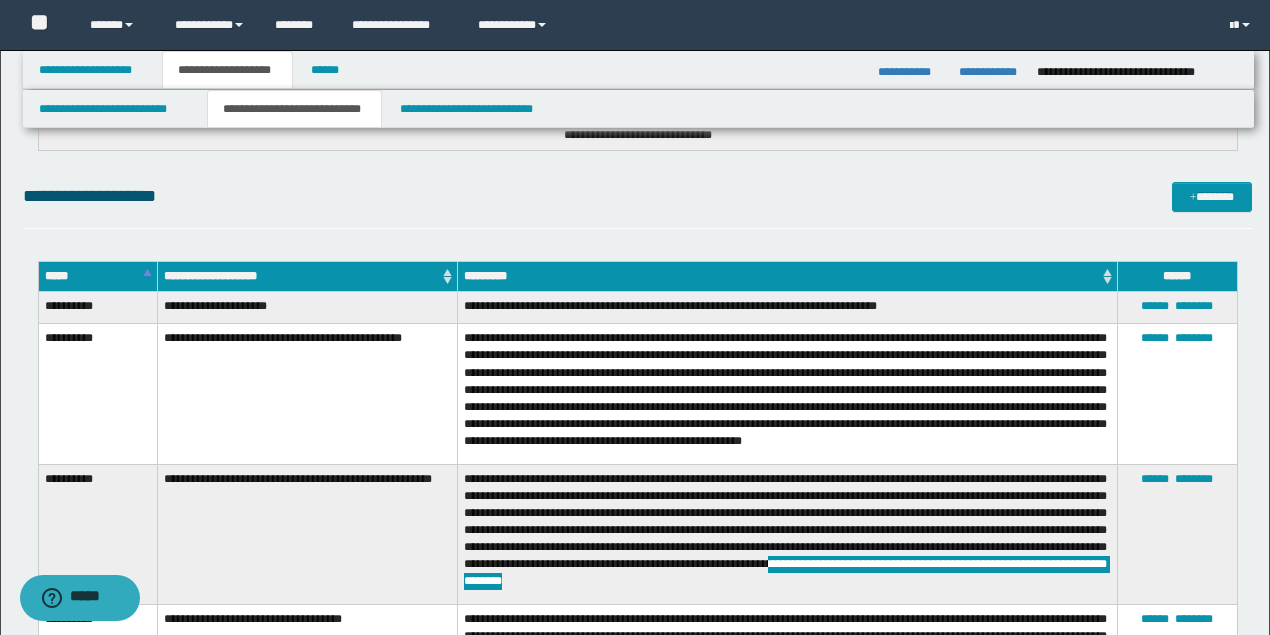 scroll, scrollTop: 11467, scrollLeft: 0, axis: vertical 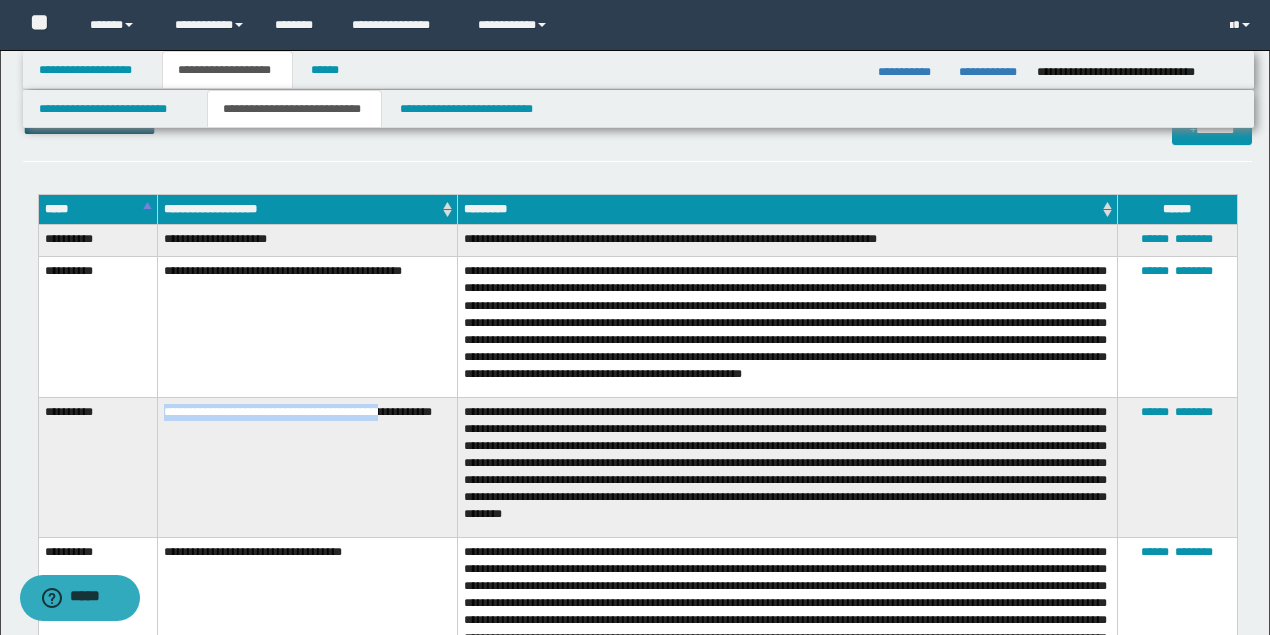 drag, startPoint x: 166, startPoint y: 414, endPoint x: 390, endPoint y: 418, distance: 224.0357 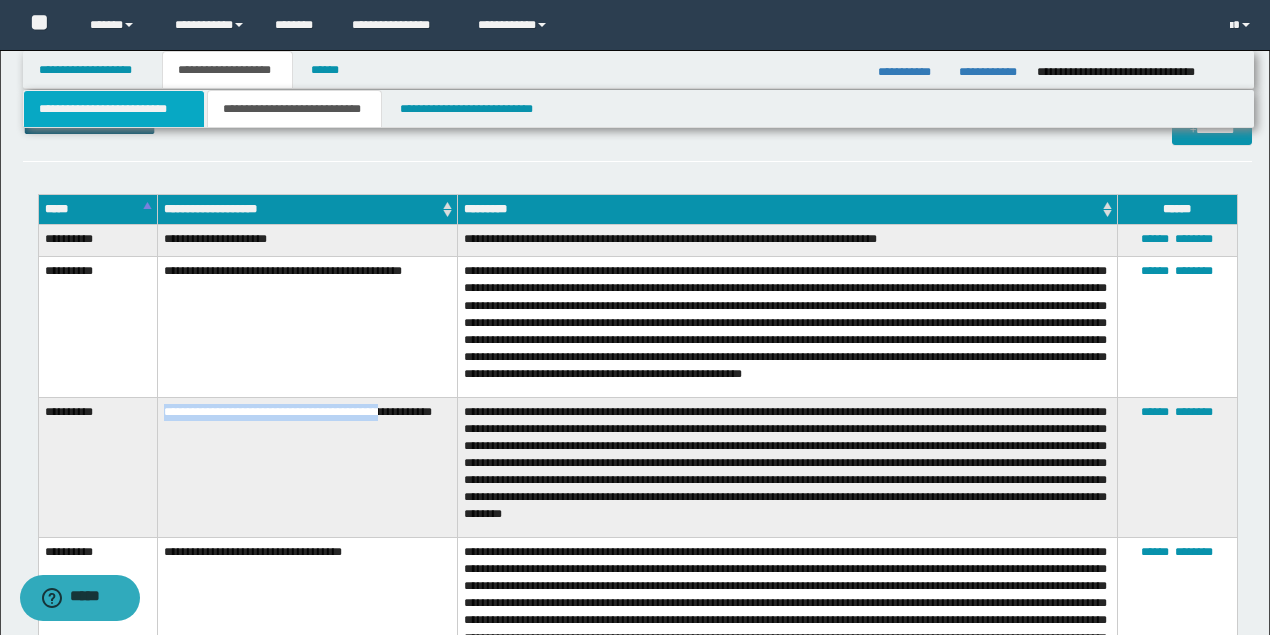 click on "**********" at bounding box center (114, 109) 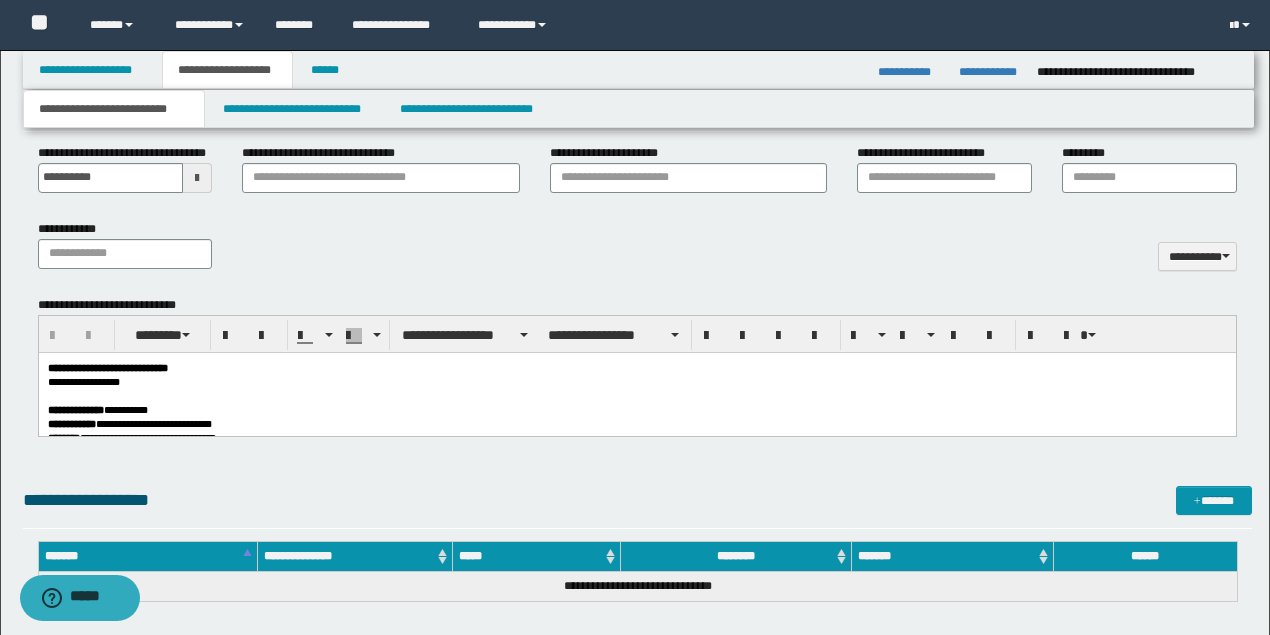 scroll, scrollTop: 936, scrollLeft: 0, axis: vertical 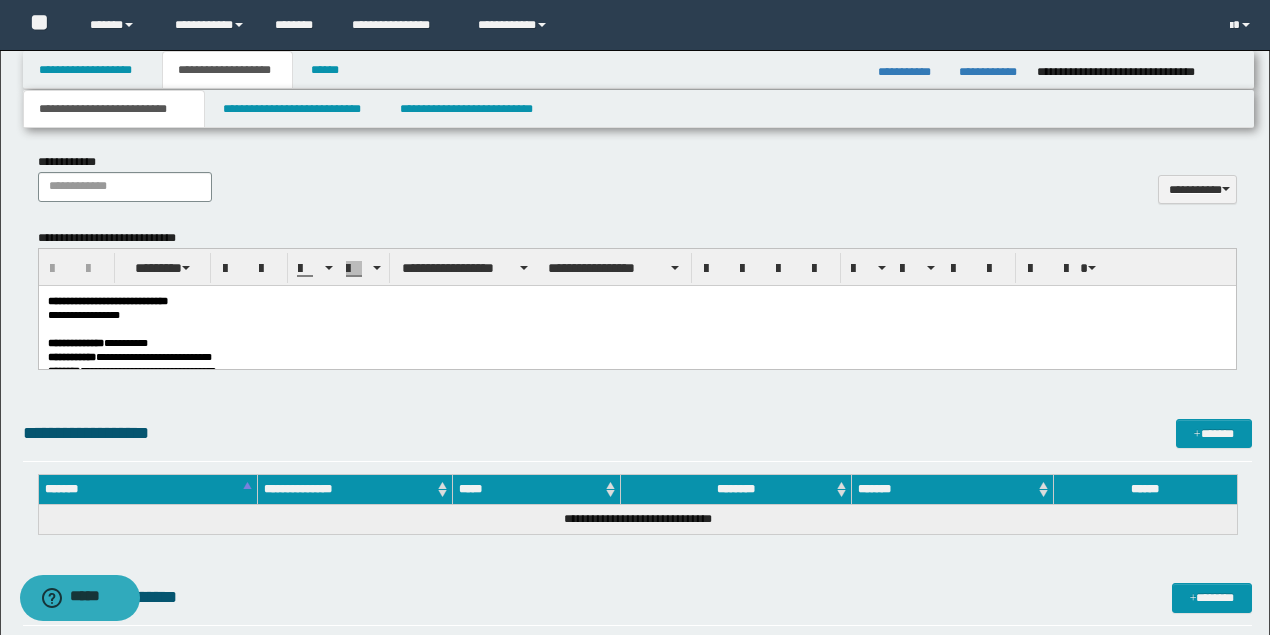click on "**********" at bounding box center [97, 342] 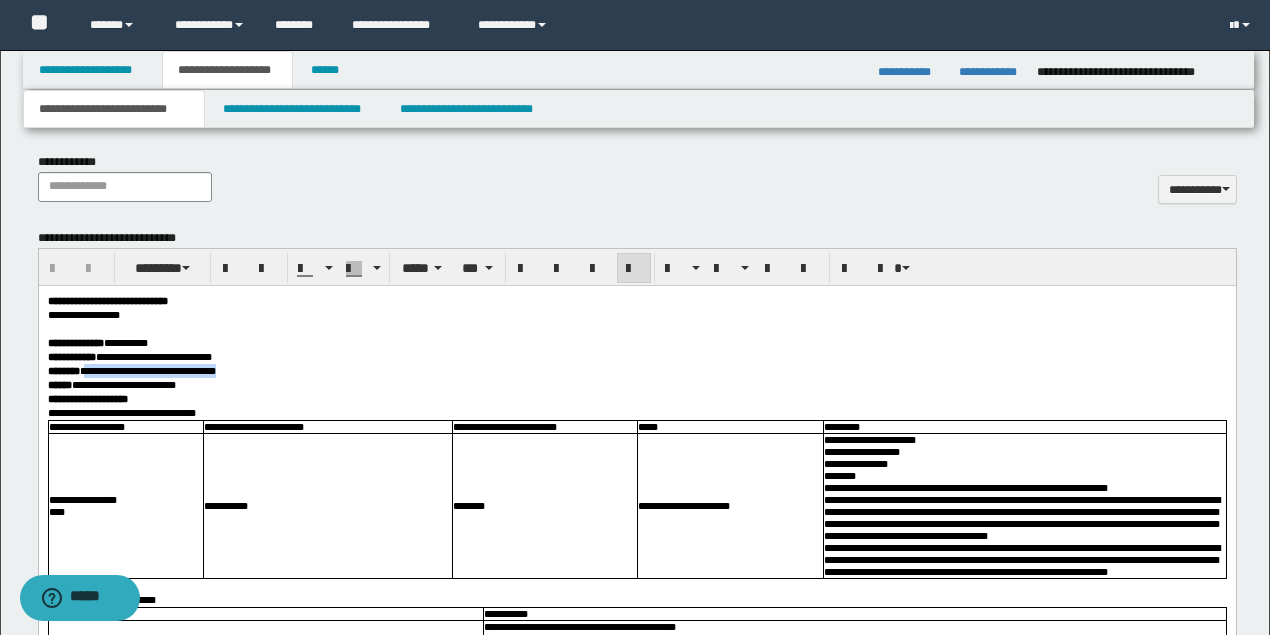 drag, startPoint x: 282, startPoint y: 378, endPoint x: 108, endPoint y: 372, distance: 174.10342 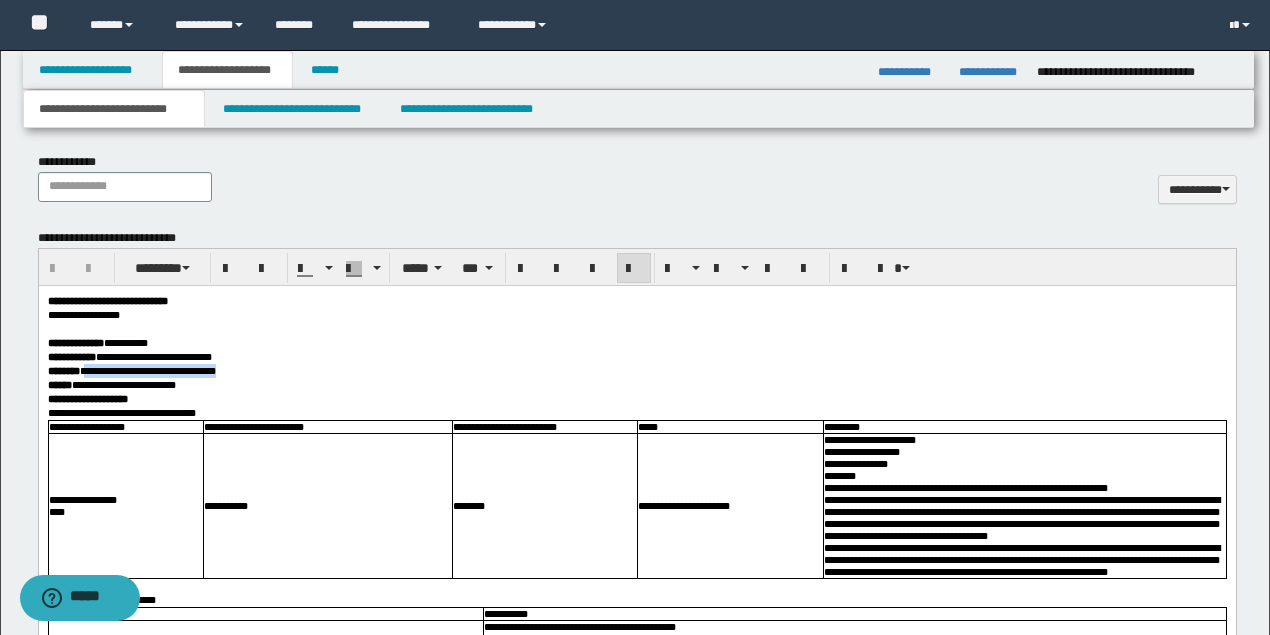 click on "**********" at bounding box center (636, 370) 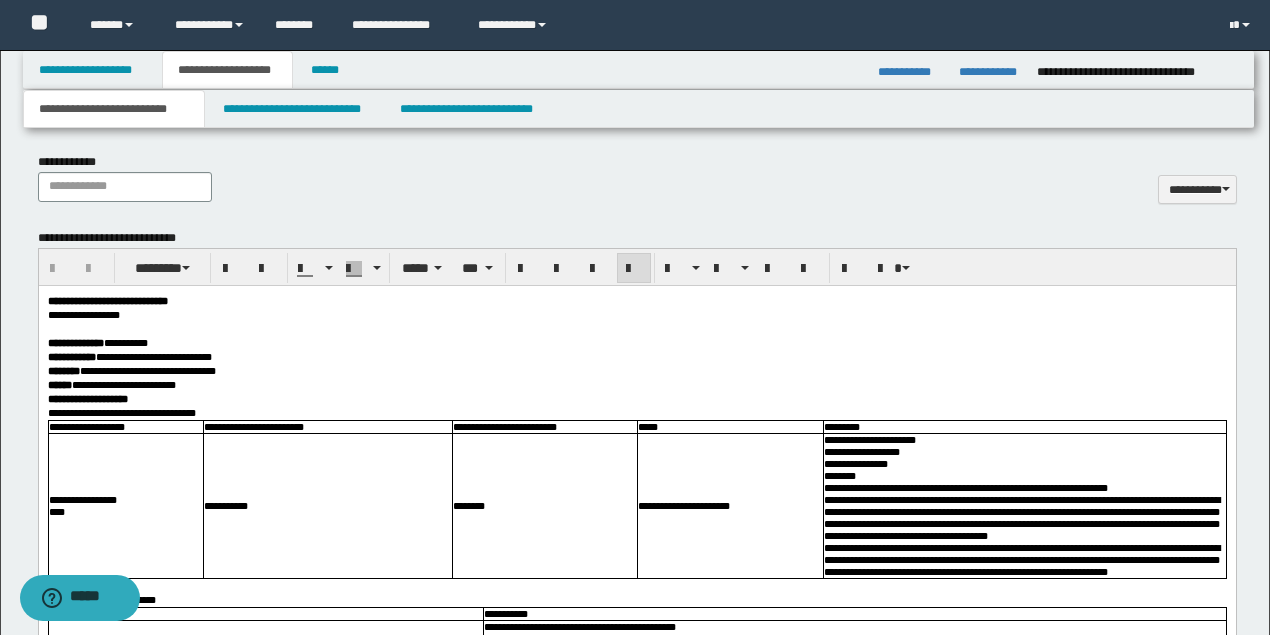 click on "**********" at bounding box center [636, 412] 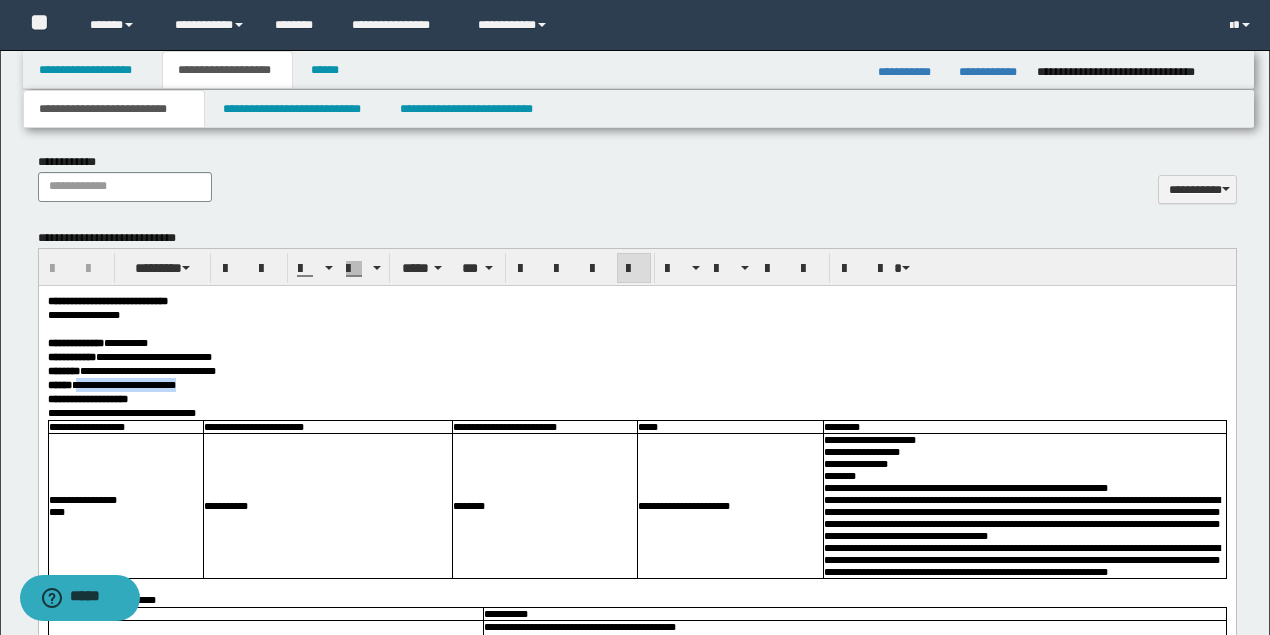 drag, startPoint x: 222, startPoint y: 395, endPoint x: 94, endPoint y: 390, distance: 128.09763 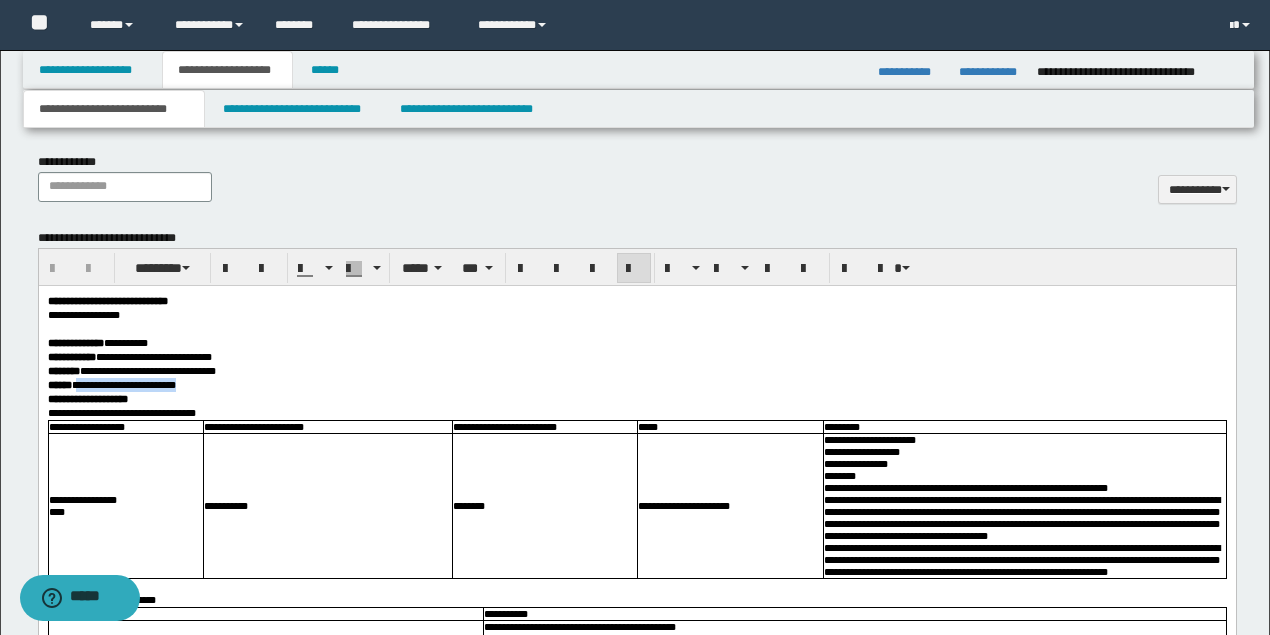 click on "**********" at bounding box center [636, 384] 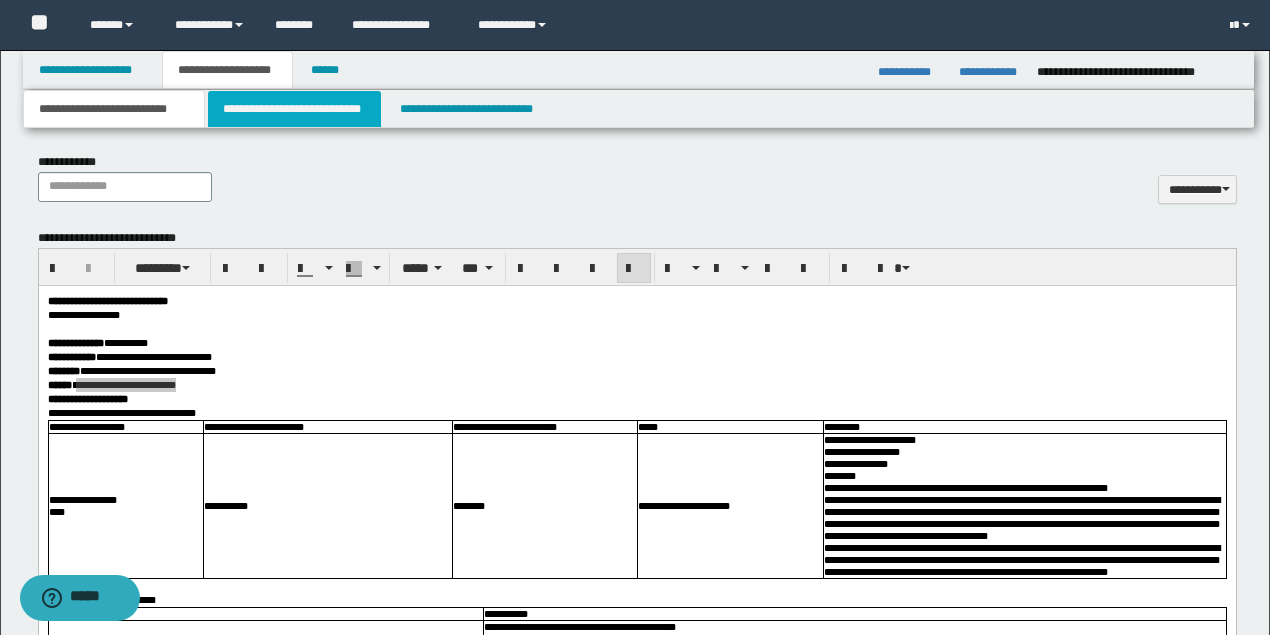 drag, startPoint x: 256, startPoint y: 120, endPoint x: 678, endPoint y: 963, distance: 942.7264 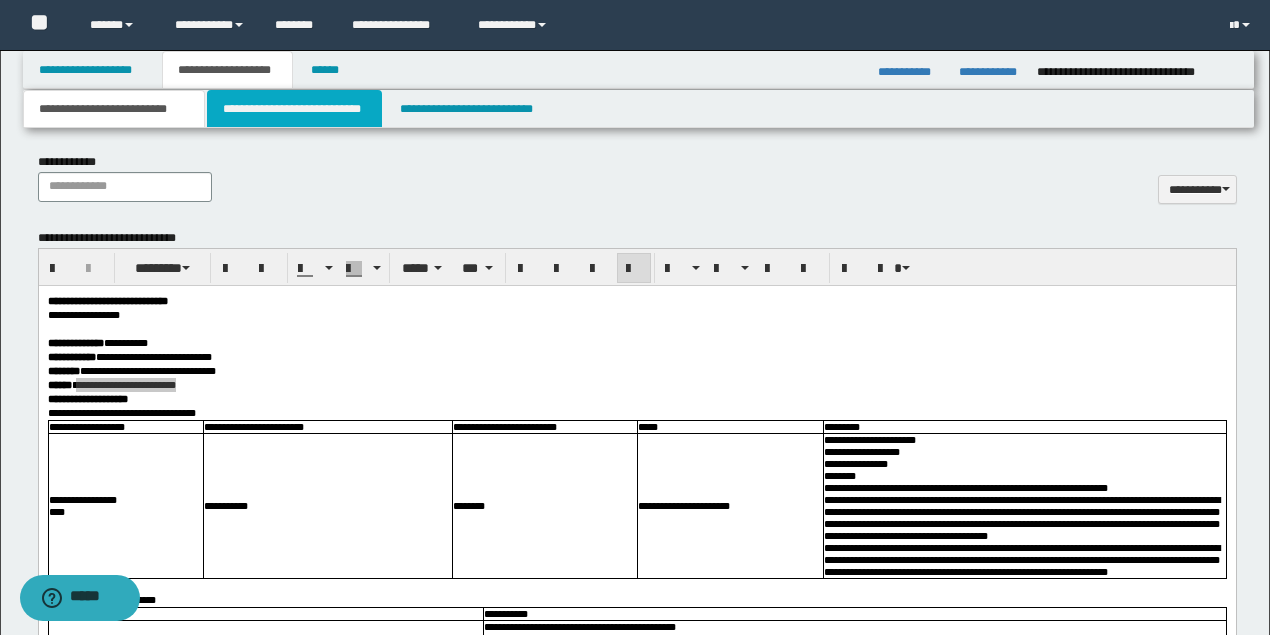 type 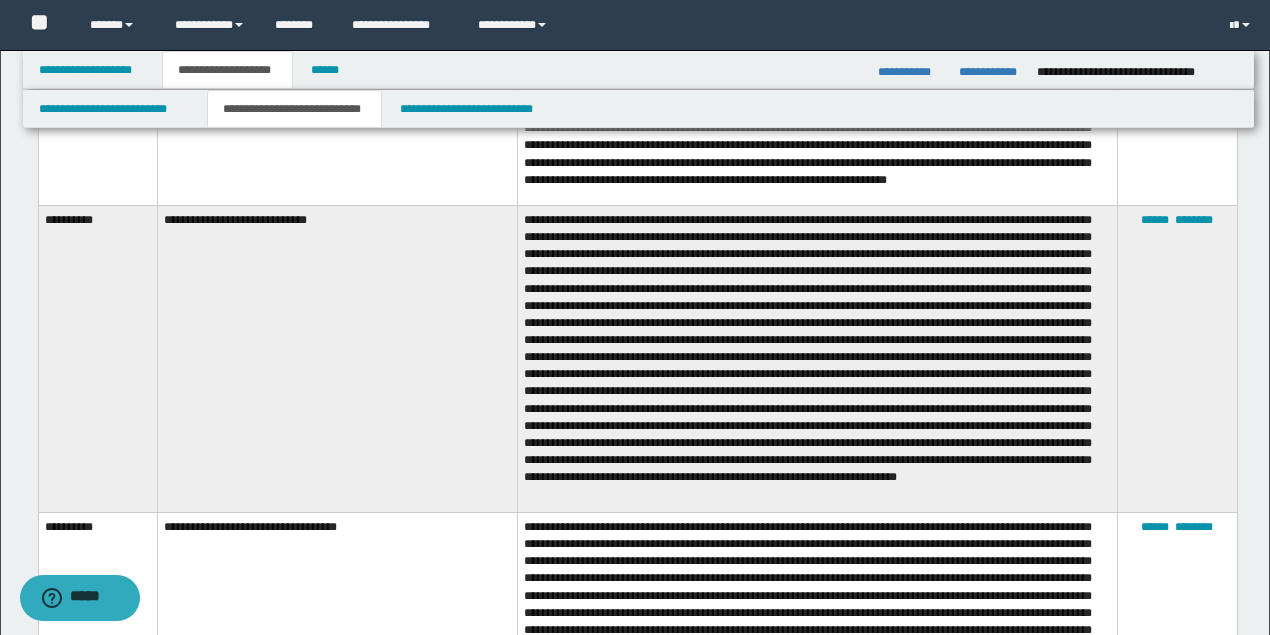scroll, scrollTop: 7469, scrollLeft: 0, axis: vertical 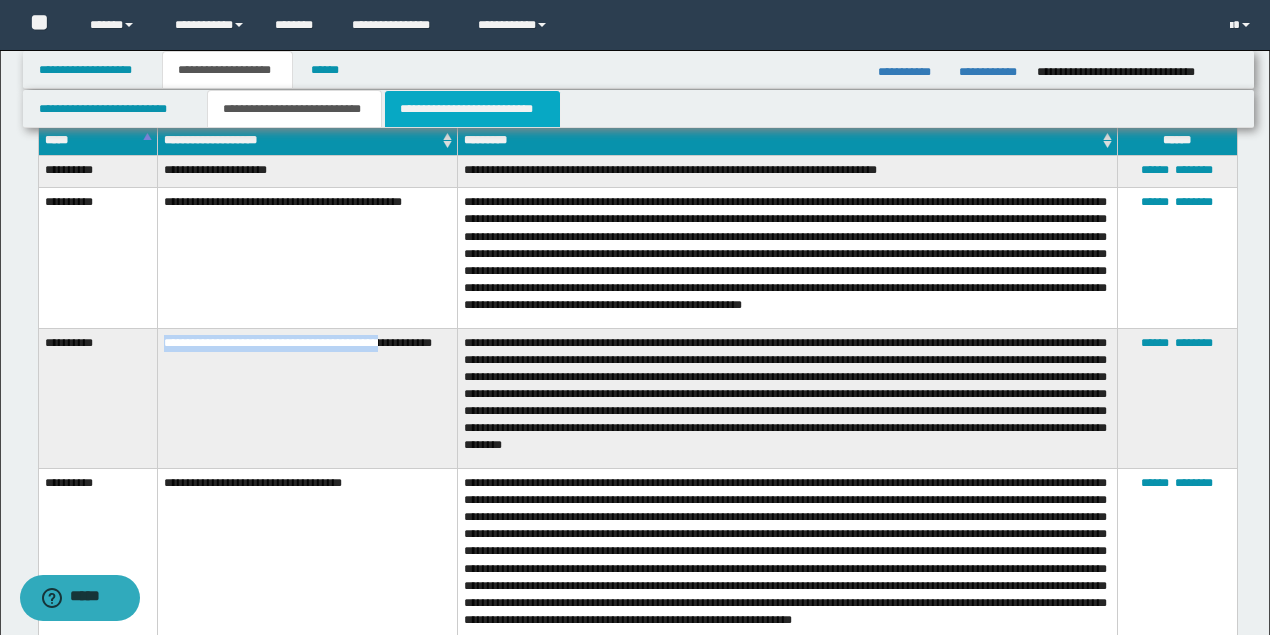 click on "**********" at bounding box center [472, 109] 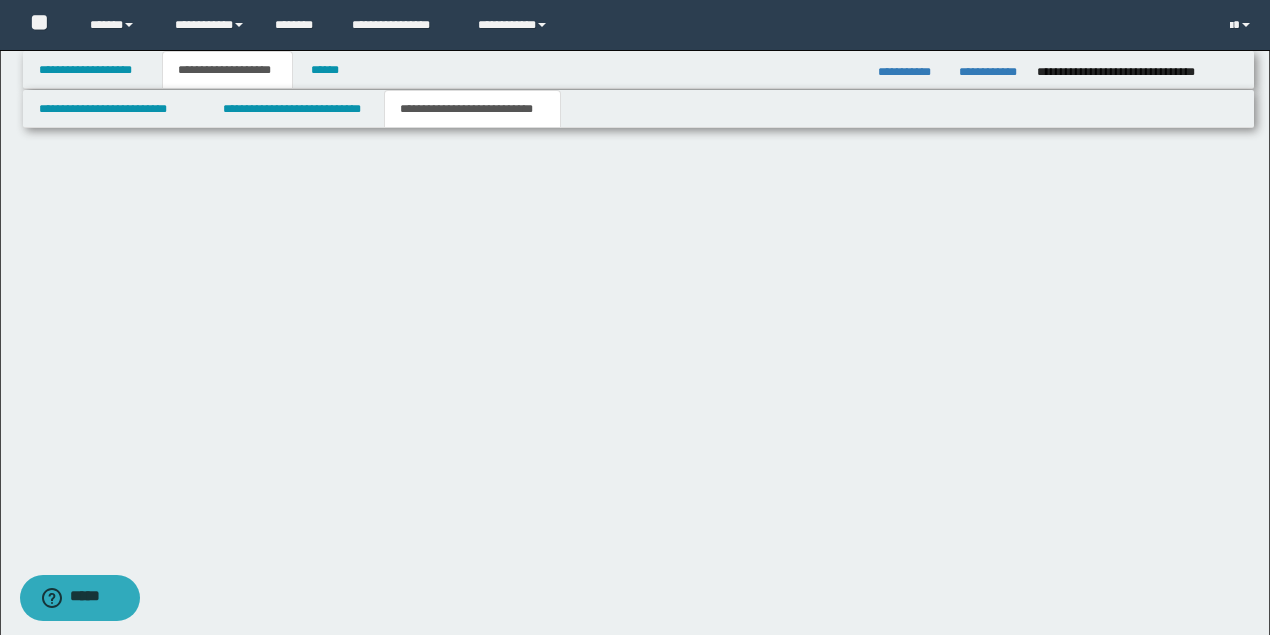 scroll, scrollTop: 1922, scrollLeft: 0, axis: vertical 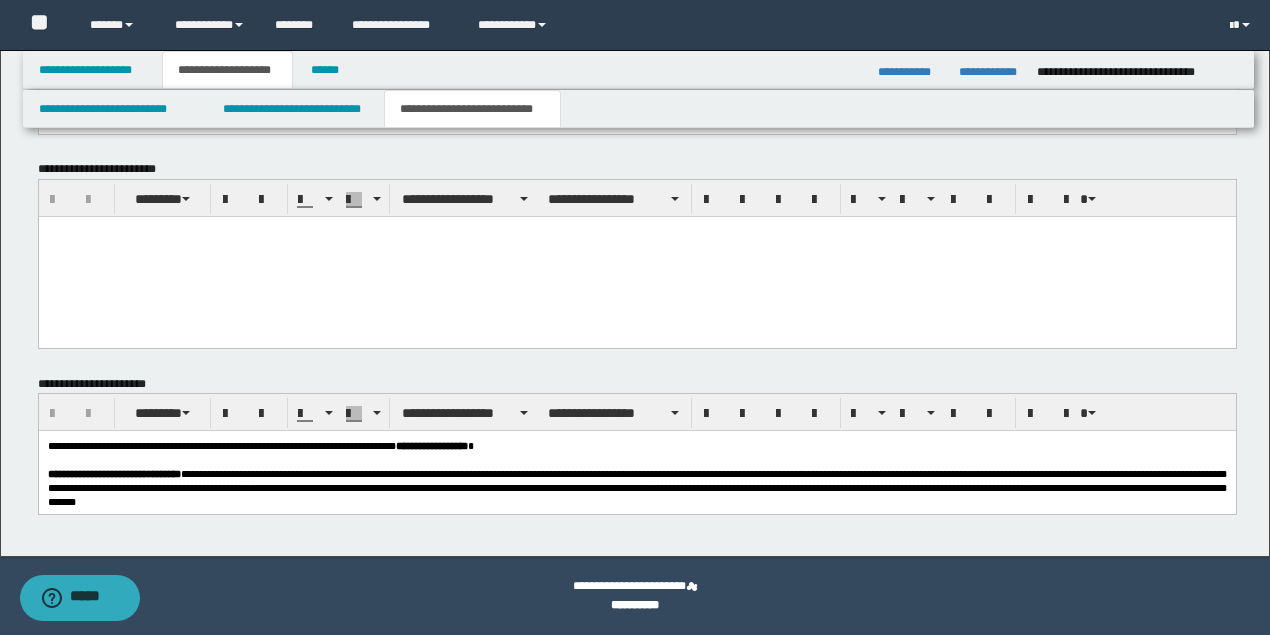 click at bounding box center (636, 257) 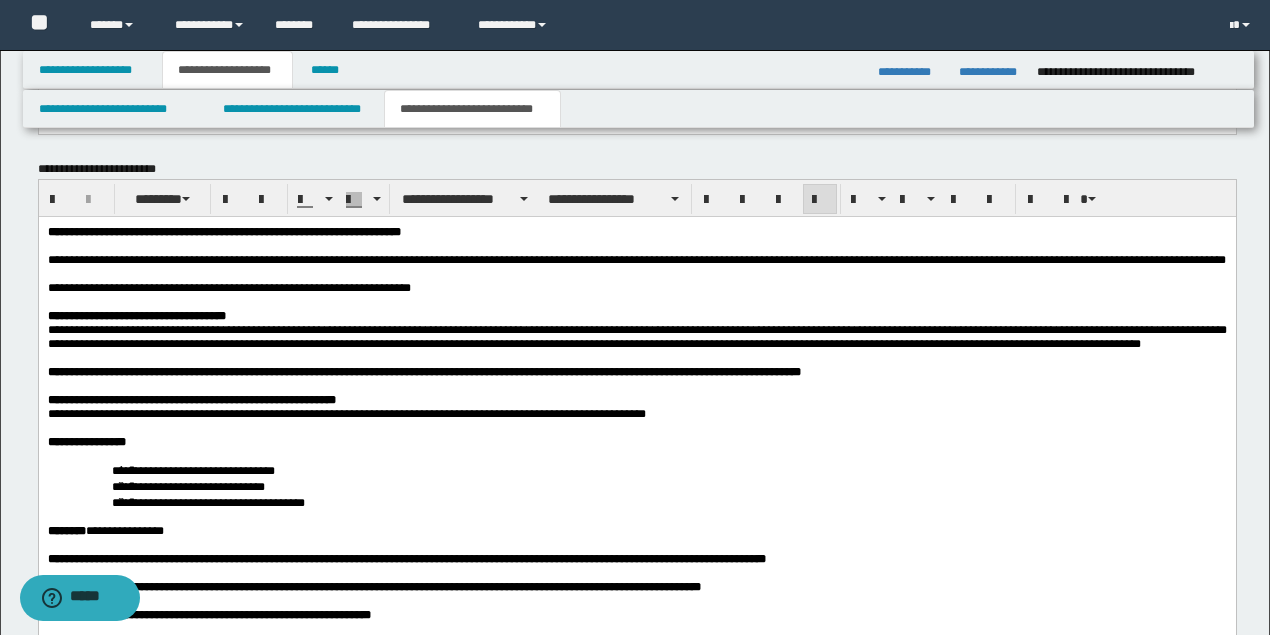 click on "**********" at bounding box center [228, 288] 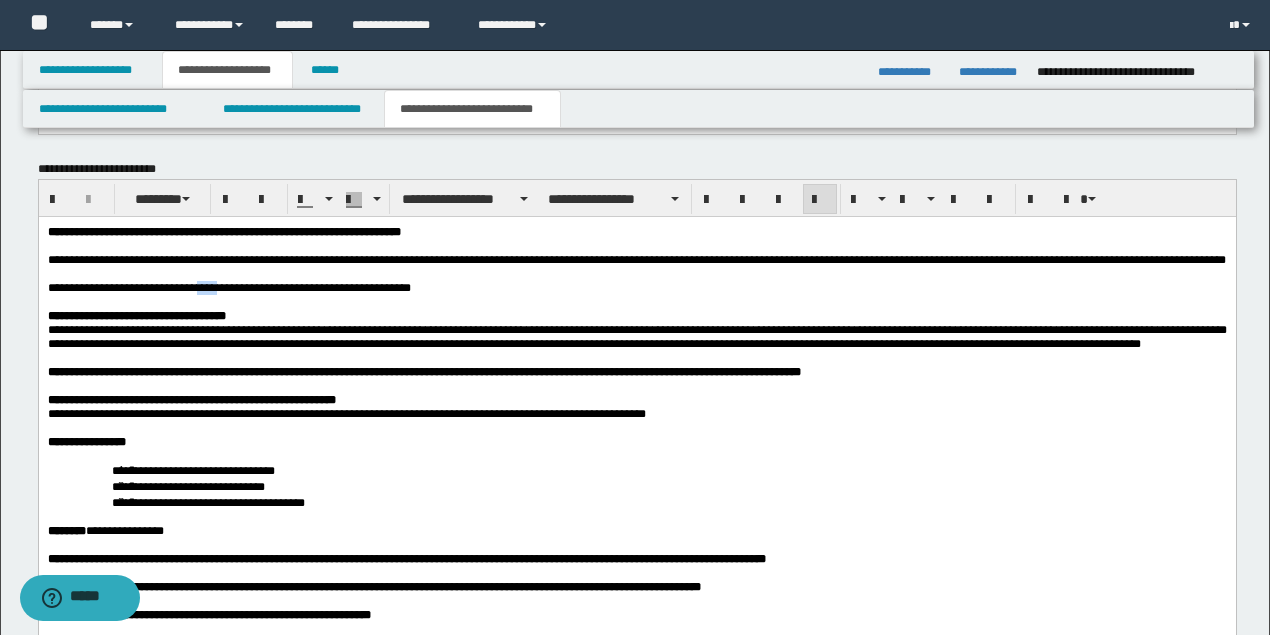 click on "**********" at bounding box center (228, 288) 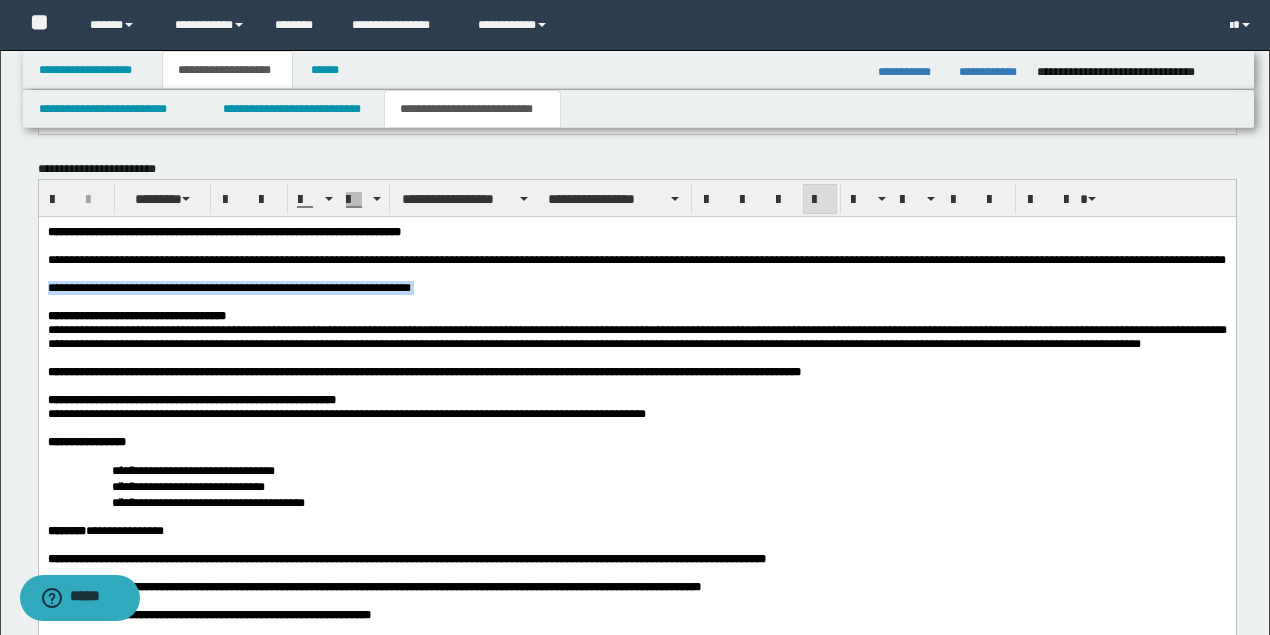 click on "**********" at bounding box center [228, 288] 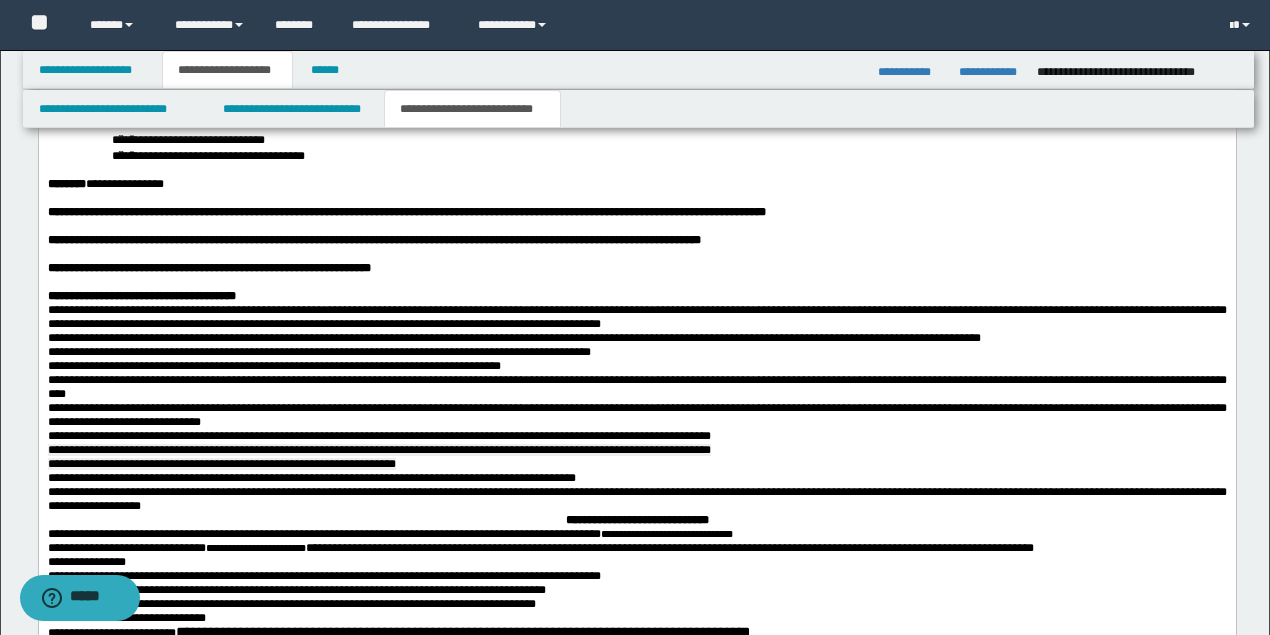 scroll, scrollTop: 2322, scrollLeft: 0, axis: vertical 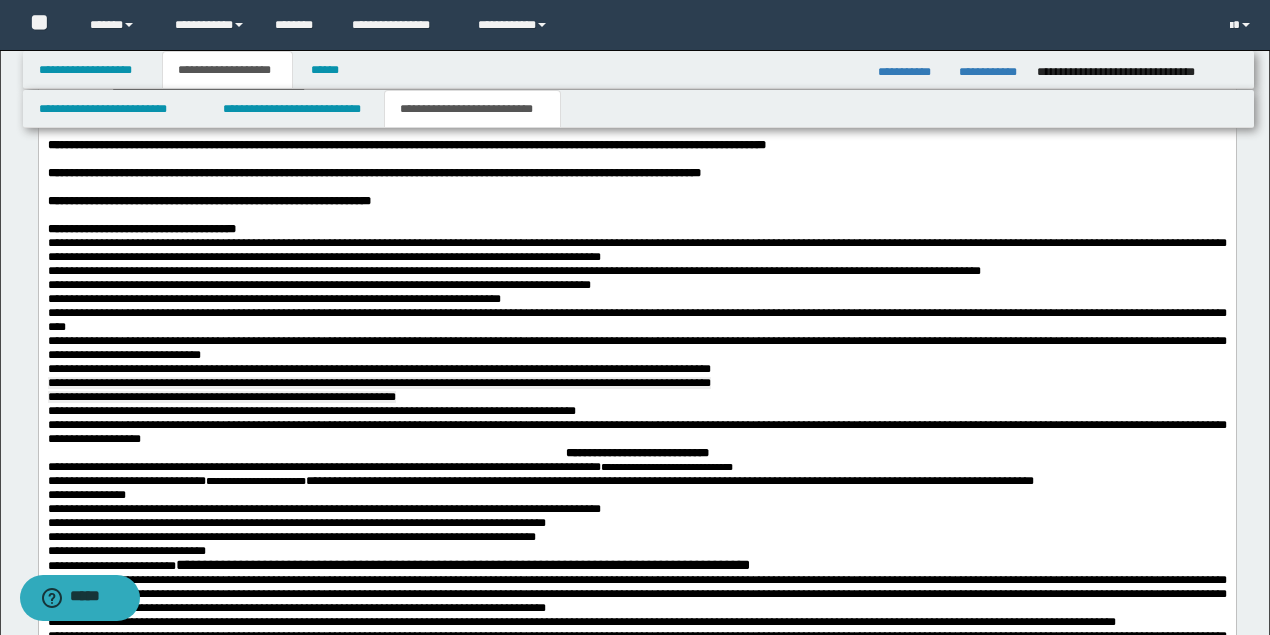 click on "**********" at bounding box center [636, 583] 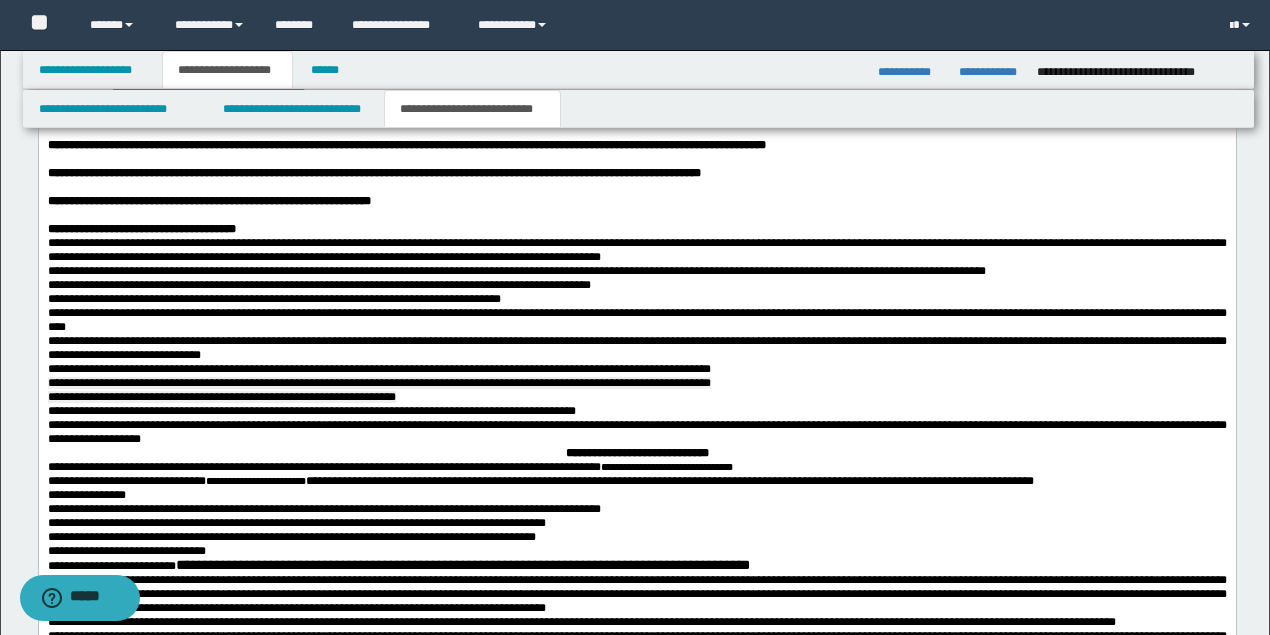 click on "**********" at bounding box center [318, 286] 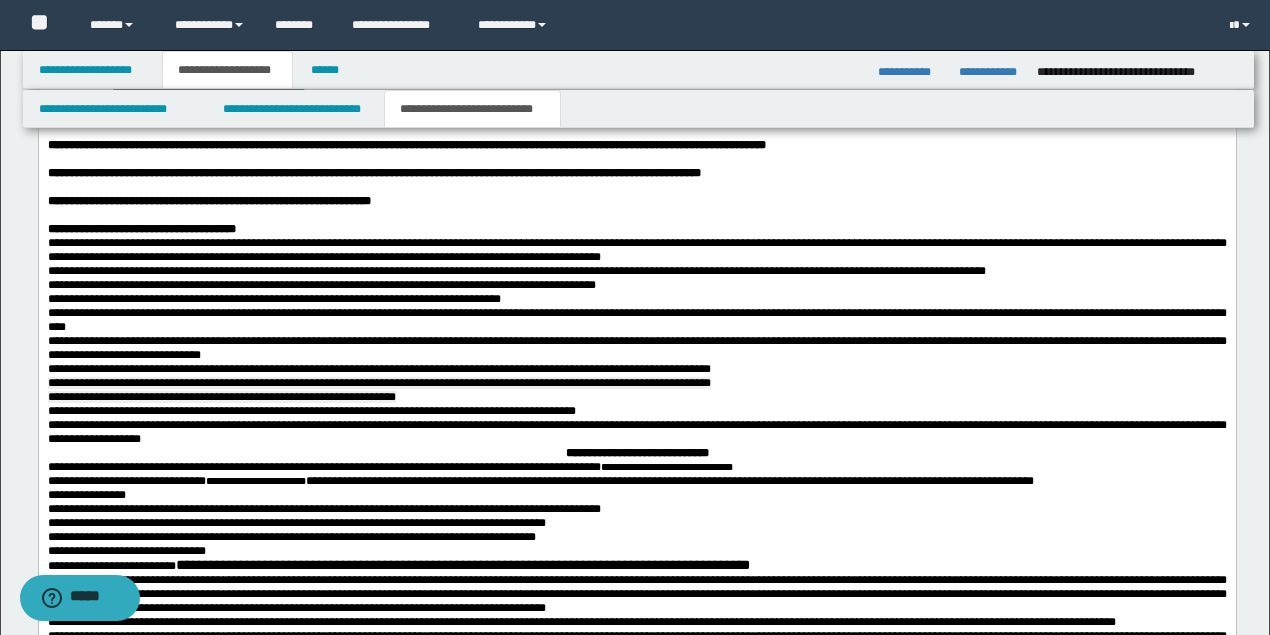 click on "**********" at bounding box center [636, 300] 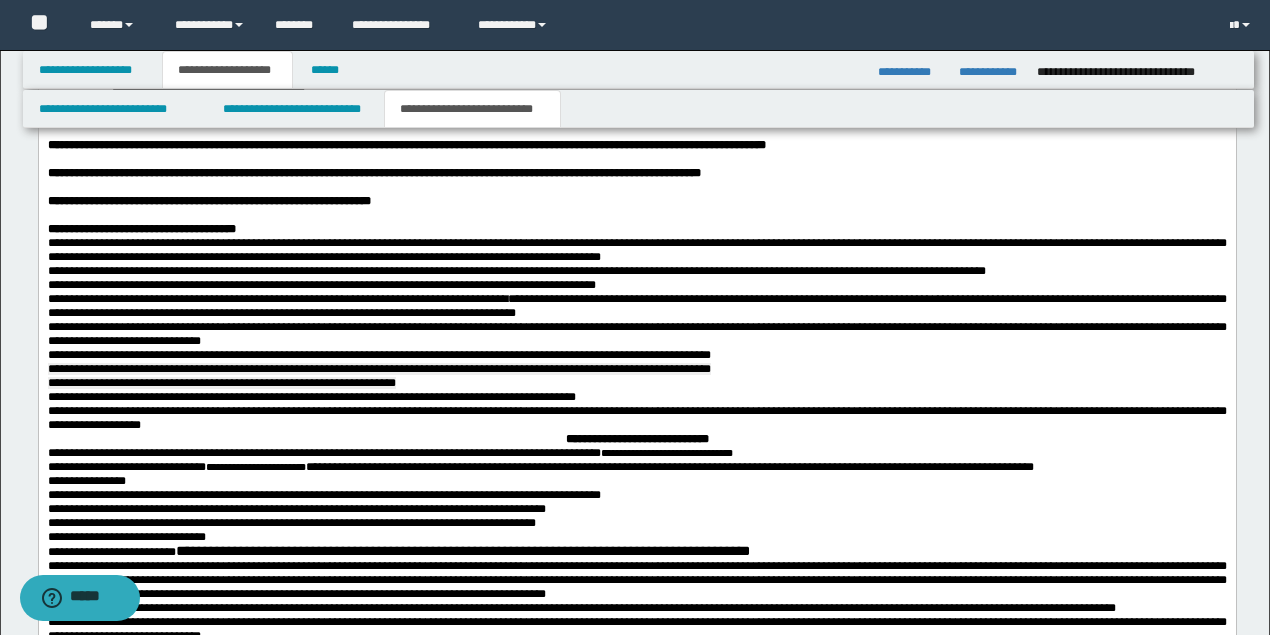 scroll, scrollTop: 2388, scrollLeft: 0, axis: vertical 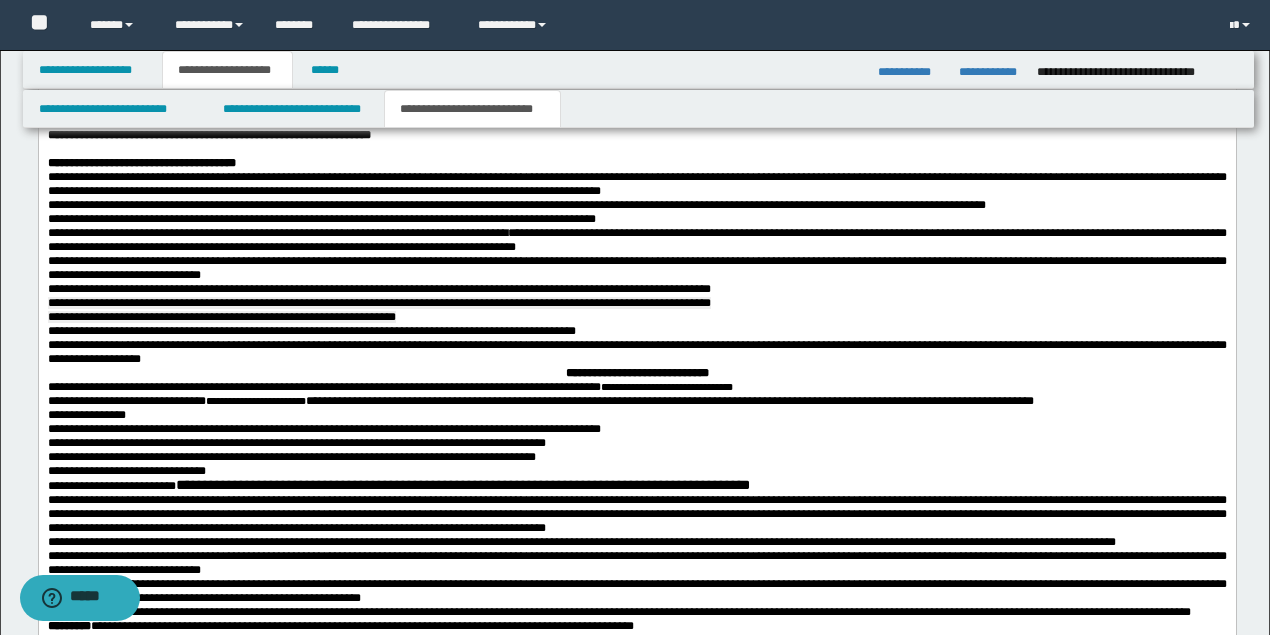click on "**********" at bounding box center (636, 353) 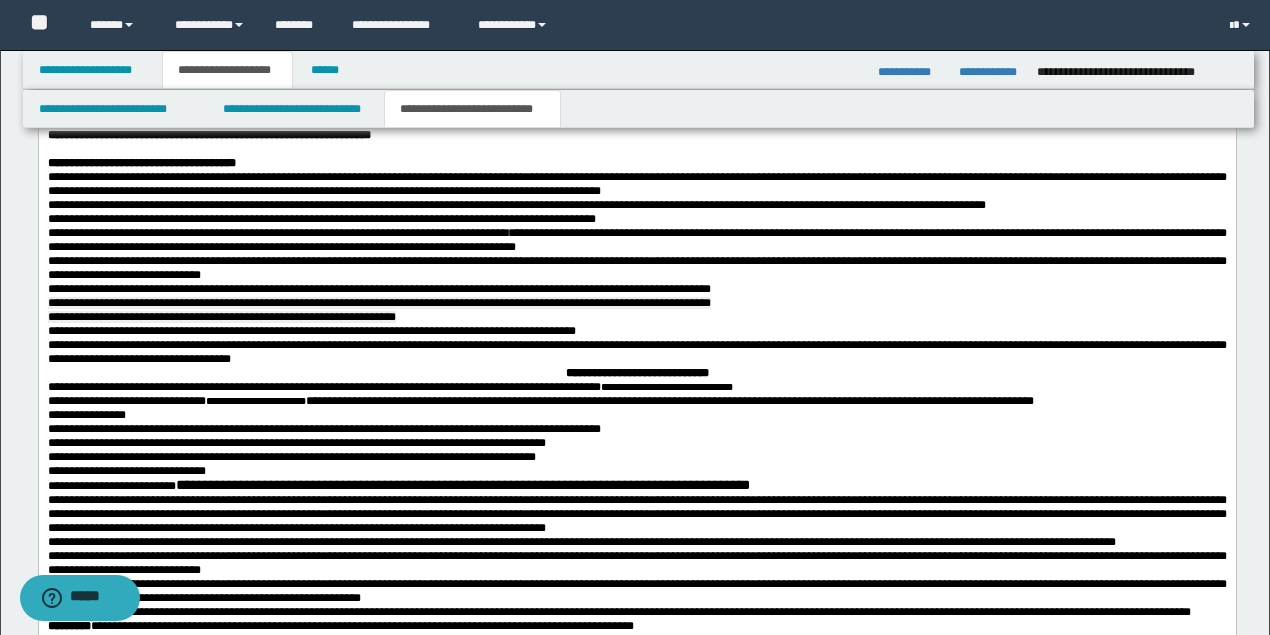 scroll, scrollTop: 2522, scrollLeft: 0, axis: vertical 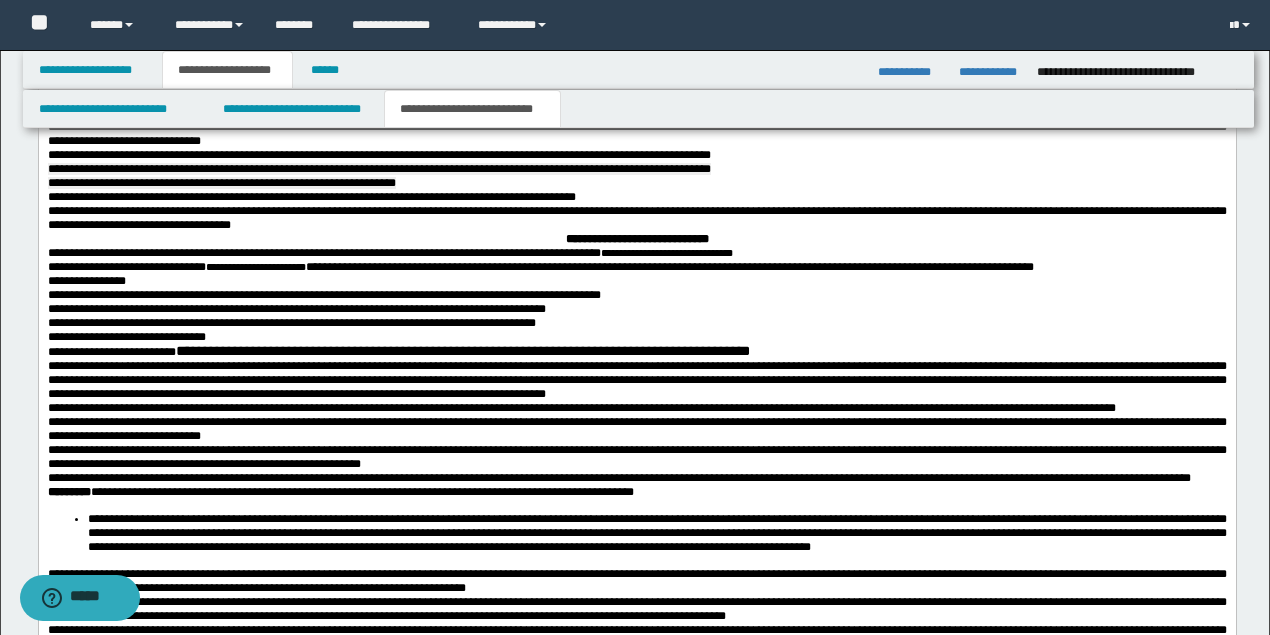 click on "**********" at bounding box center [636, 254] 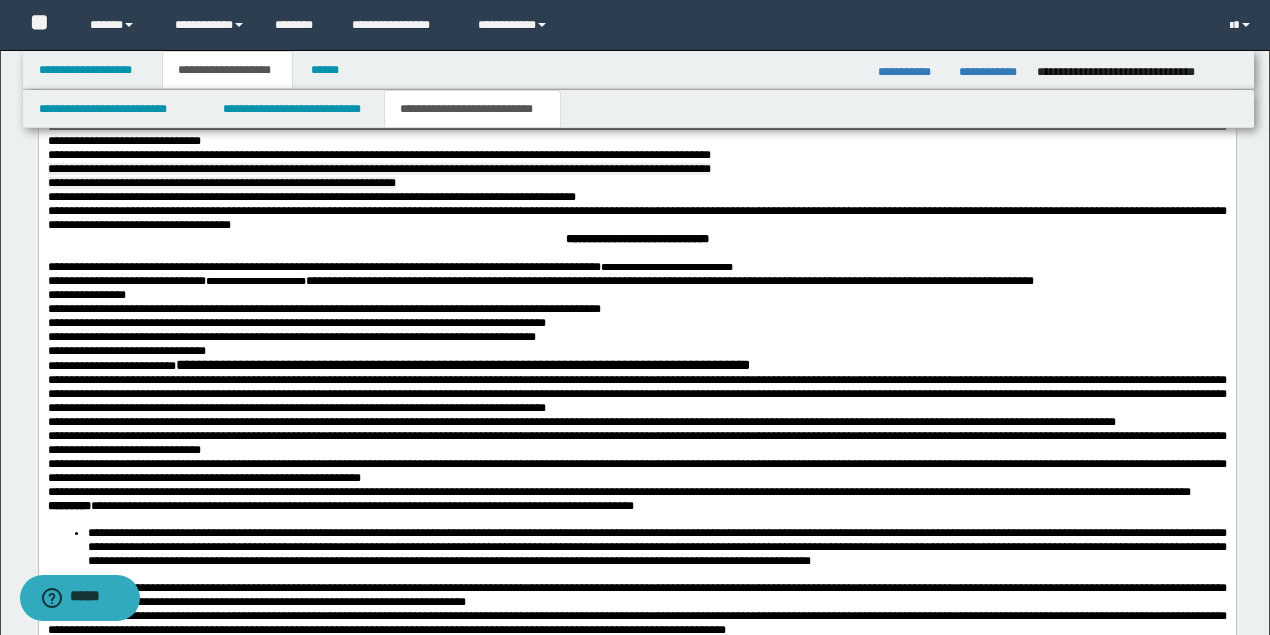 click on "**********" at bounding box center [636, 219] 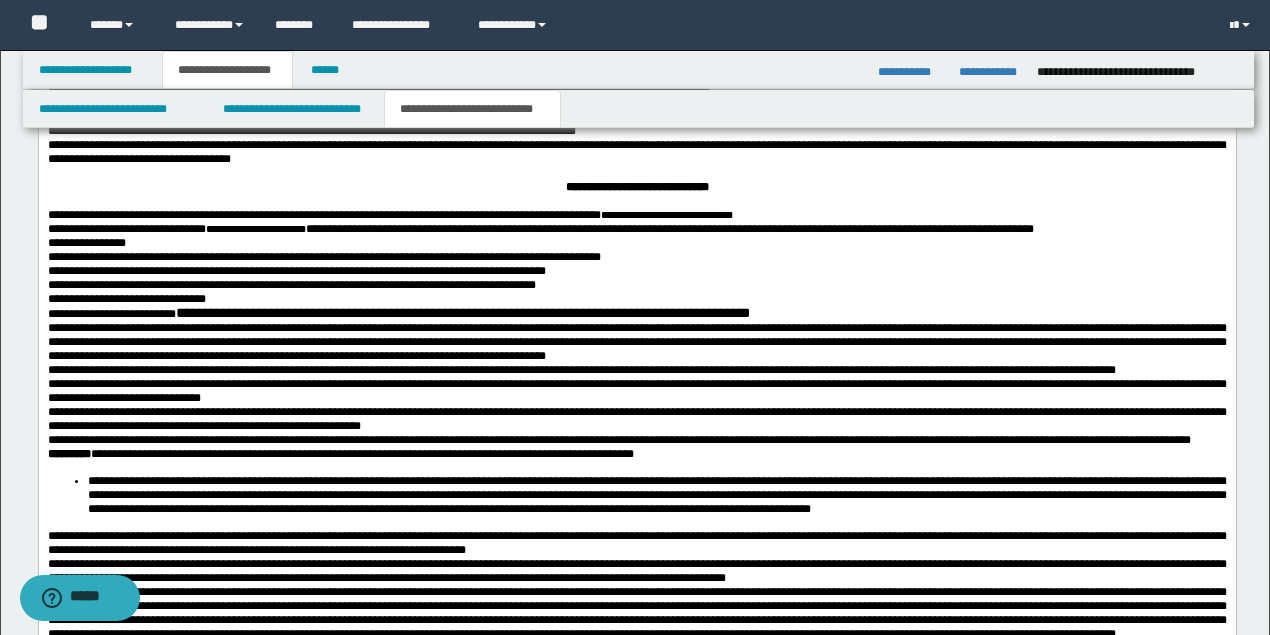 scroll, scrollTop: 2722, scrollLeft: 0, axis: vertical 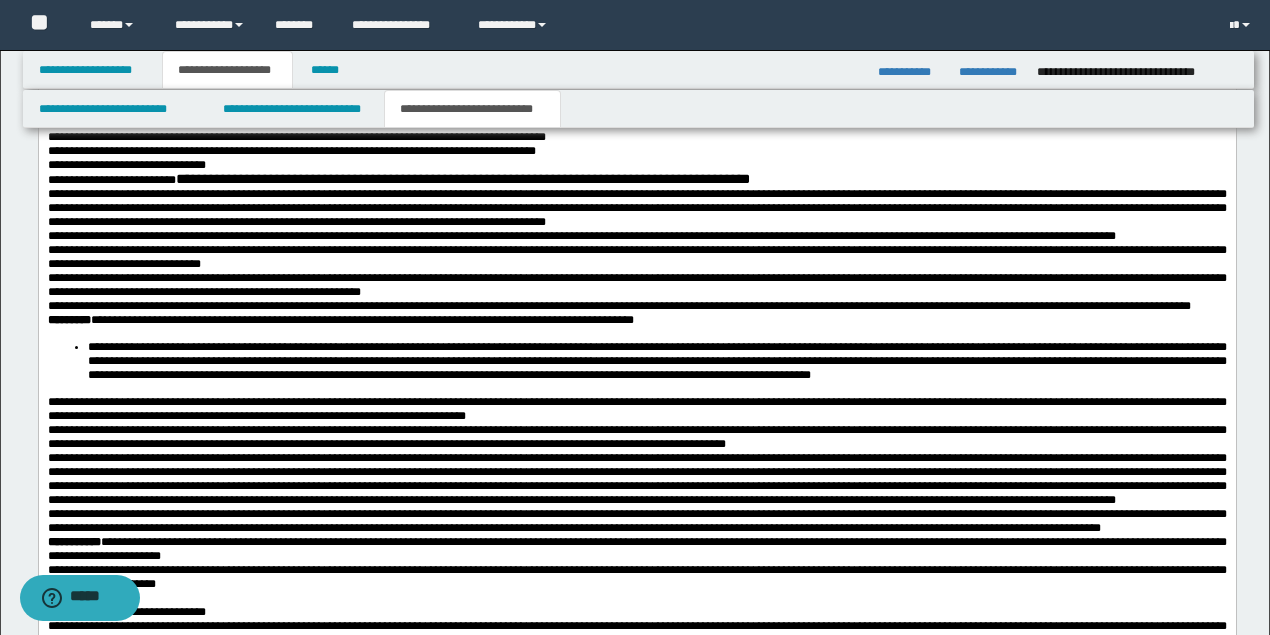 click on "**********" at bounding box center [636, 307] 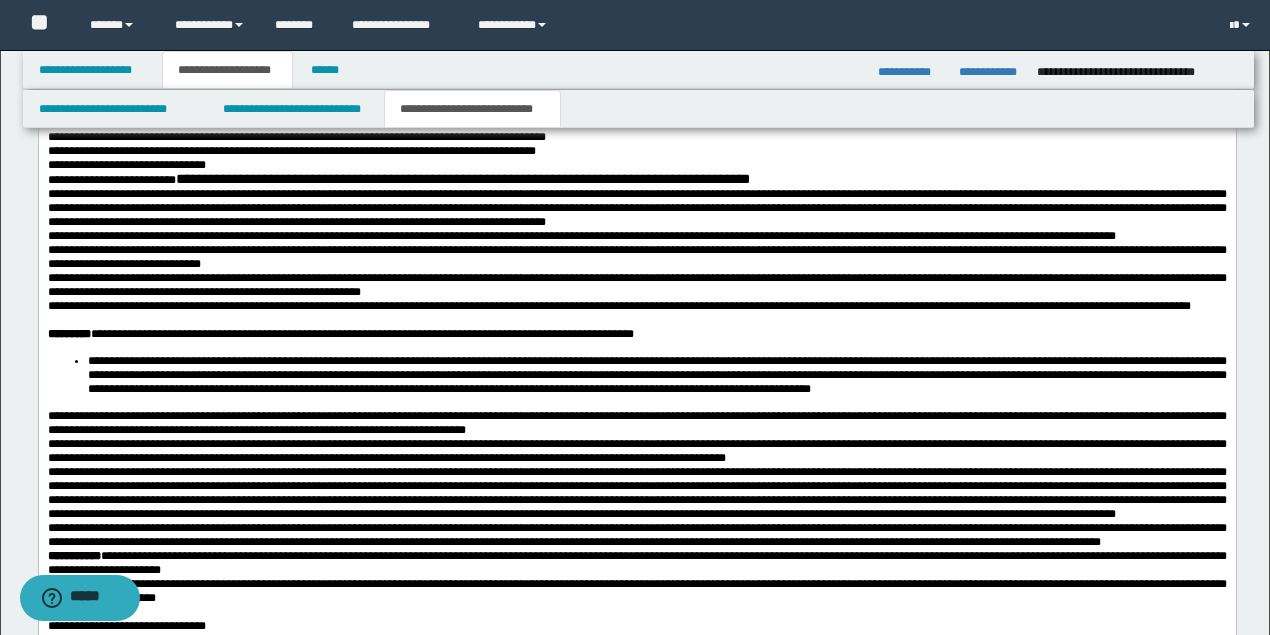 scroll, scrollTop: 2855, scrollLeft: 0, axis: vertical 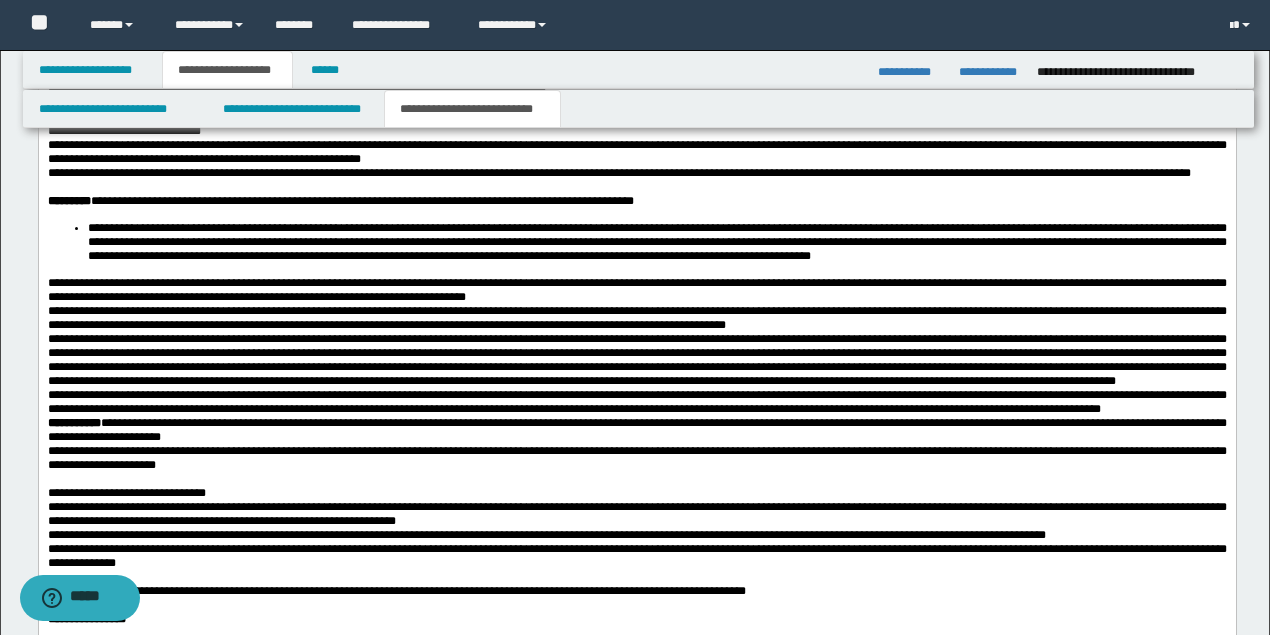 click on "**********" at bounding box center [636, 243] 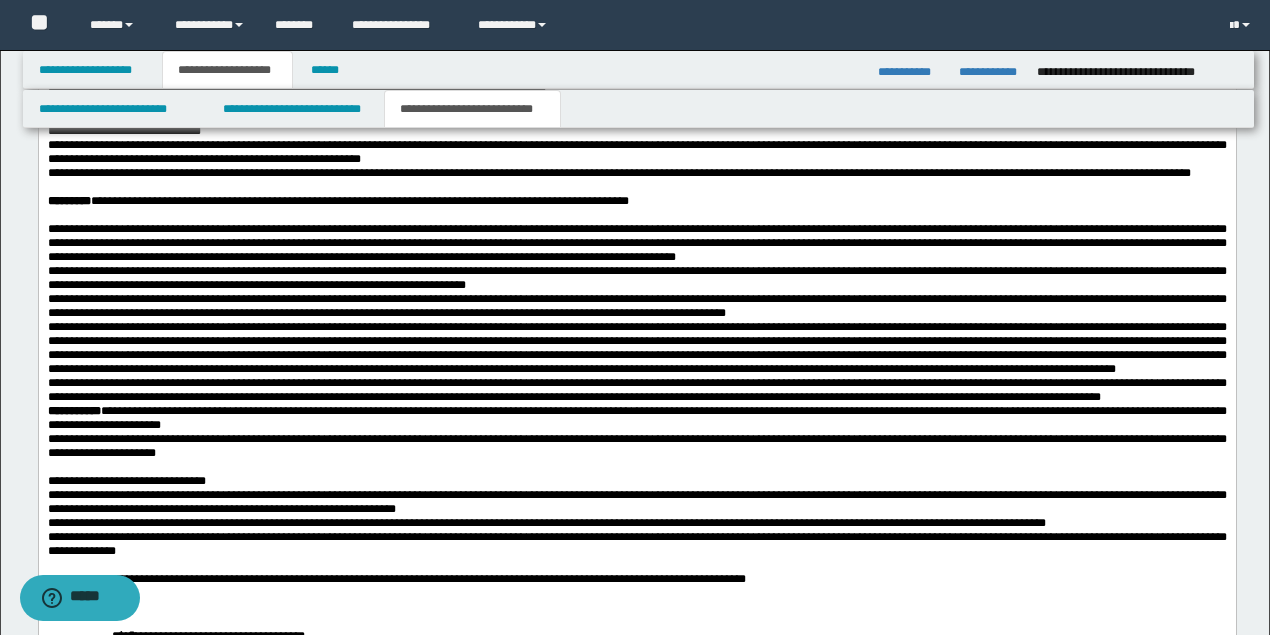 click on "**********" at bounding box center (636, 279) 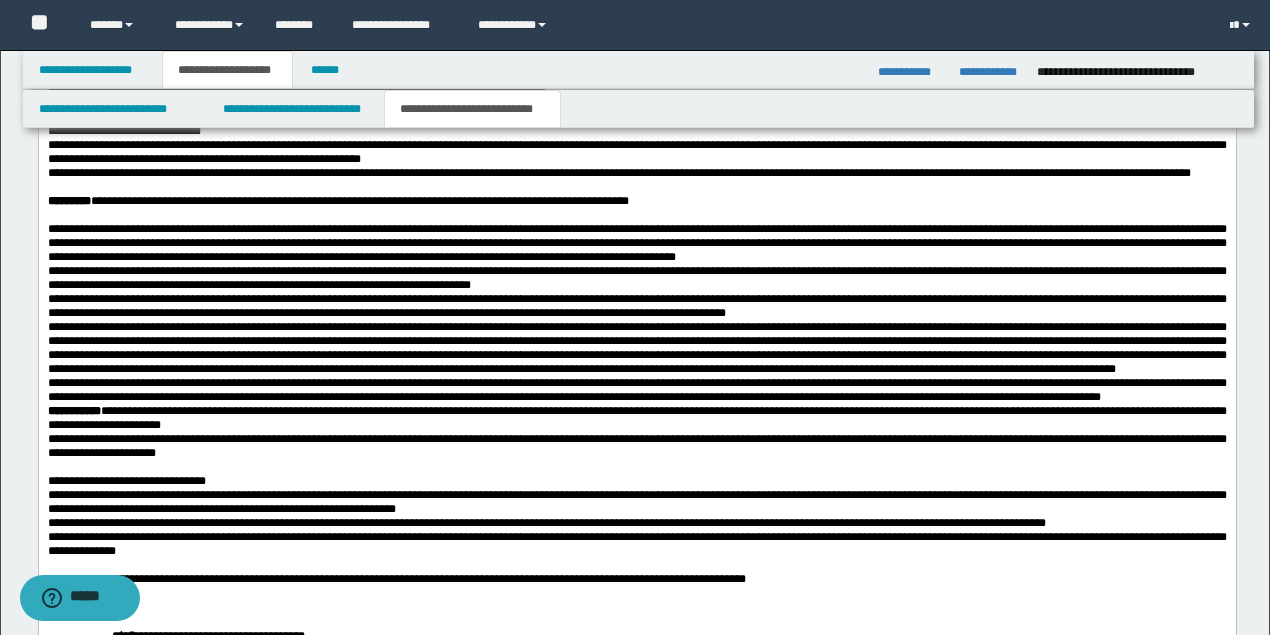 click on "**********" at bounding box center [636, 57] 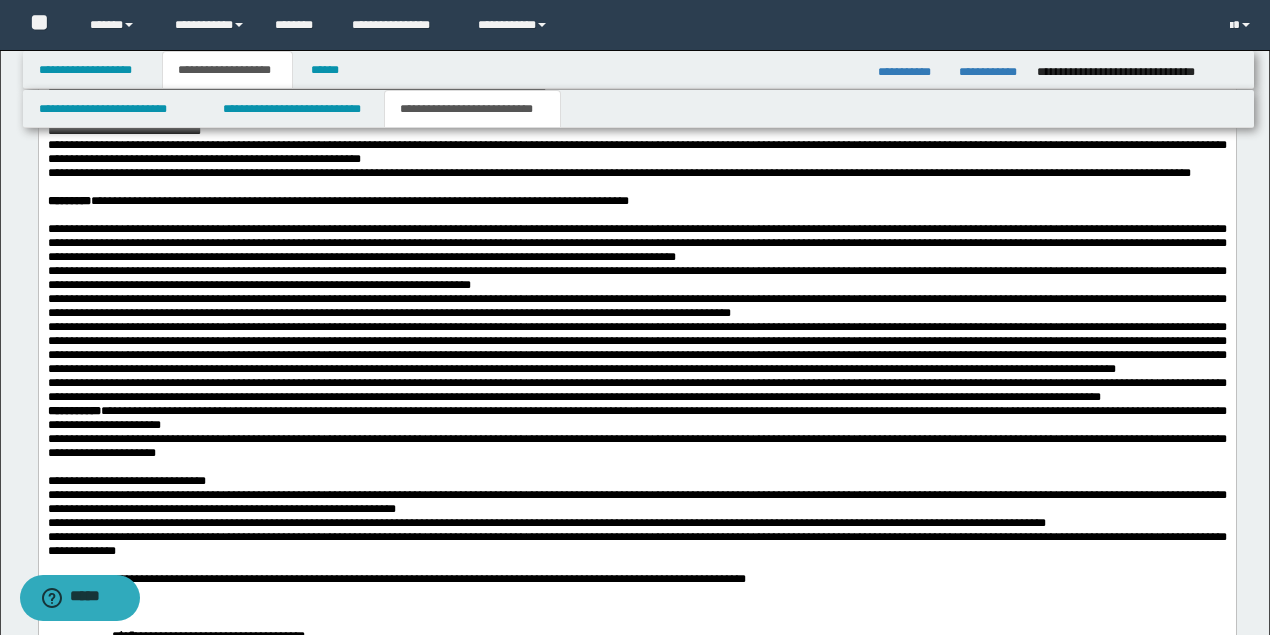click on "**********" at bounding box center [636, 349] 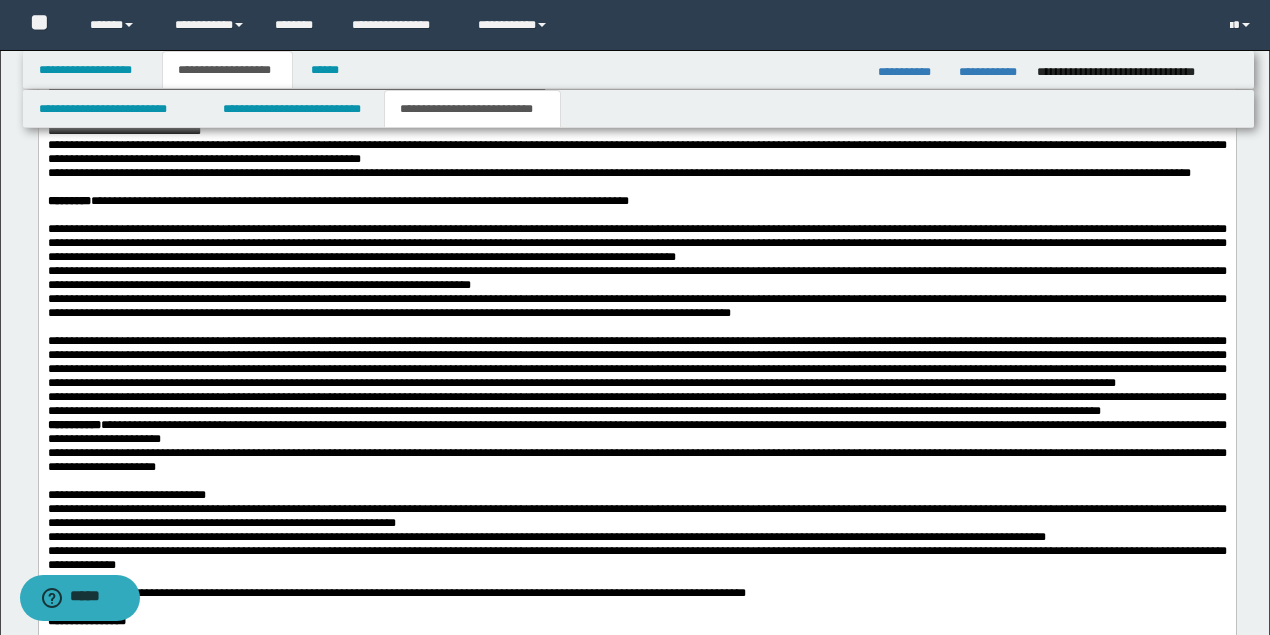 scroll, scrollTop: 2988, scrollLeft: 0, axis: vertical 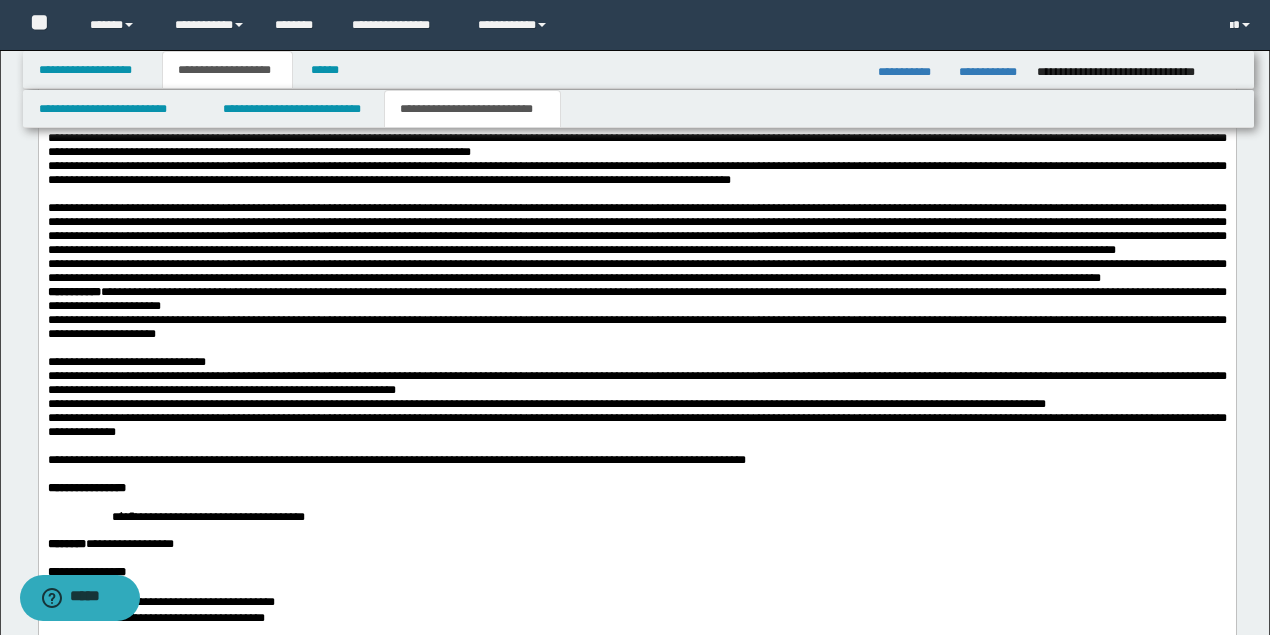 click on "**********" at bounding box center (636, 272) 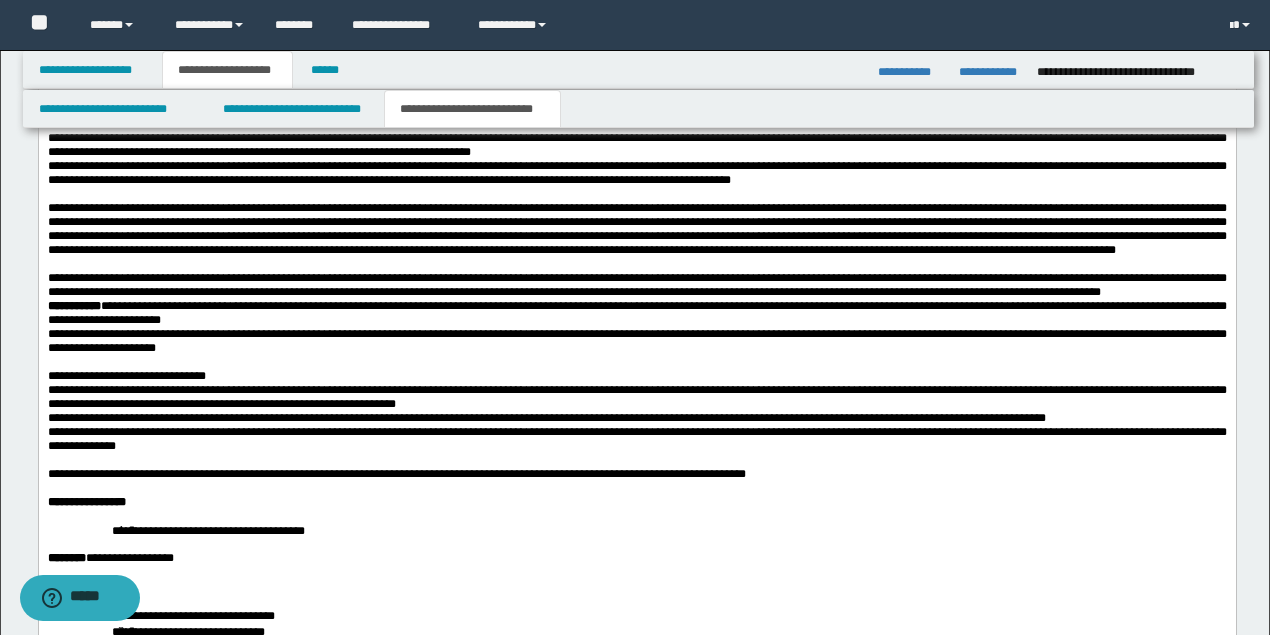 scroll, scrollTop: 3188, scrollLeft: 0, axis: vertical 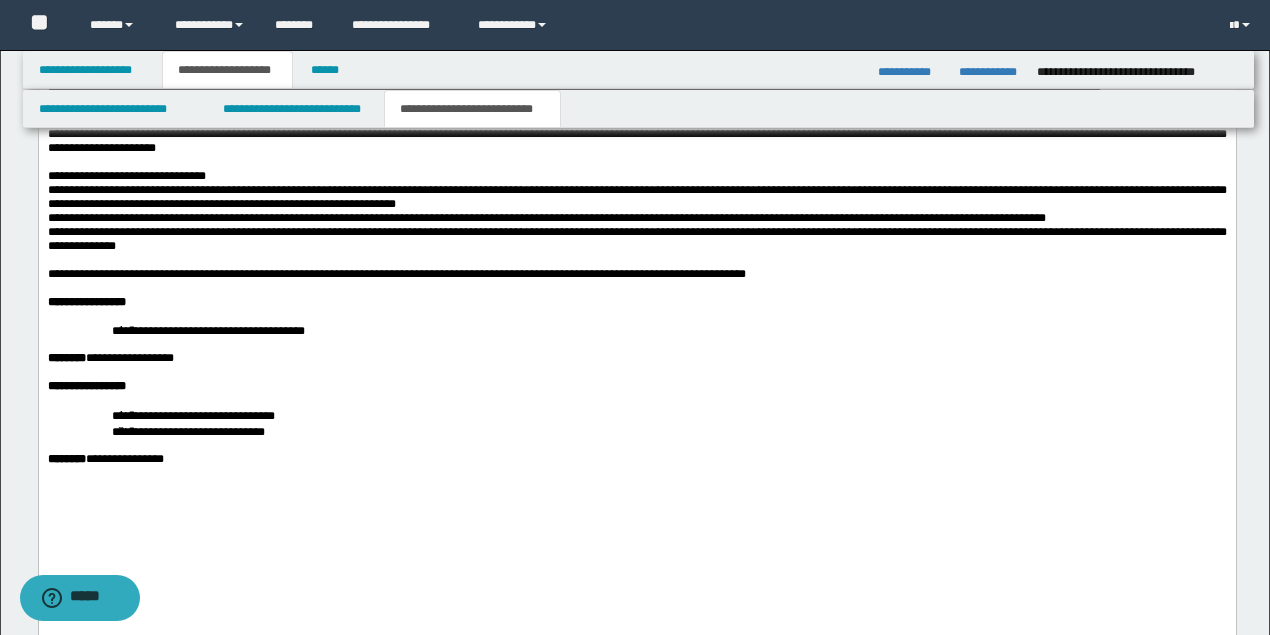 click on "**********" at bounding box center [636, 86] 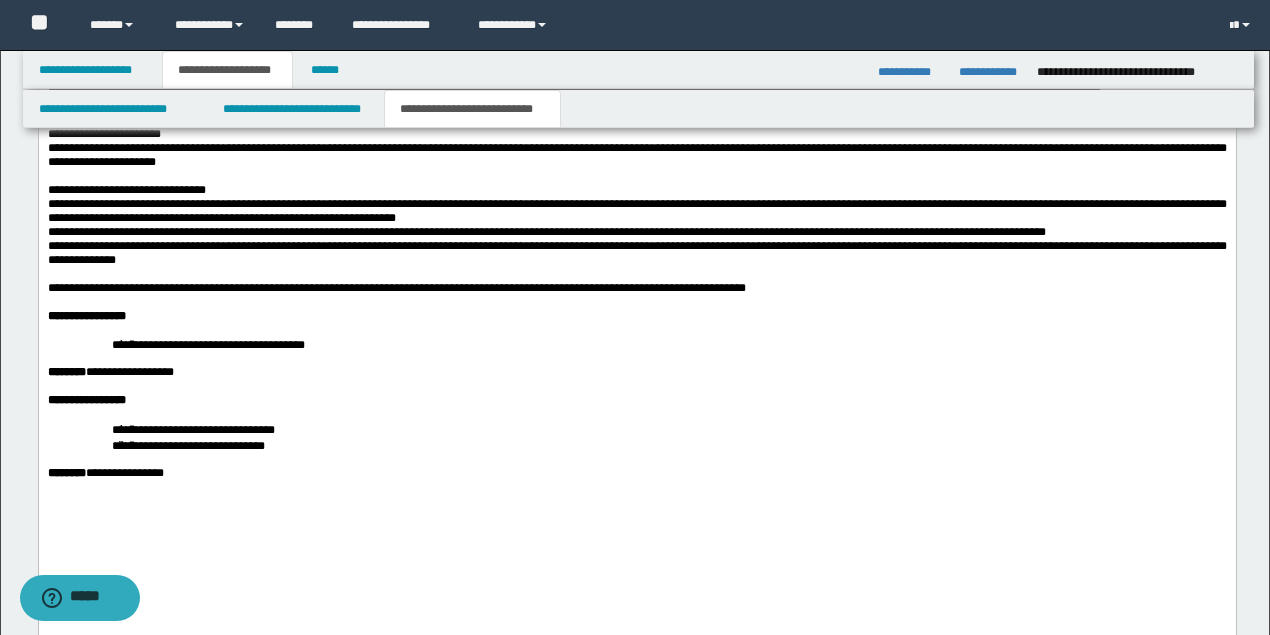 click on "**********" at bounding box center [636, 128] 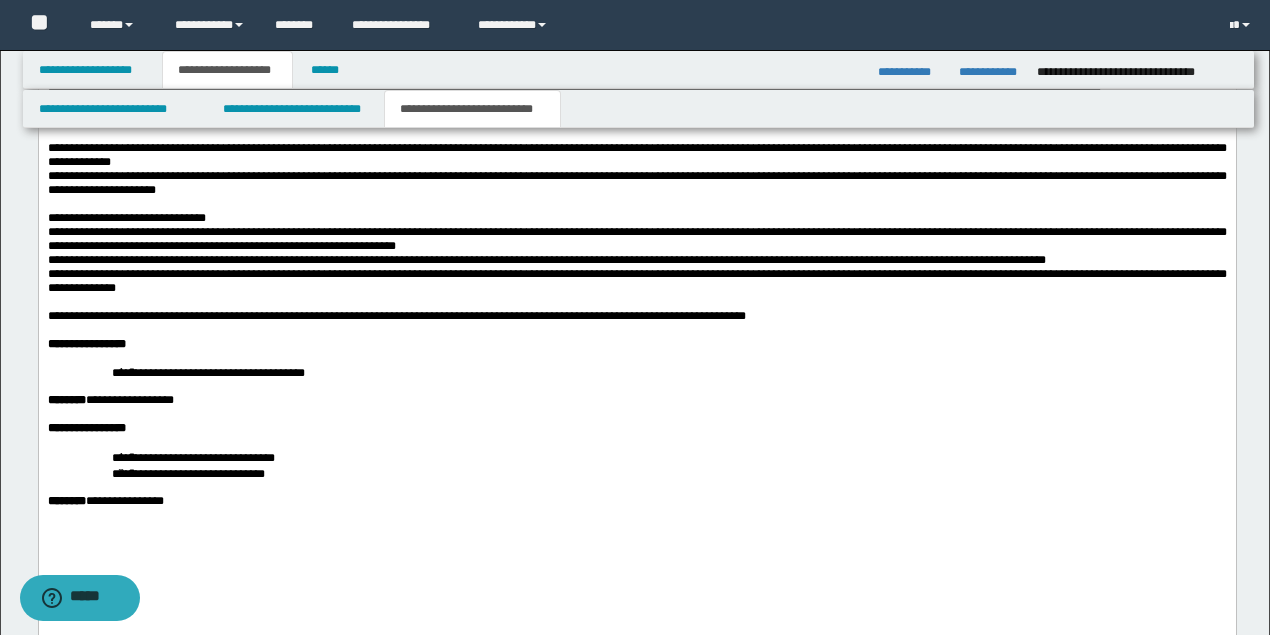 click on "**********" at bounding box center [636, 156] 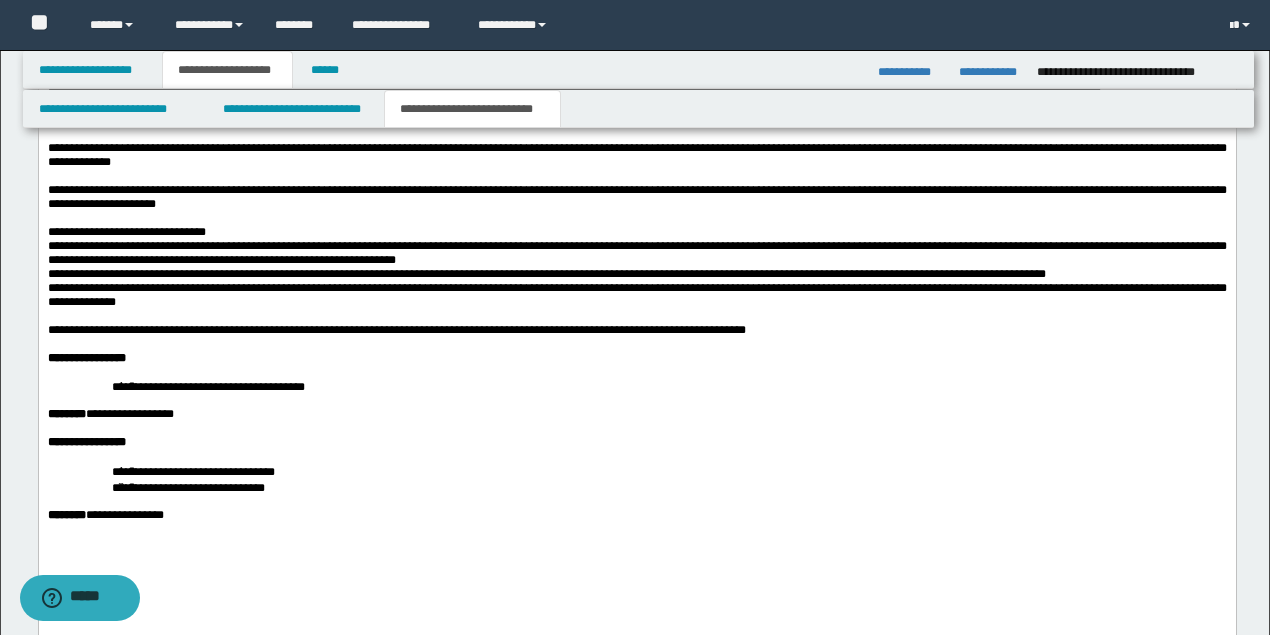 click on "**********" at bounding box center (636, -234) 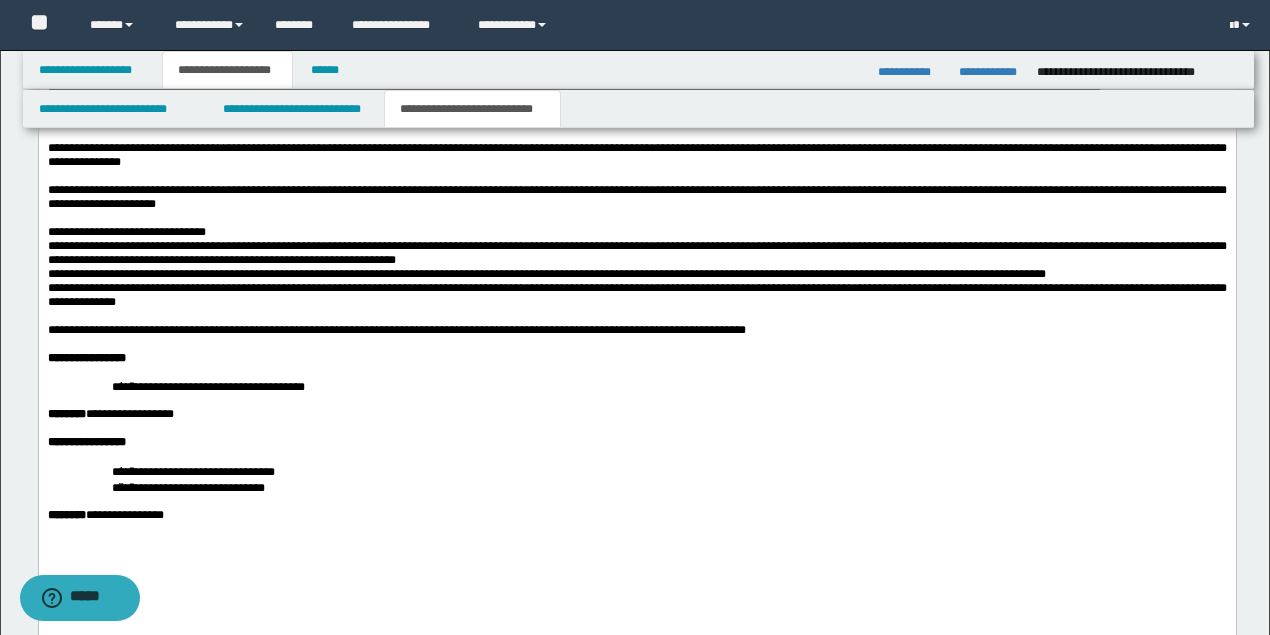 click on "**********" at bounding box center [636, 198] 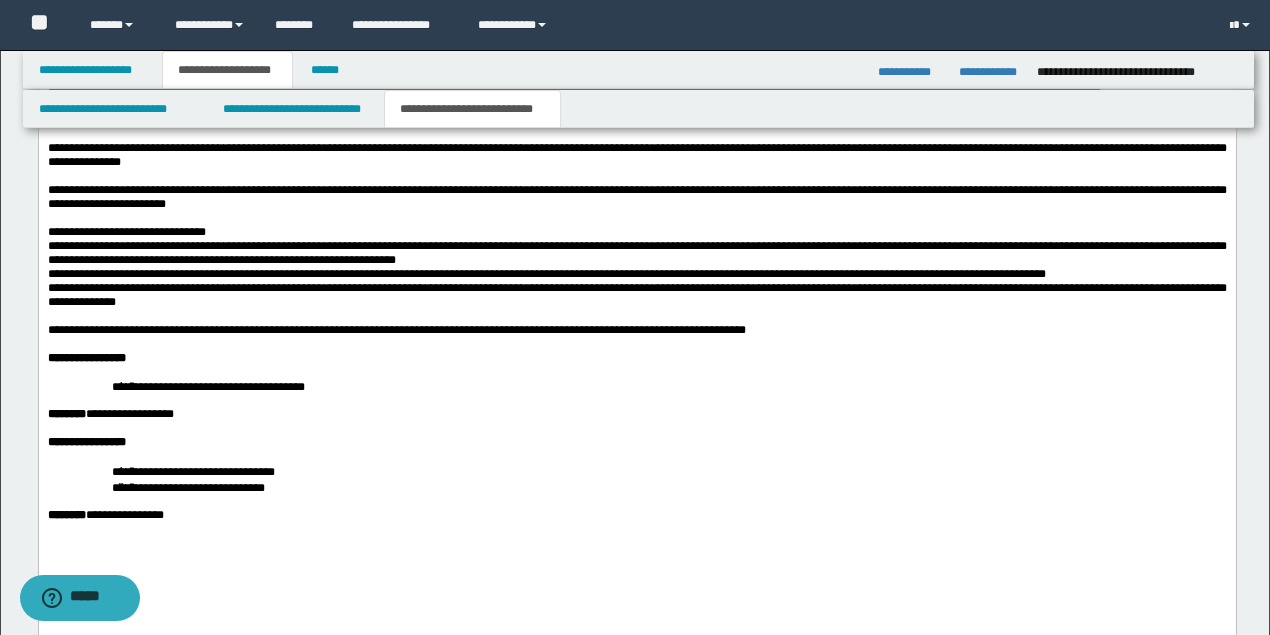 scroll, scrollTop: 3255, scrollLeft: 0, axis: vertical 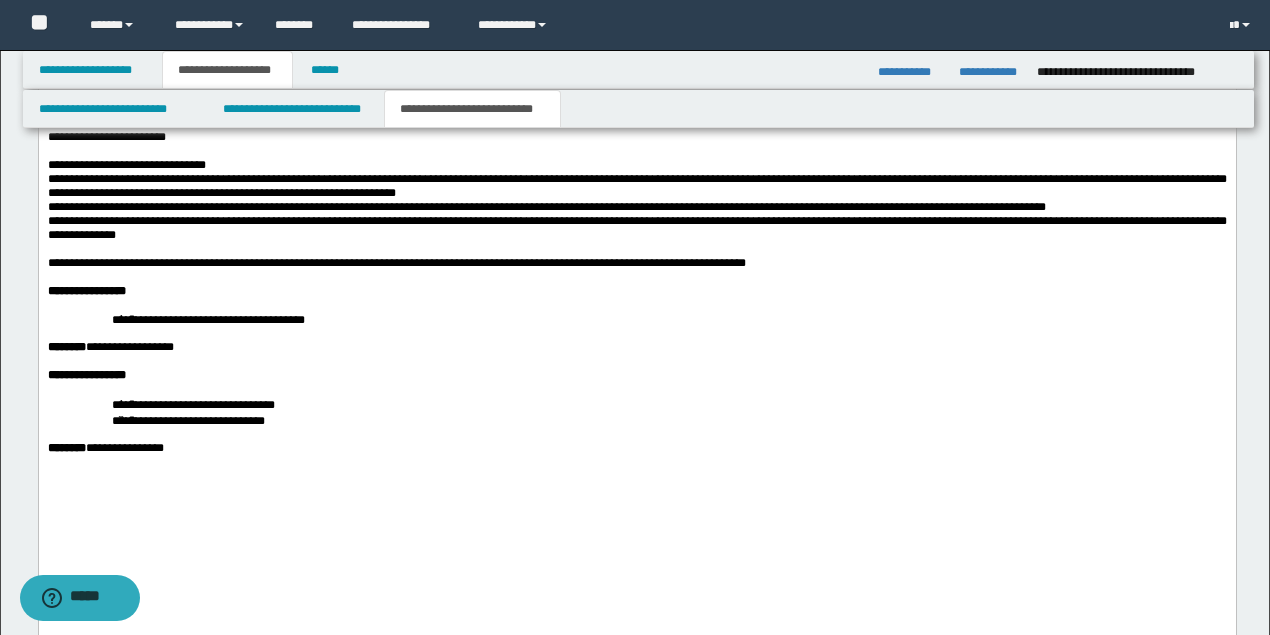 click on "**********" at bounding box center (636, 166) 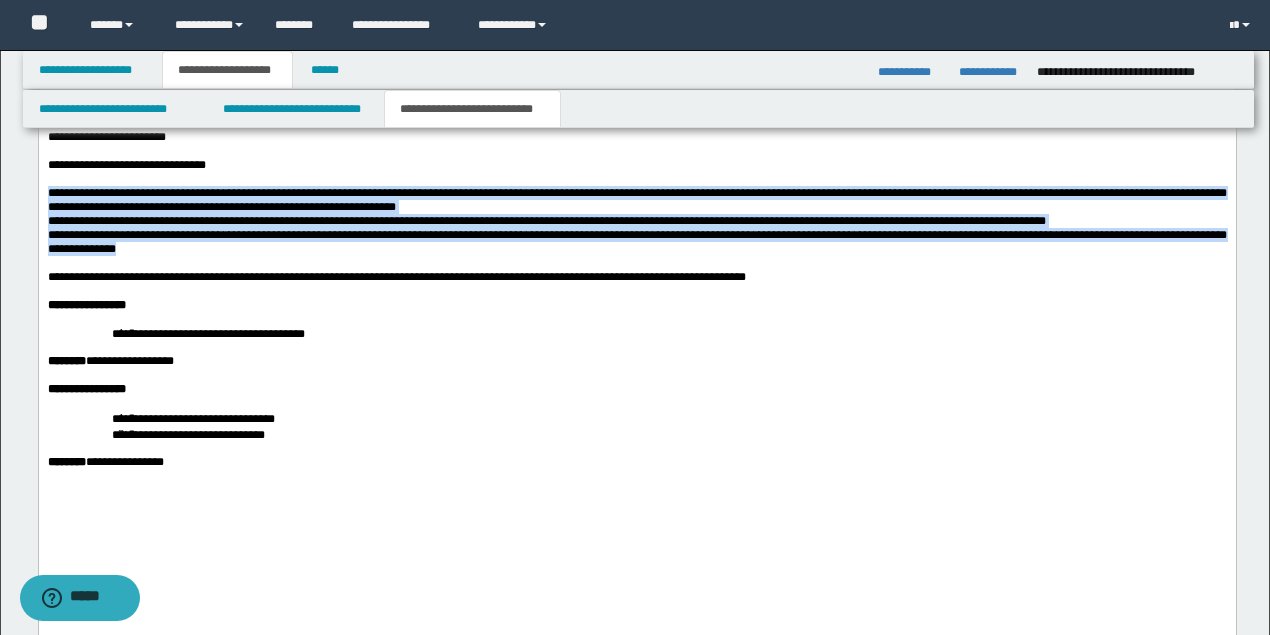 drag, startPoint x: 128, startPoint y: 417, endPoint x: -83, endPoint y: 364, distance: 217.5546 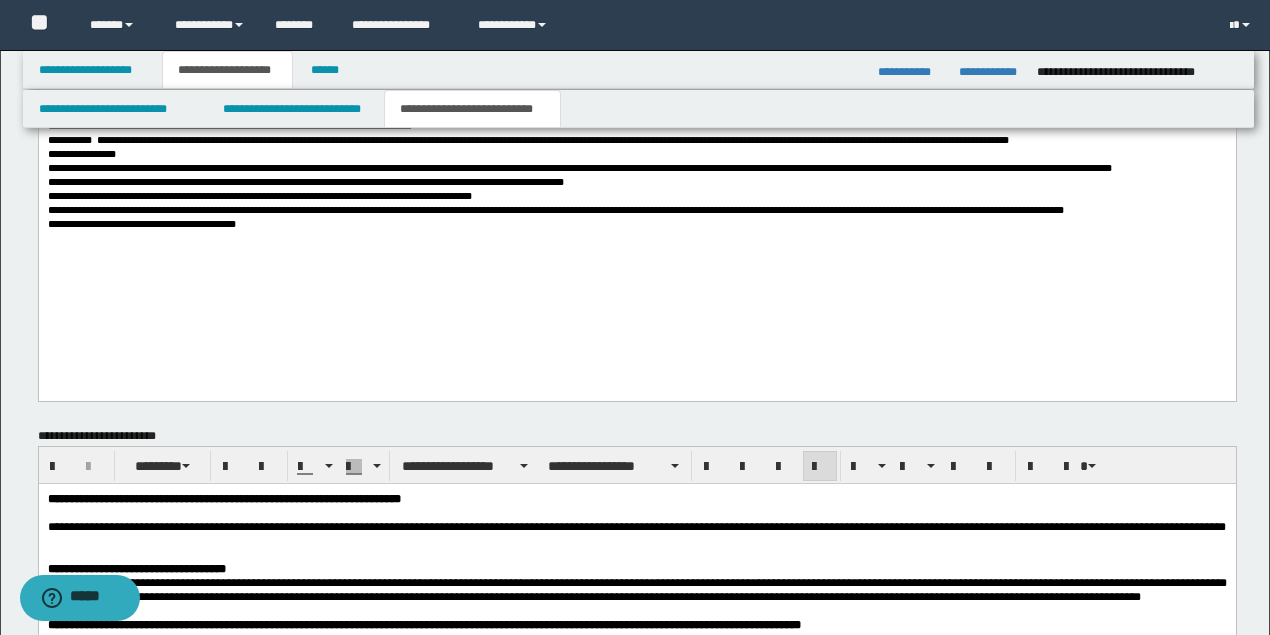 scroll, scrollTop: 1855, scrollLeft: 0, axis: vertical 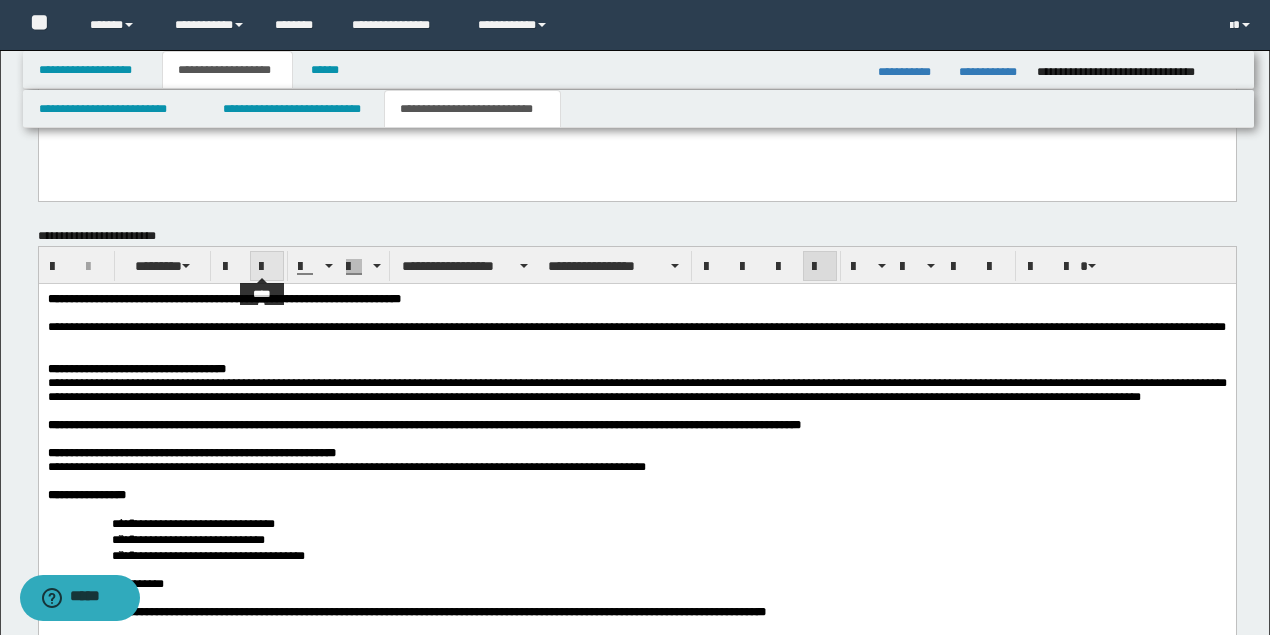 click at bounding box center (267, 267) 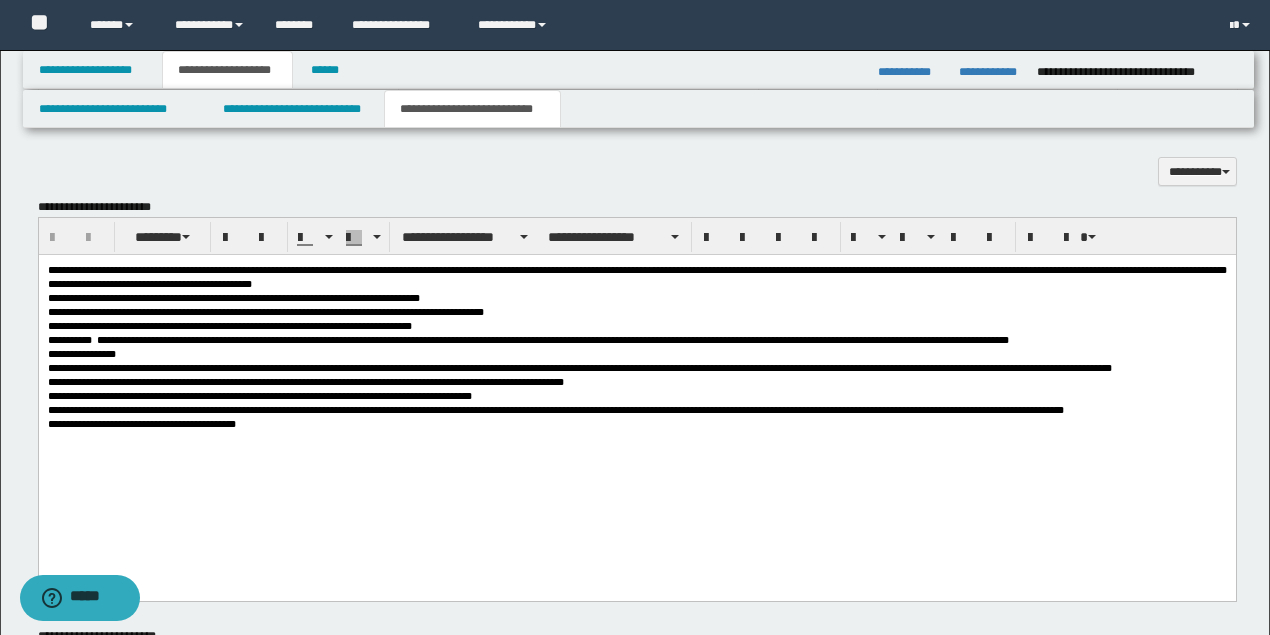 scroll, scrollTop: 1188, scrollLeft: 0, axis: vertical 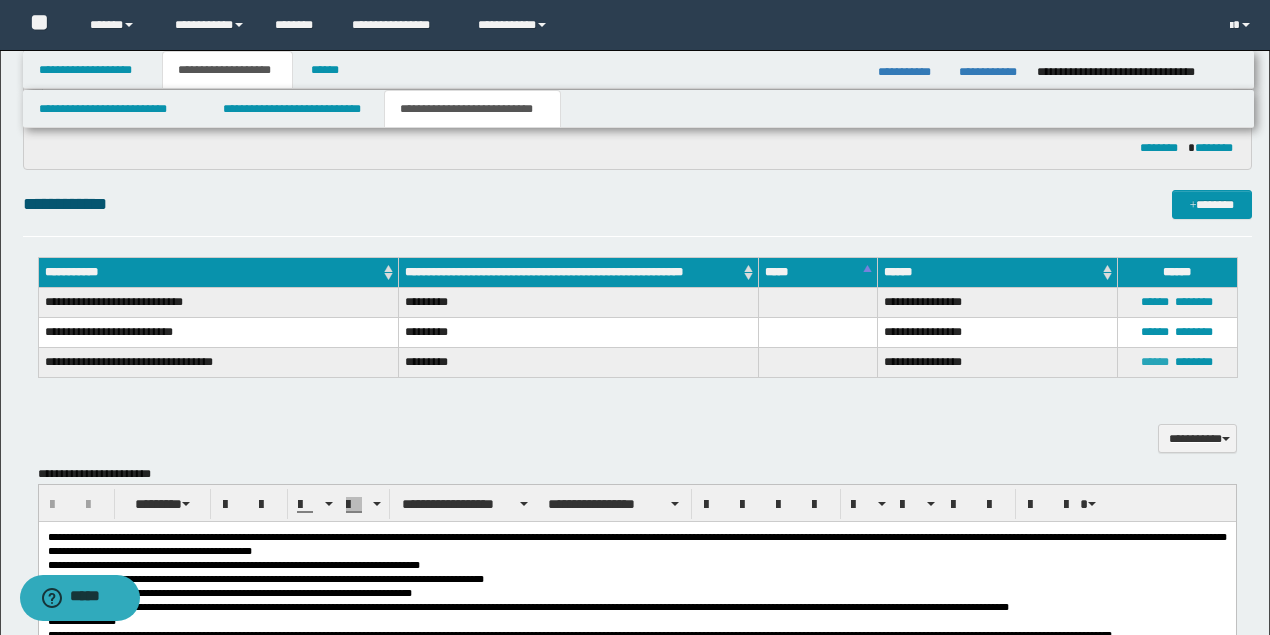click on "******" at bounding box center (1155, 362) 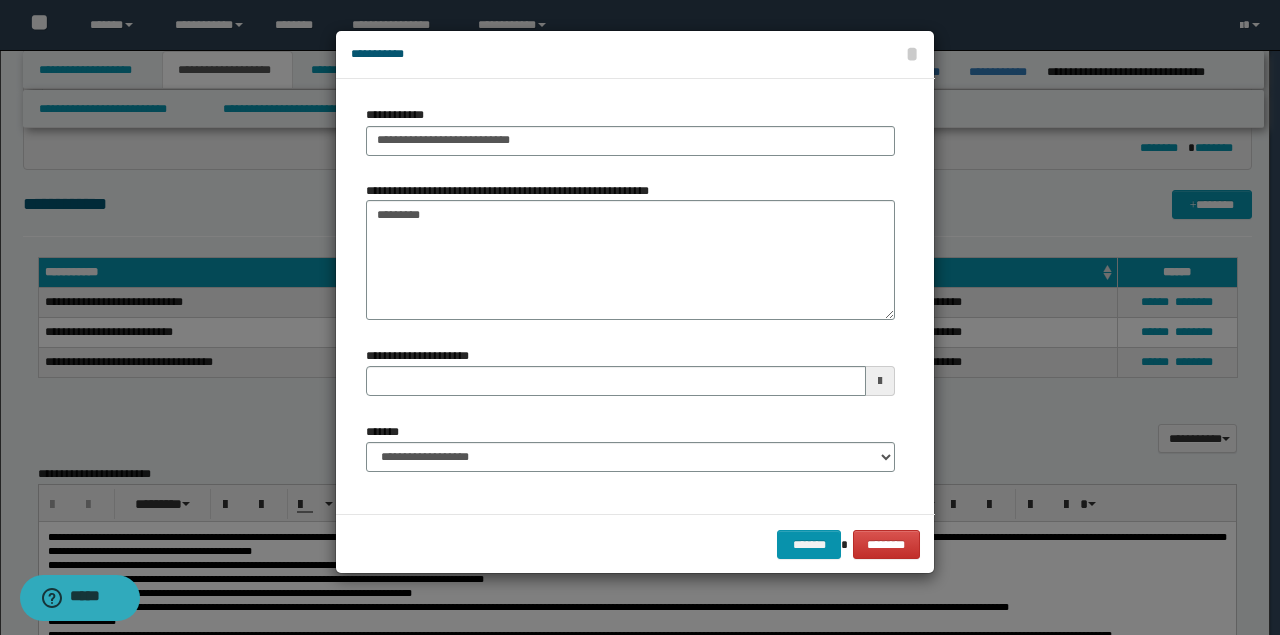 type 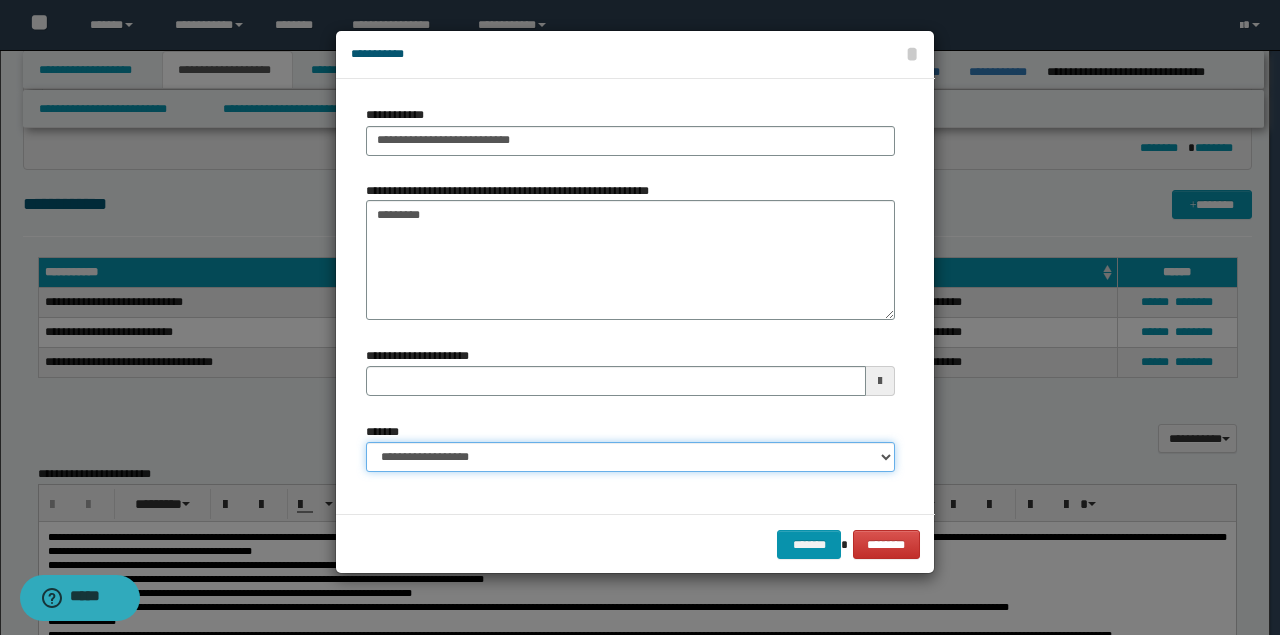 click on "**********" at bounding box center [630, 457] 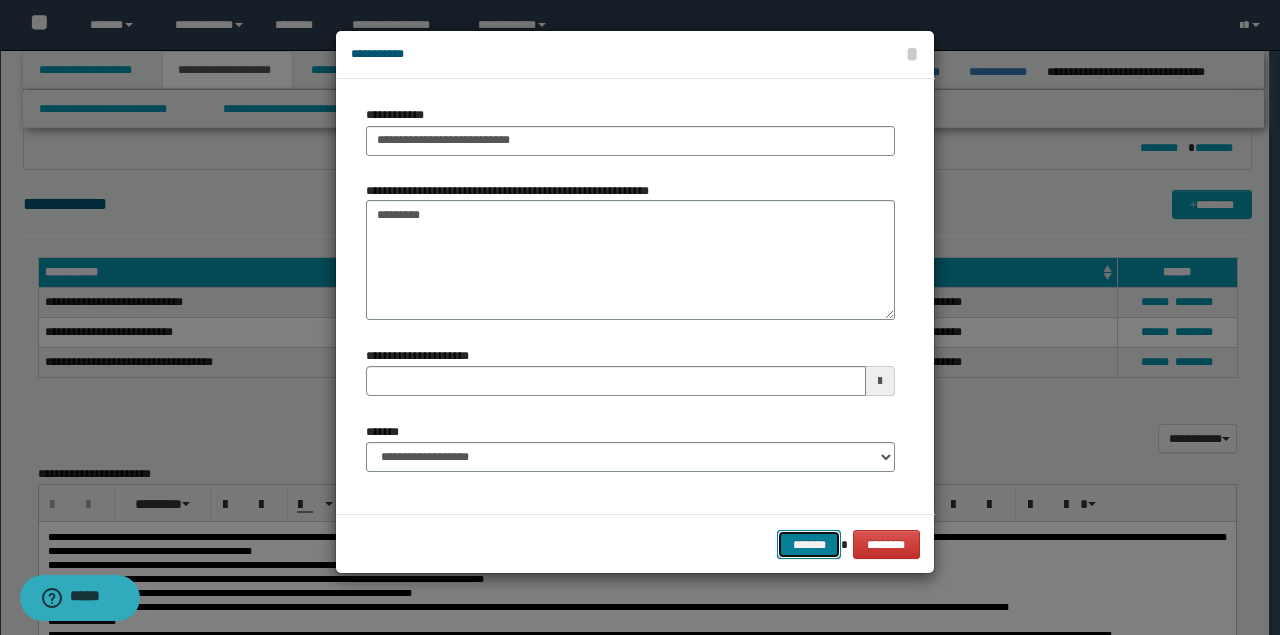 click on "*******" at bounding box center [809, 544] 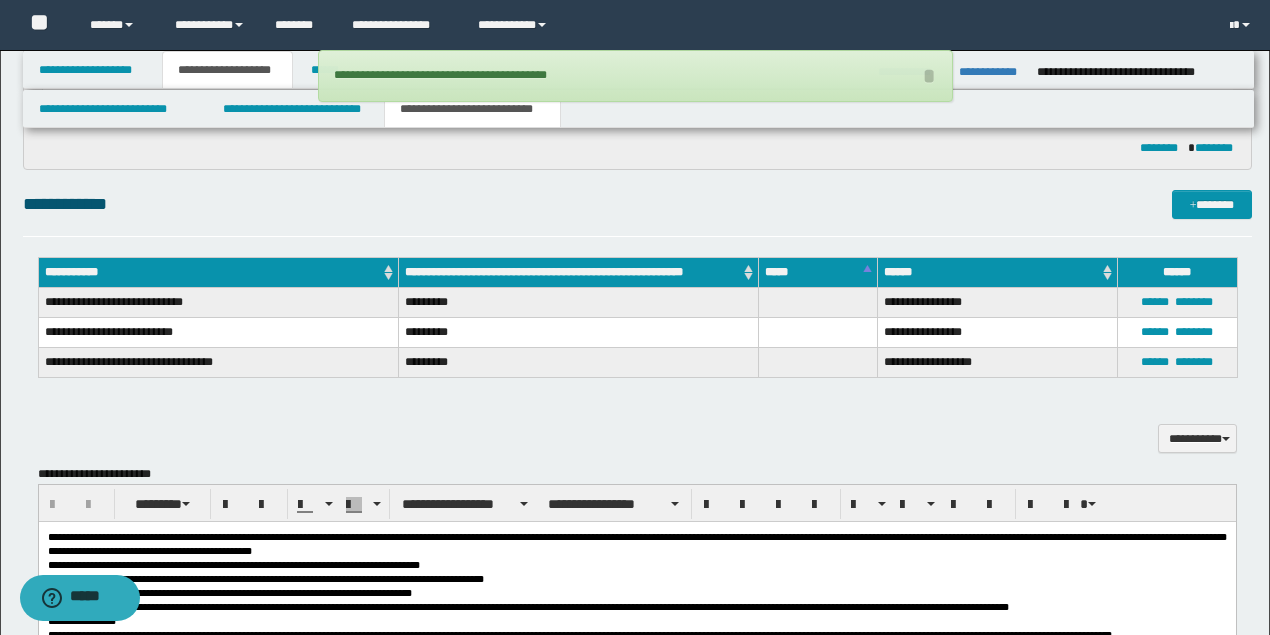 click on "**********" at bounding box center (637, 993) 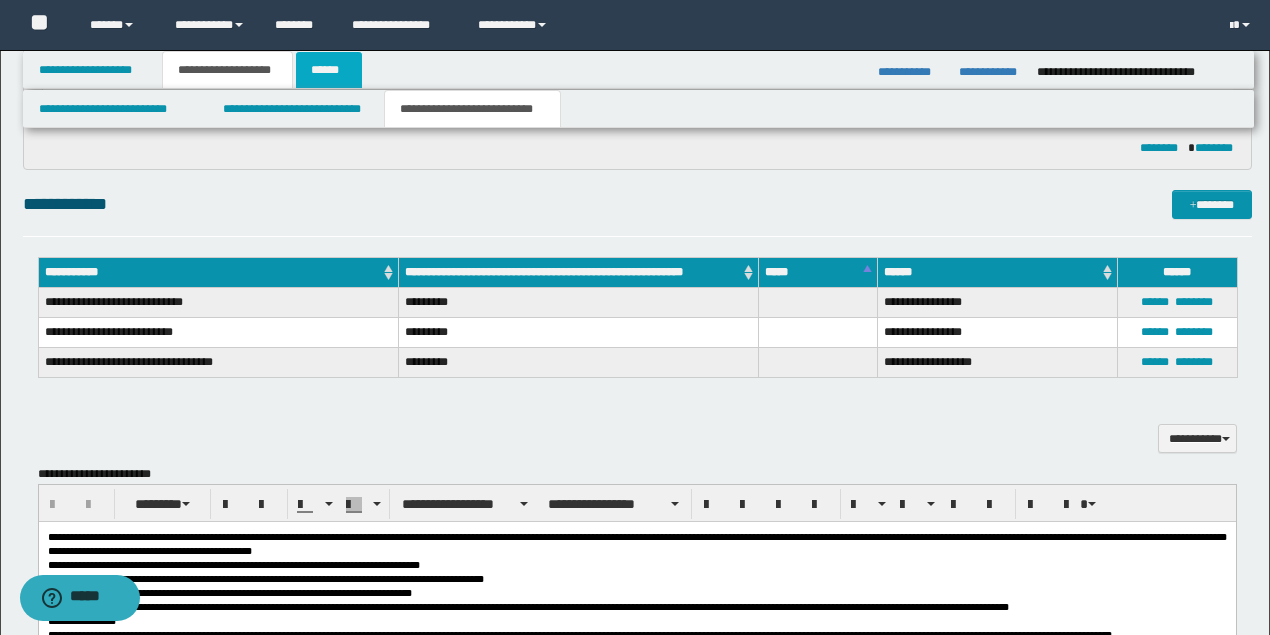 click on "******" at bounding box center (329, 70) 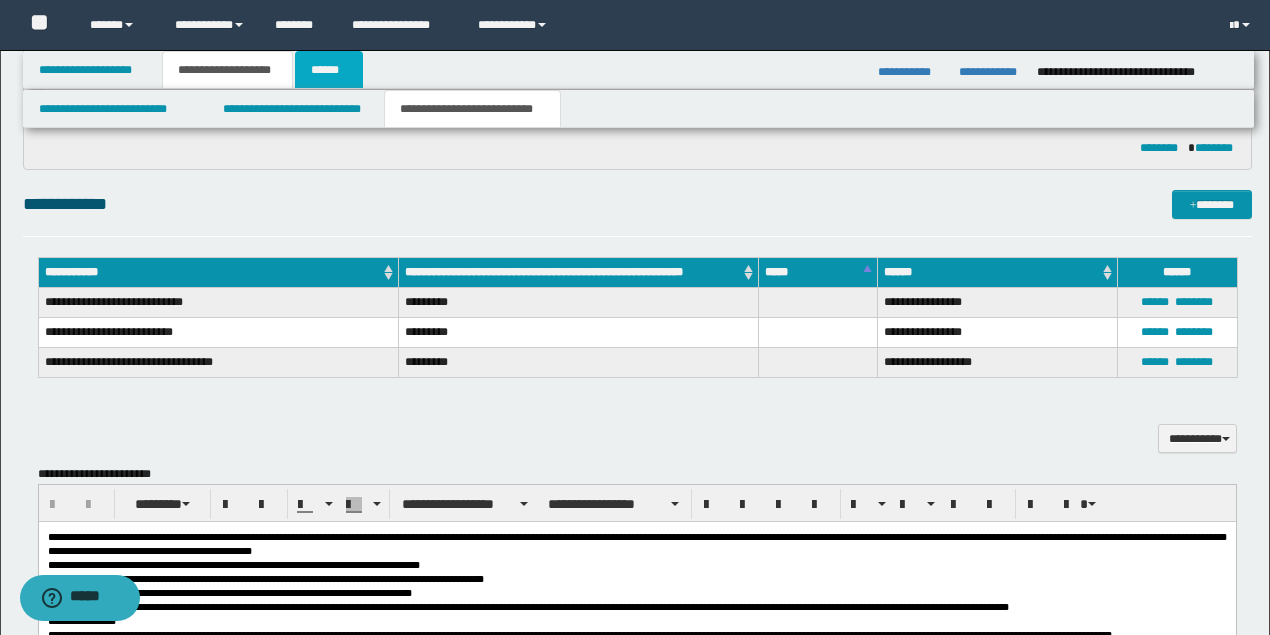 scroll, scrollTop: 0, scrollLeft: 0, axis: both 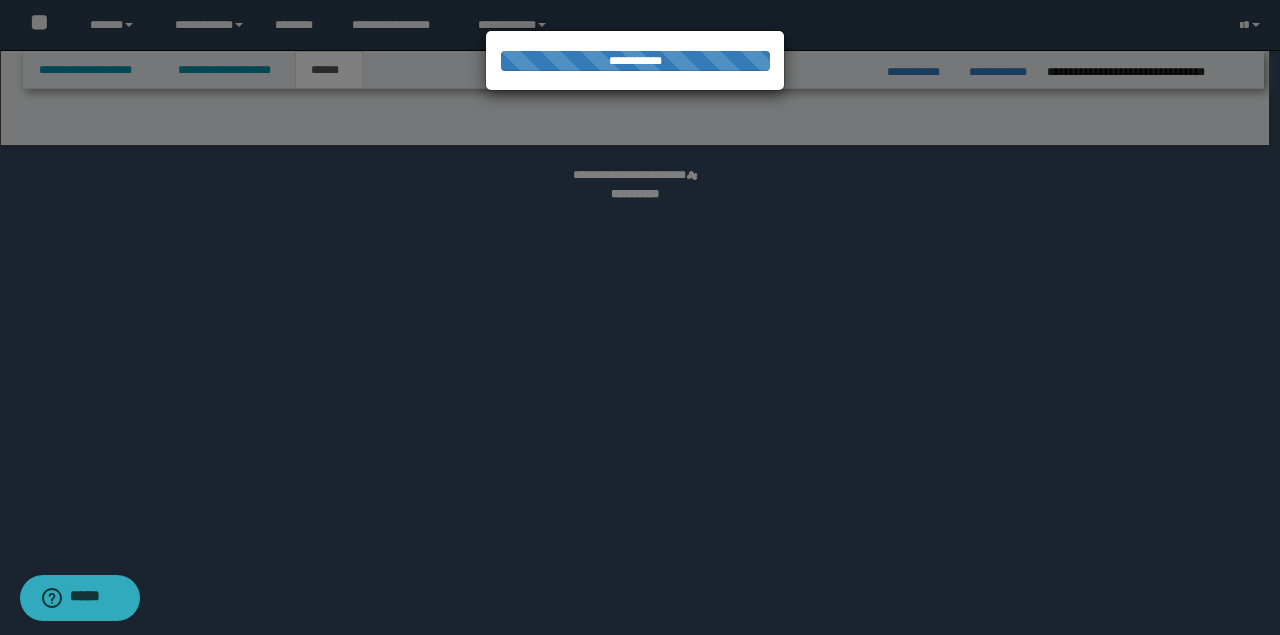select on "*" 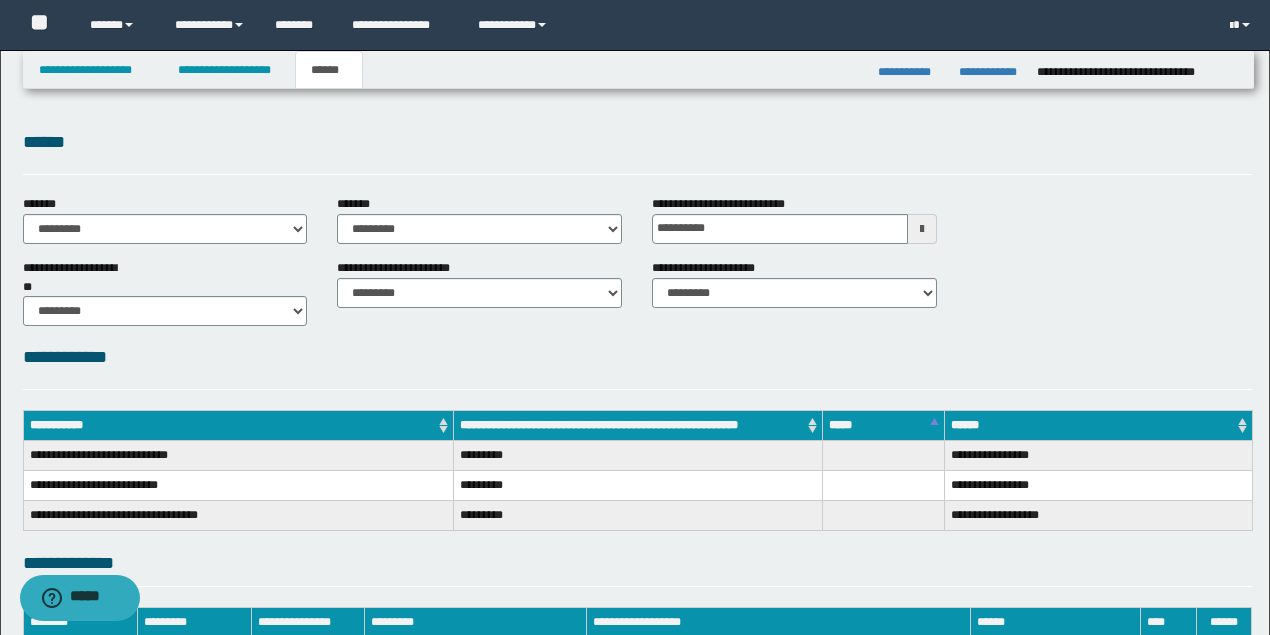 scroll, scrollTop: 0, scrollLeft: 0, axis: both 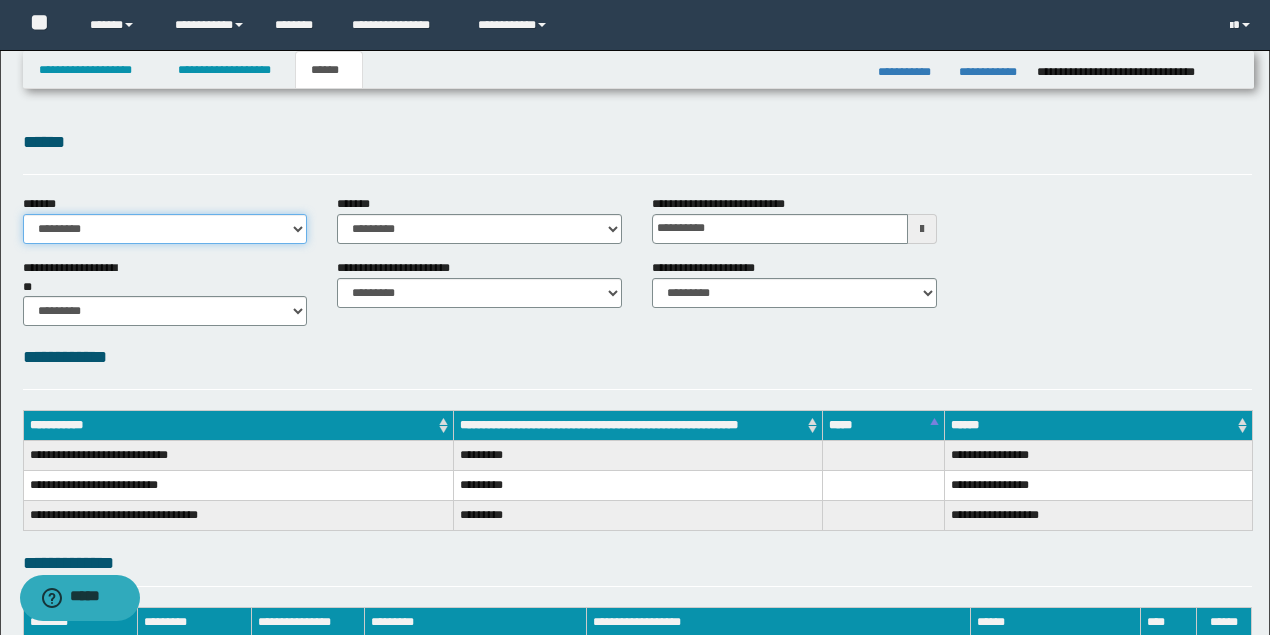 click on "**********" at bounding box center (165, 229) 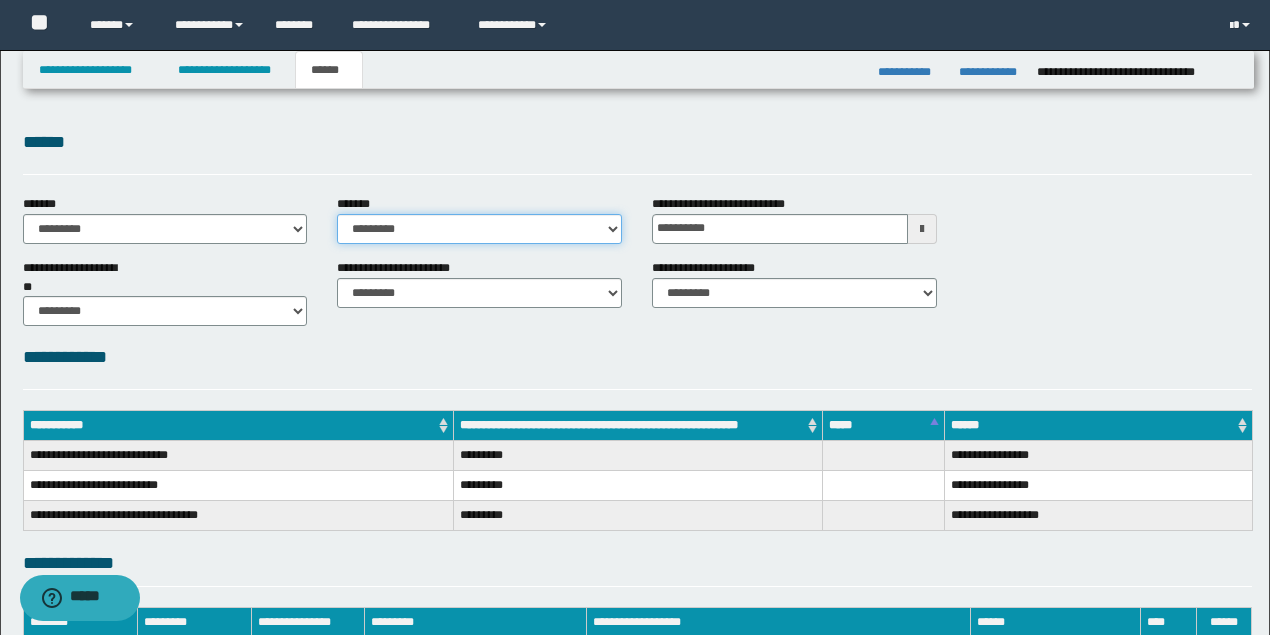 click on "**********" at bounding box center (479, 229) 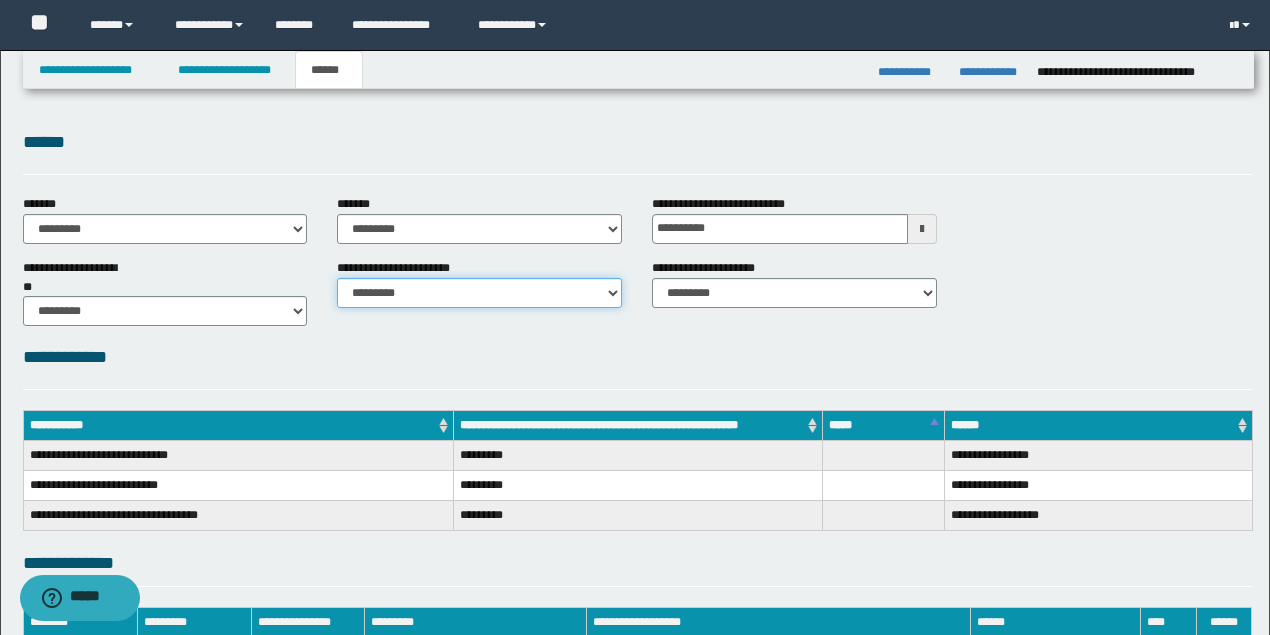 click on "*********
*********
*********" at bounding box center (479, 293) 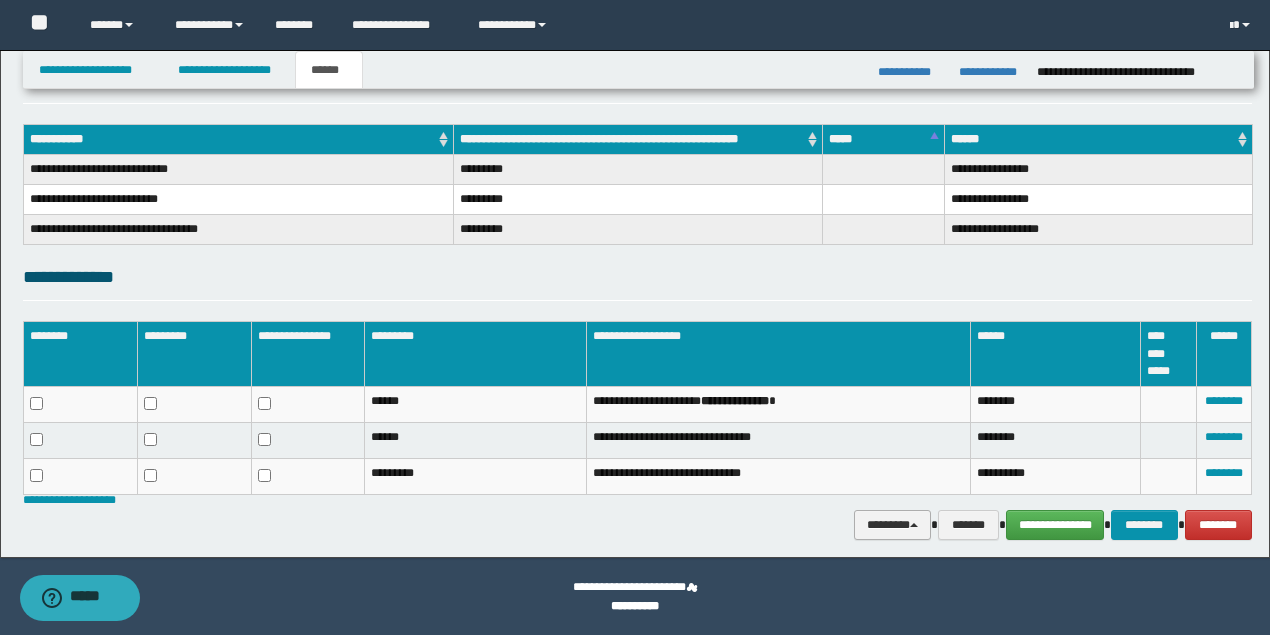 click on "********" at bounding box center (893, 524) 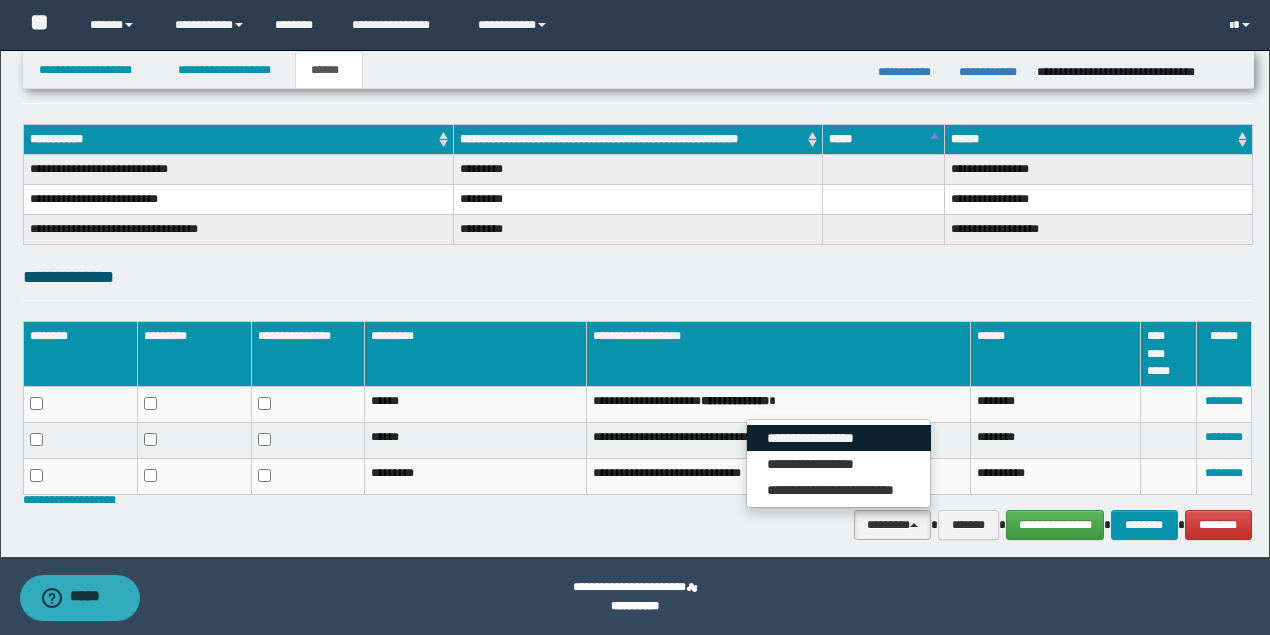 click on "**********" at bounding box center [839, 438] 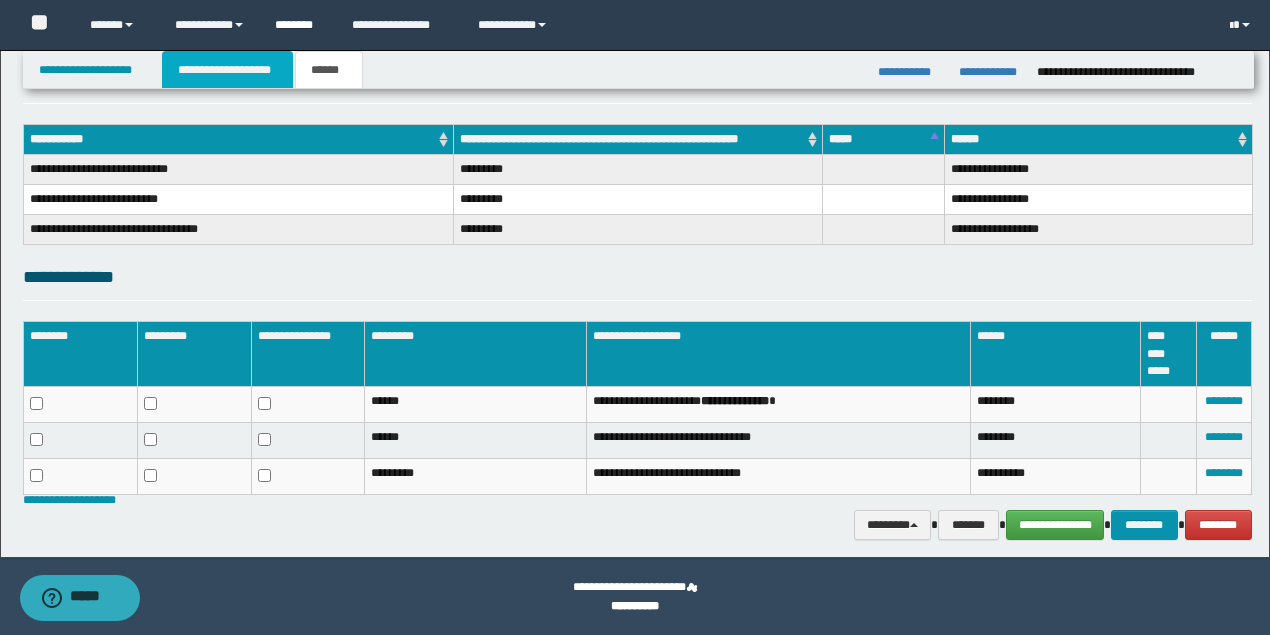drag, startPoint x: 240, startPoint y: 67, endPoint x: 302, endPoint y: 0, distance: 91.28527 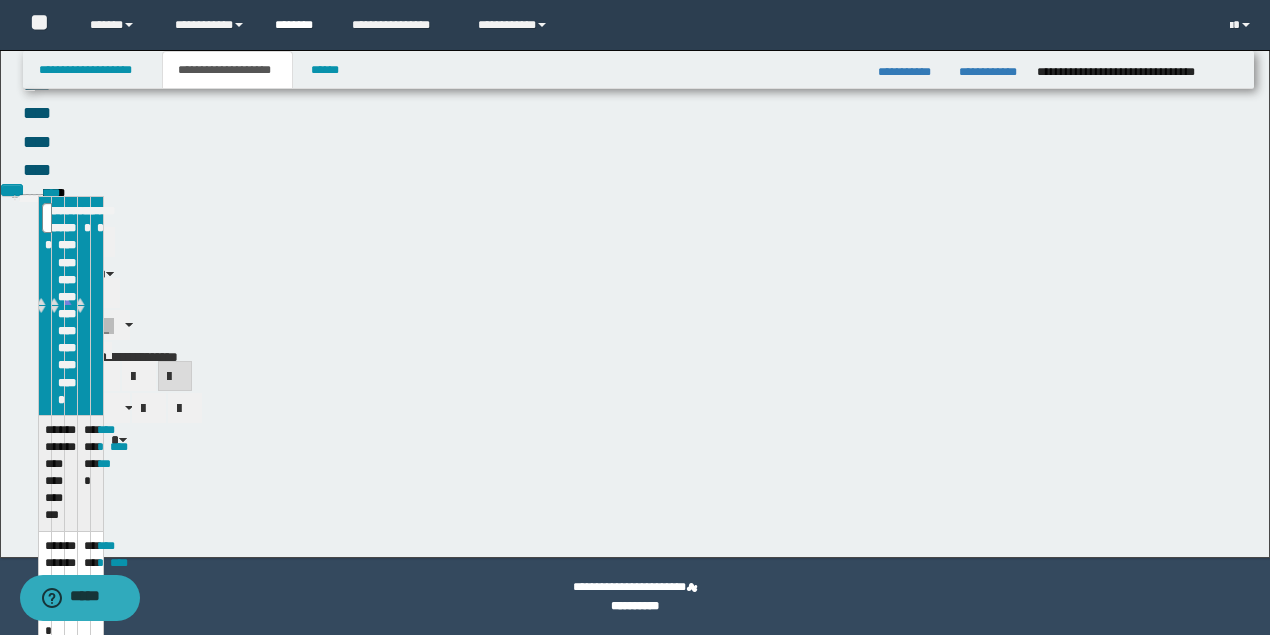 scroll, scrollTop: 317, scrollLeft: 0, axis: vertical 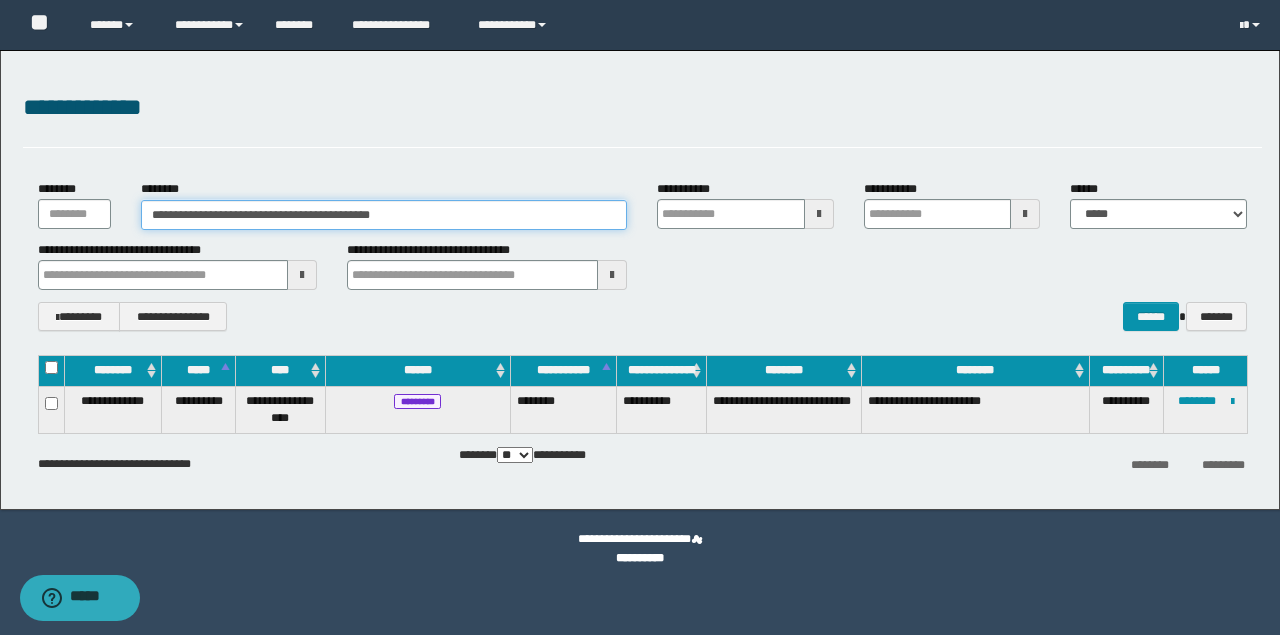 drag, startPoint x: 0, startPoint y: 0, endPoint x: -10, endPoint y: 208, distance: 208.24025 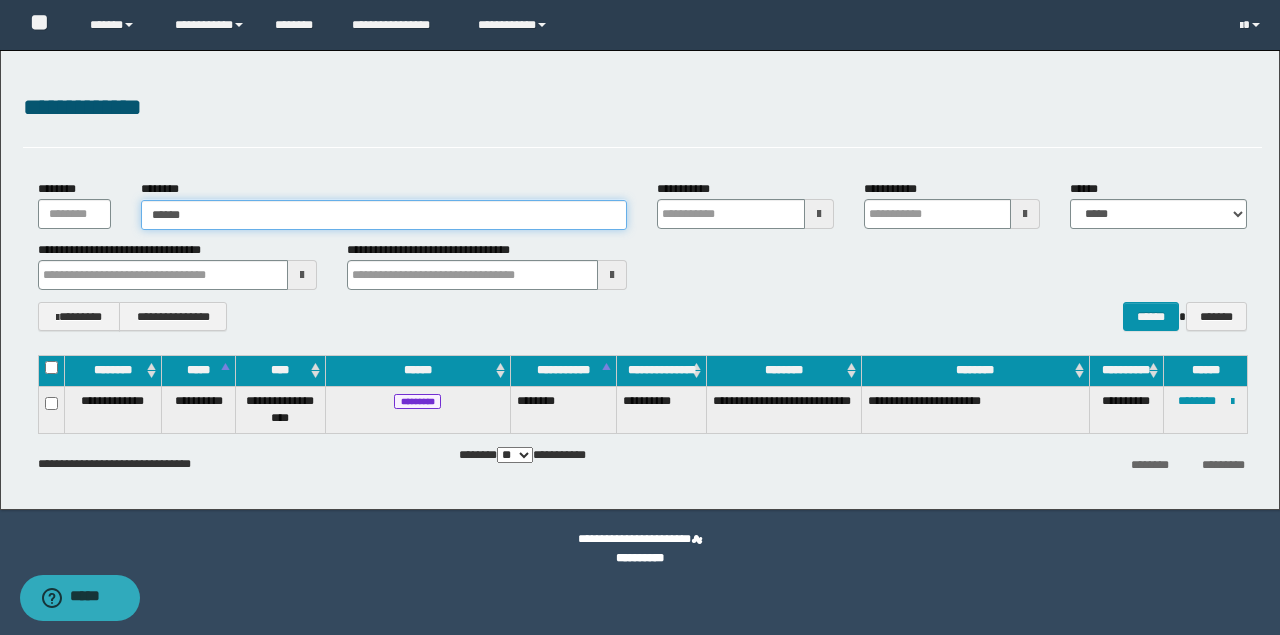 type on "*******" 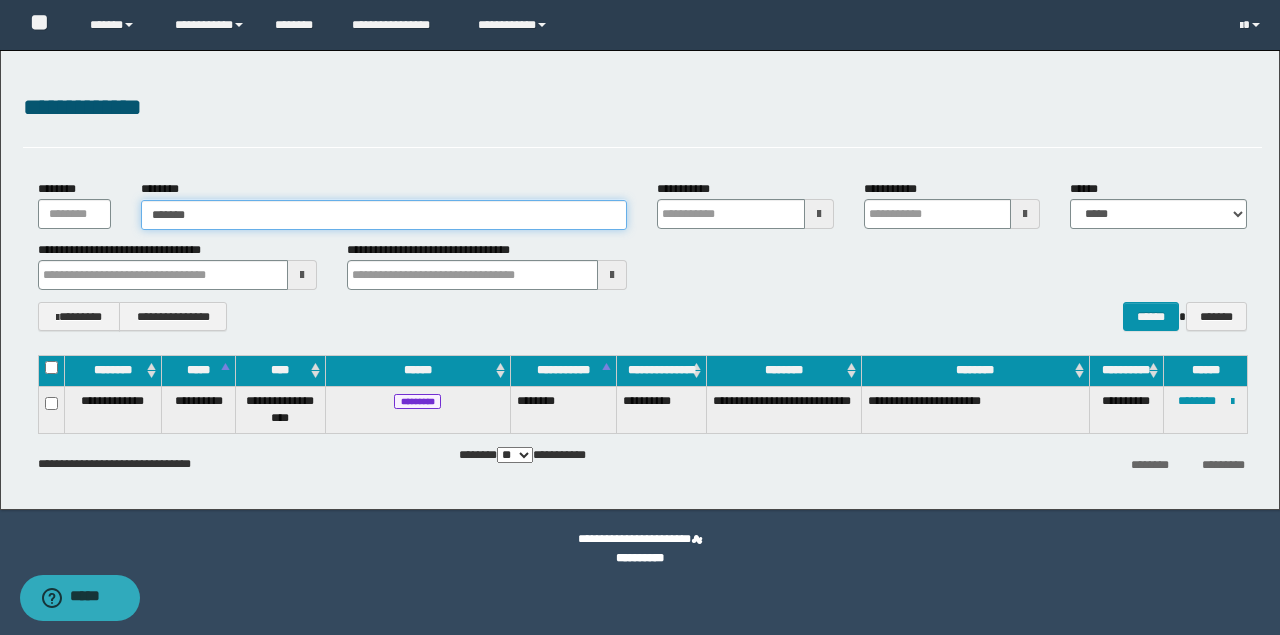 type on "*******" 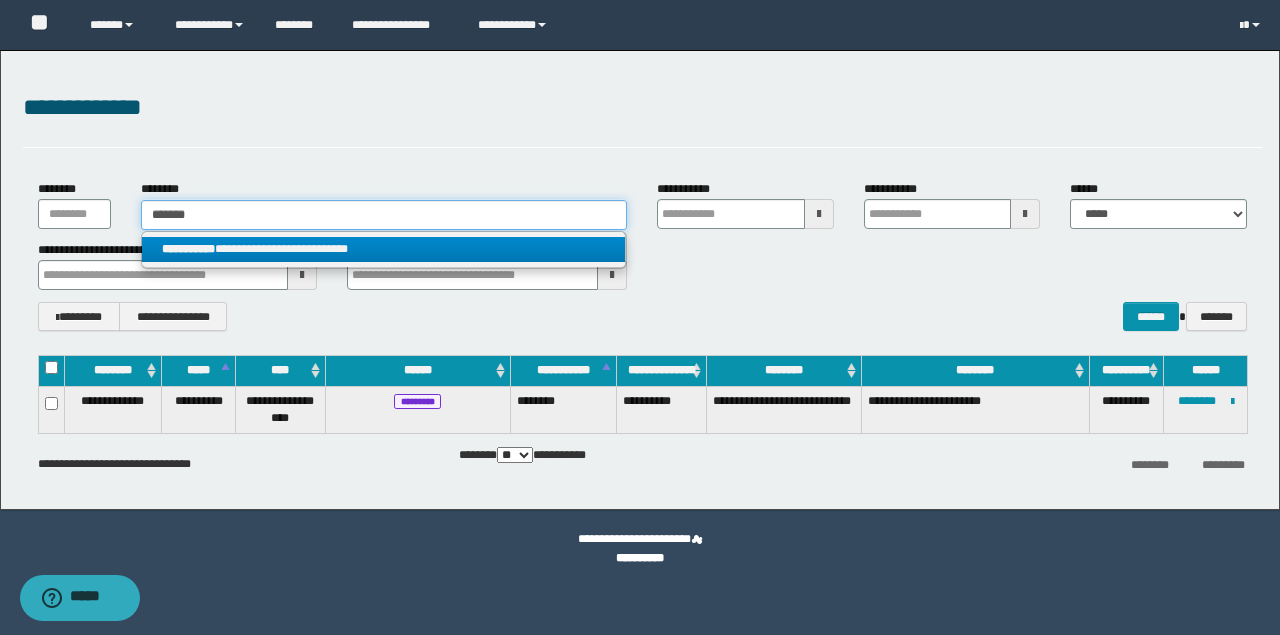 type on "*******" 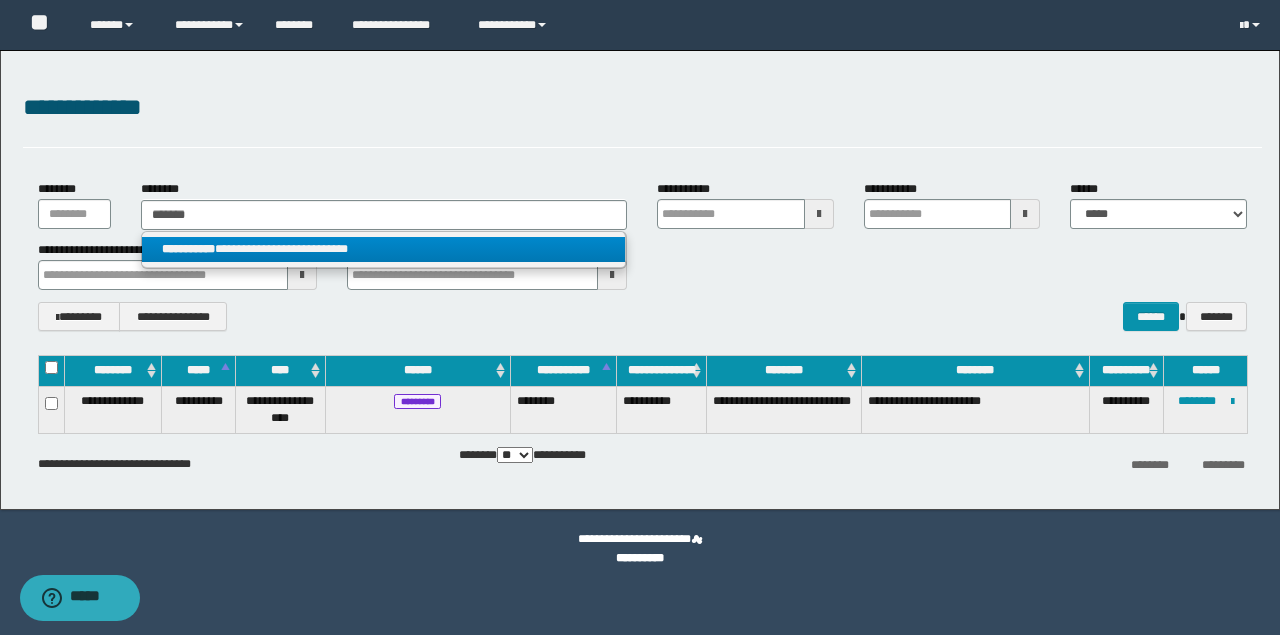 click on "**********" at bounding box center [384, 249] 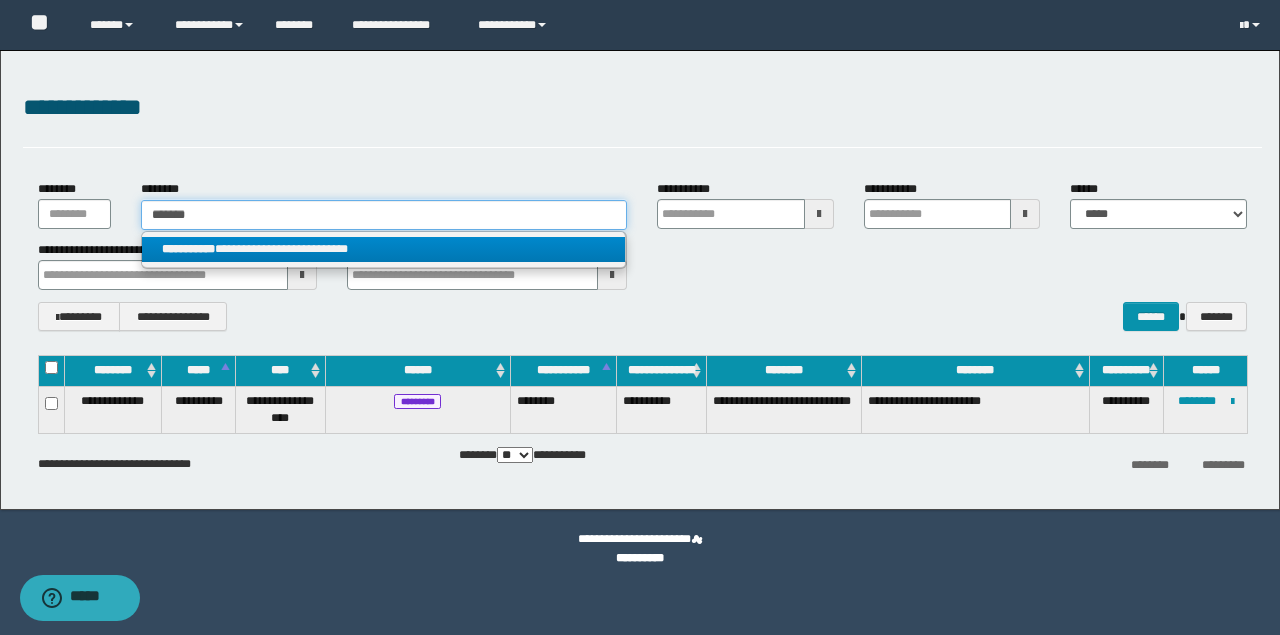 type 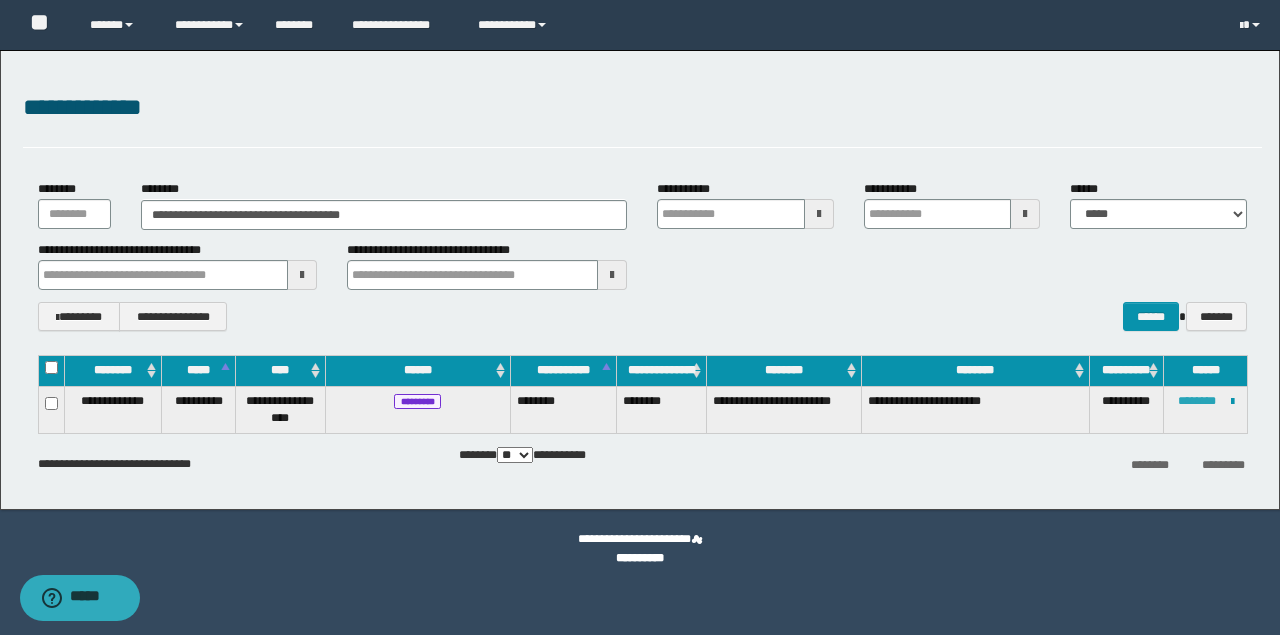 click on "********" at bounding box center (1197, 401) 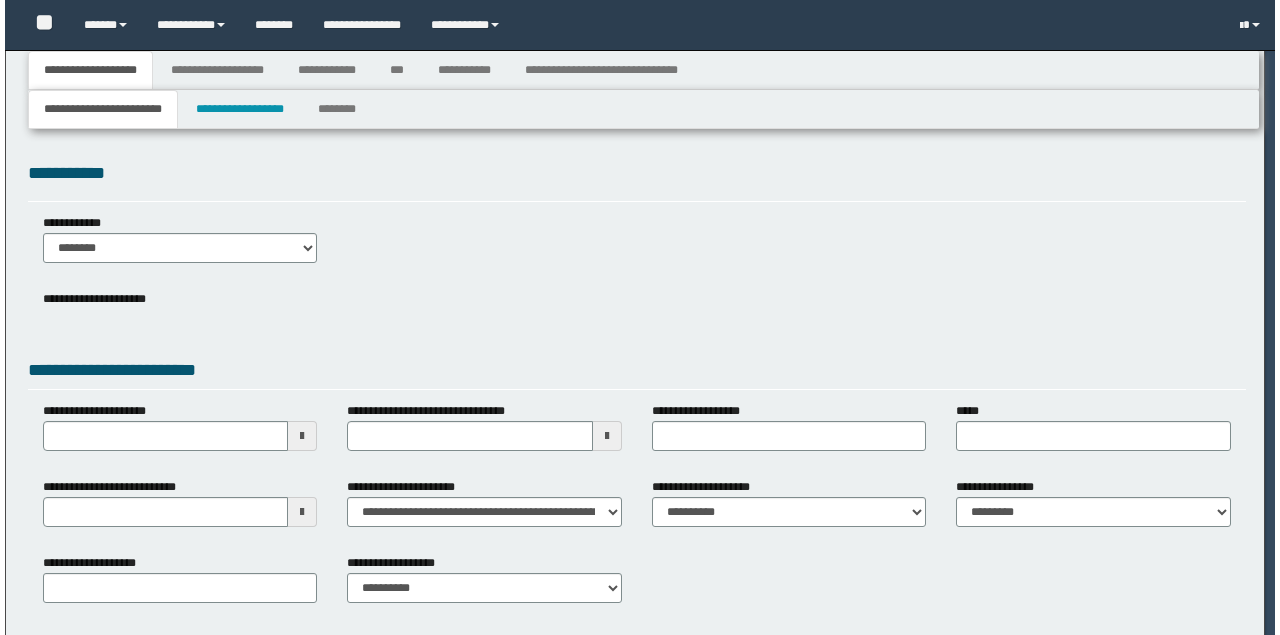 scroll, scrollTop: 0, scrollLeft: 0, axis: both 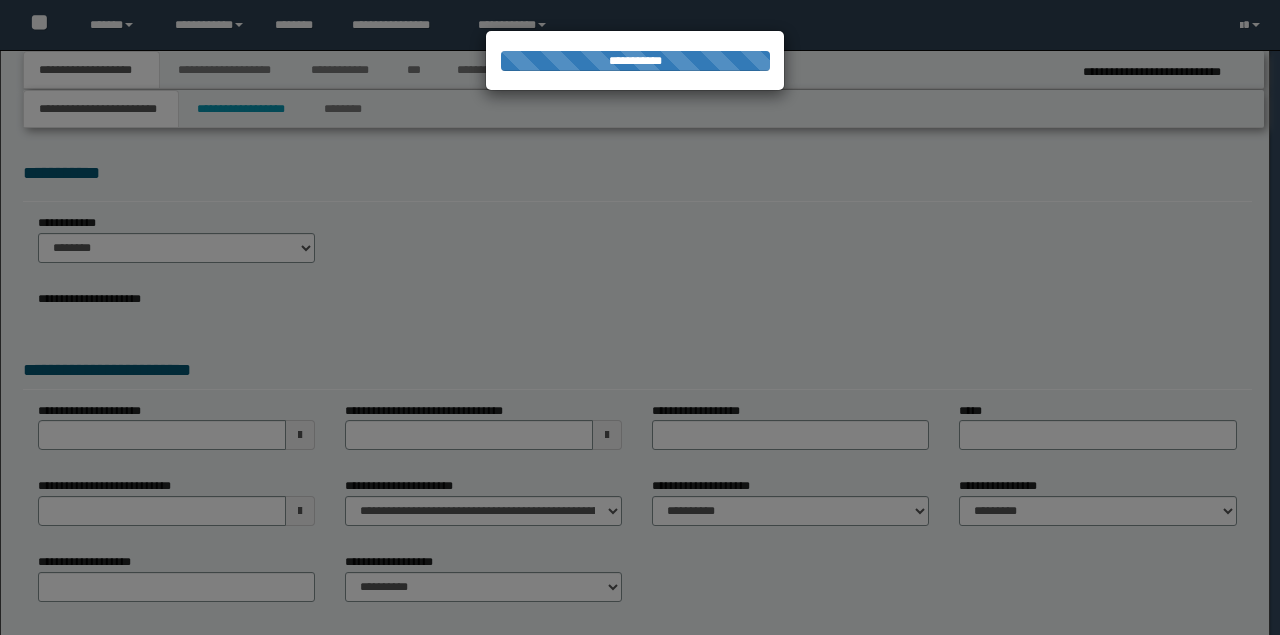 select on "*" 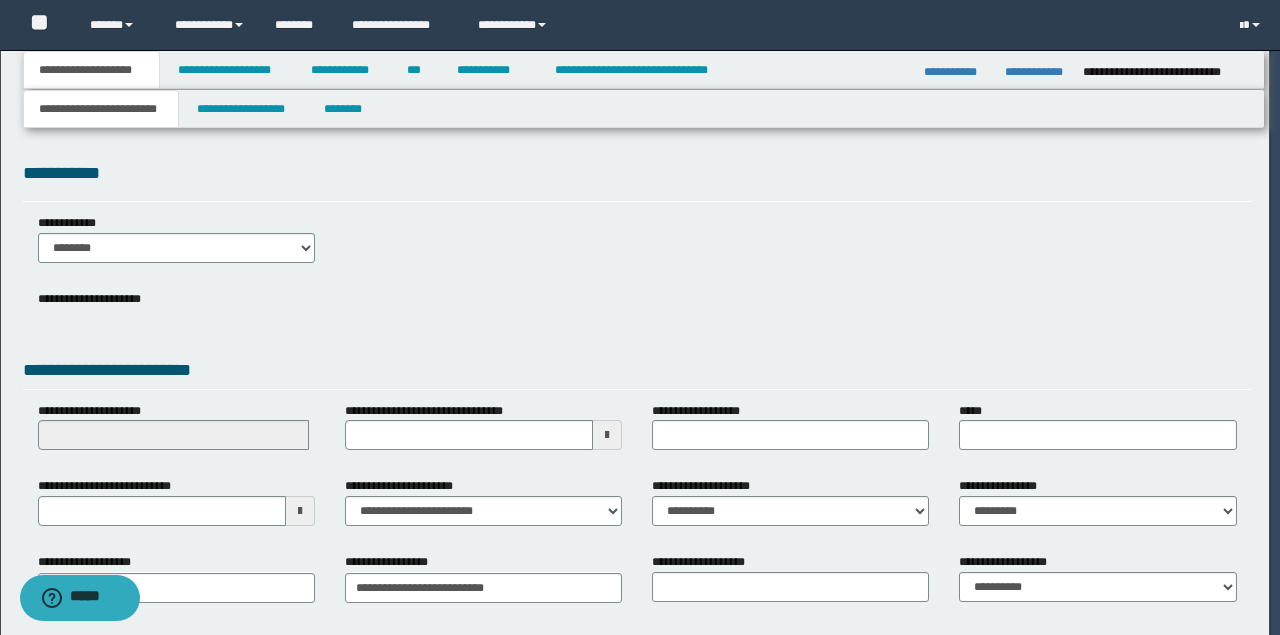 scroll, scrollTop: 0, scrollLeft: 0, axis: both 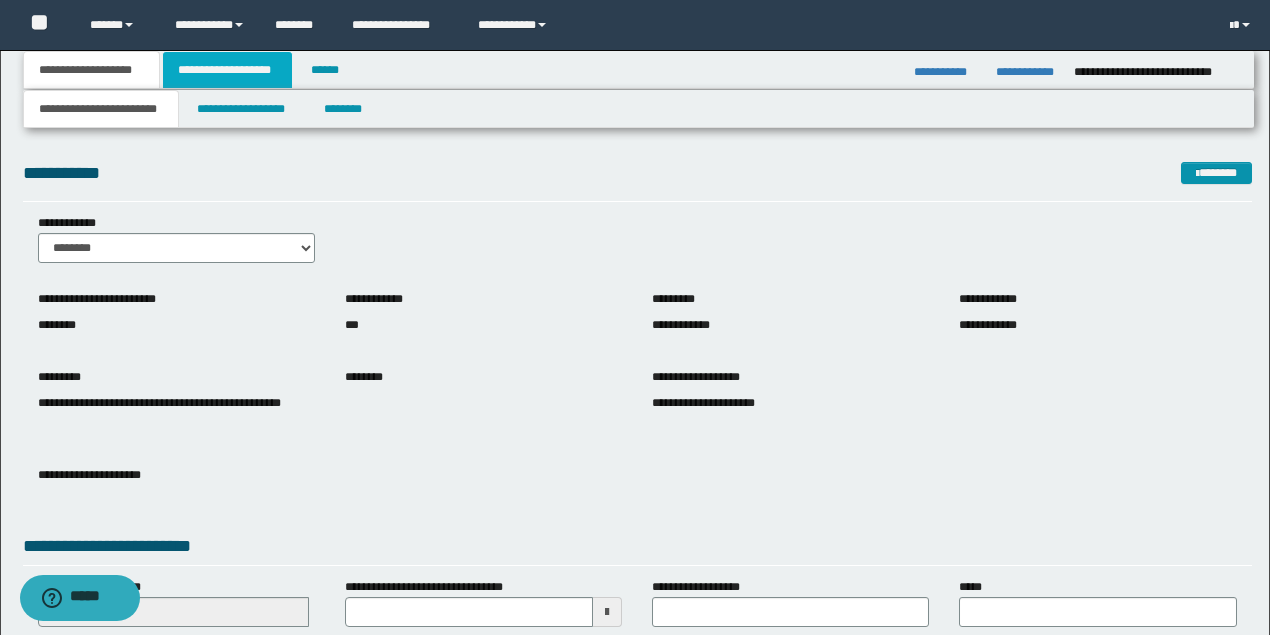 click on "**********" at bounding box center [227, 70] 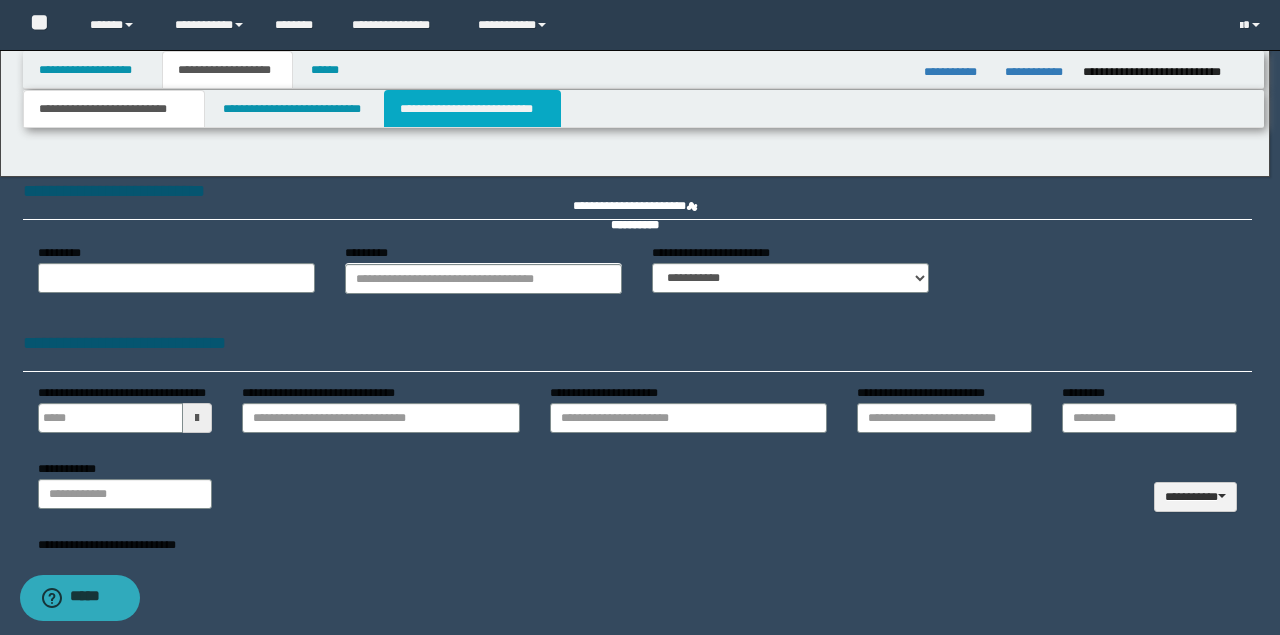 click on "**********" at bounding box center [472, 109] 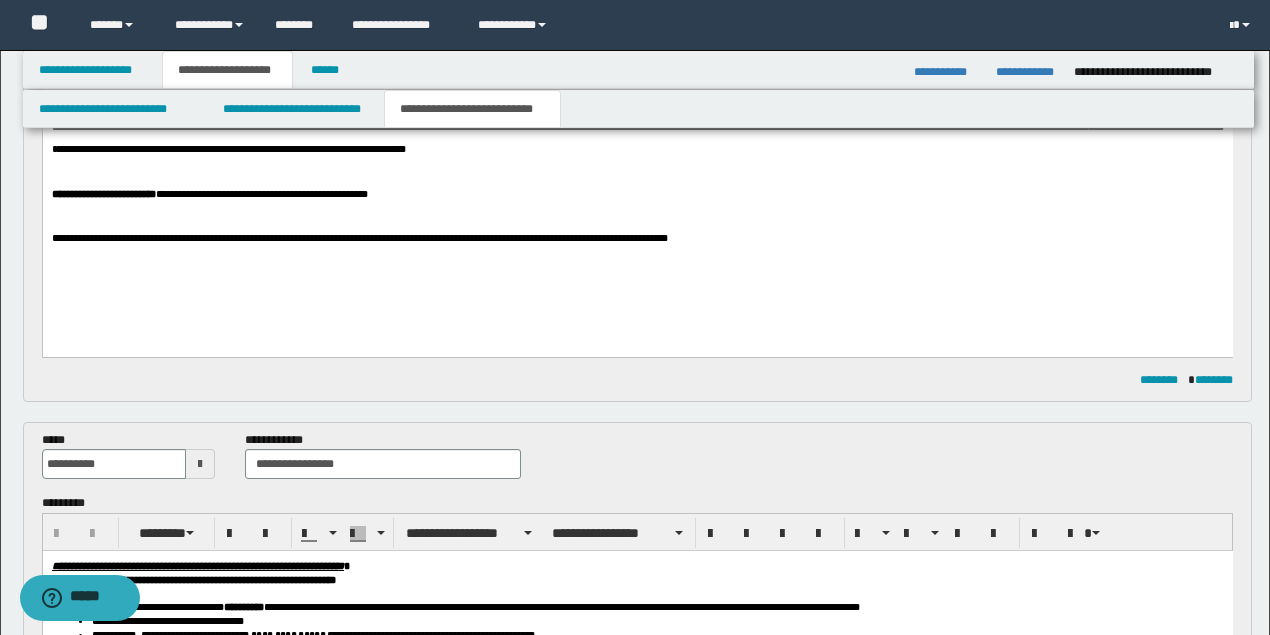 scroll, scrollTop: 733, scrollLeft: 0, axis: vertical 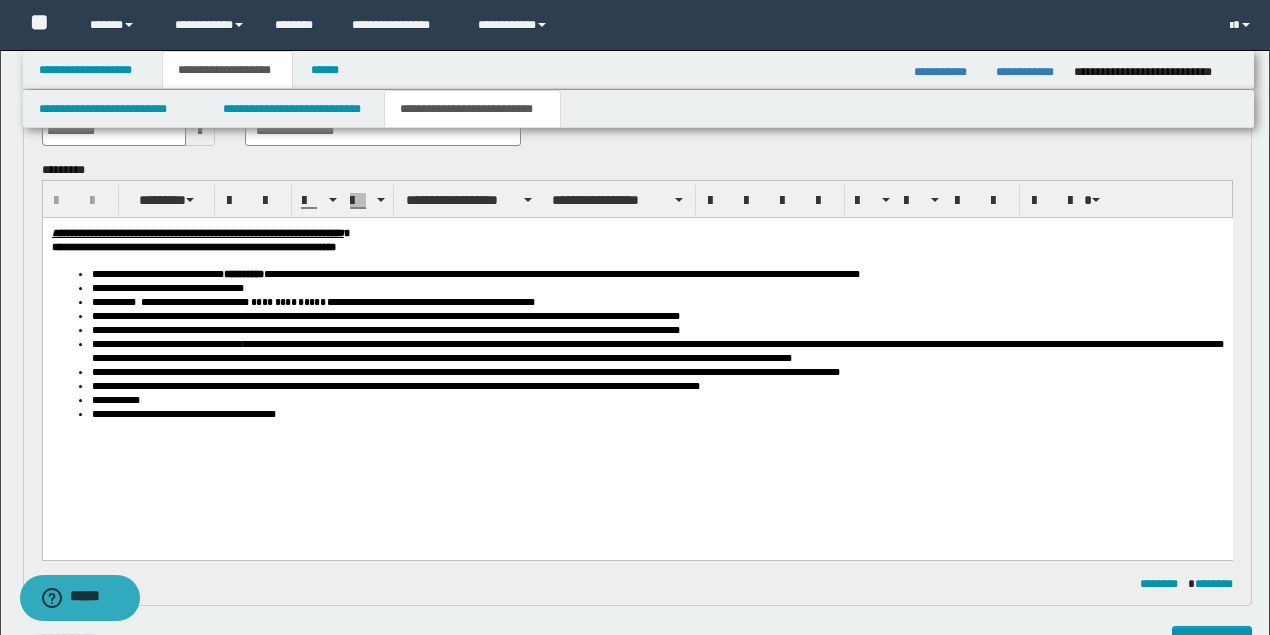 click on "**********" at bounding box center [657, 400] 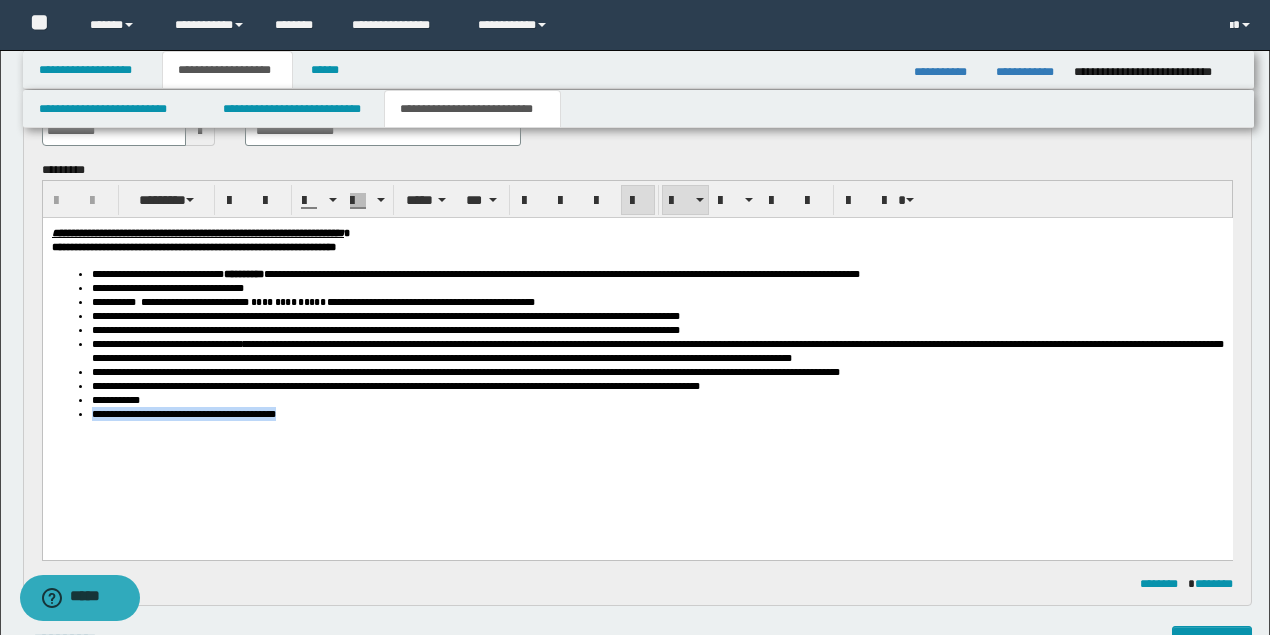 drag, startPoint x: 327, startPoint y: 429, endPoint x: 281, endPoint y: 414, distance: 48.38388 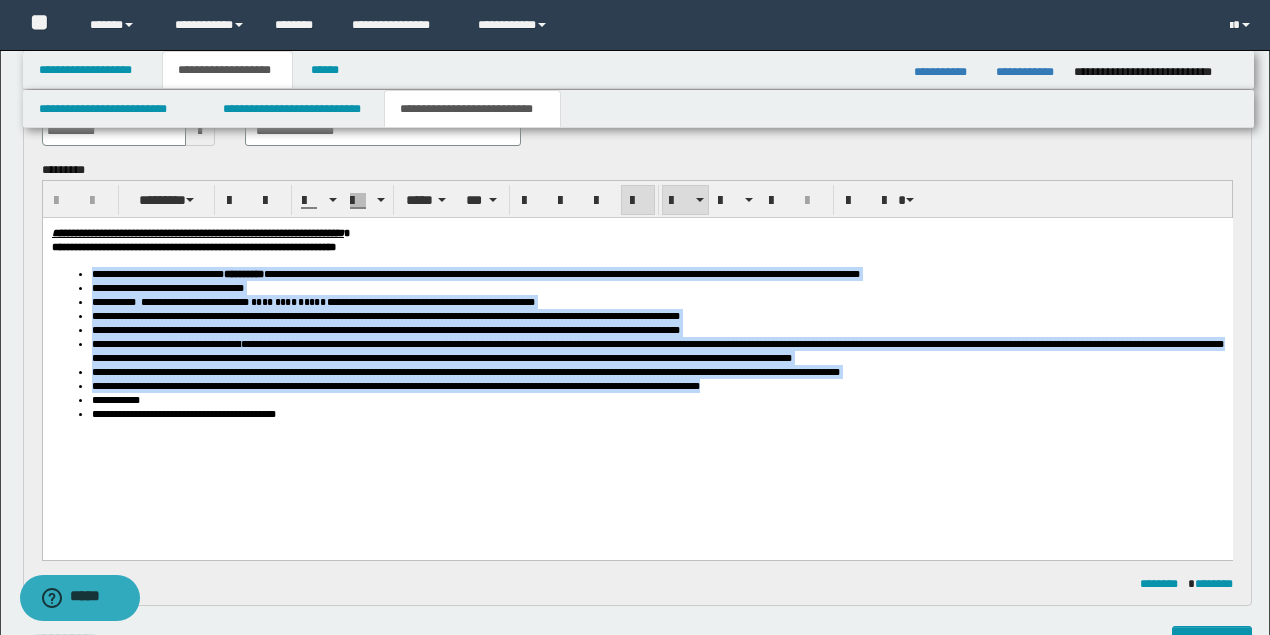 drag, startPoint x: 837, startPoint y: 401, endPoint x: 134, endPoint y: 300, distance: 710.21826 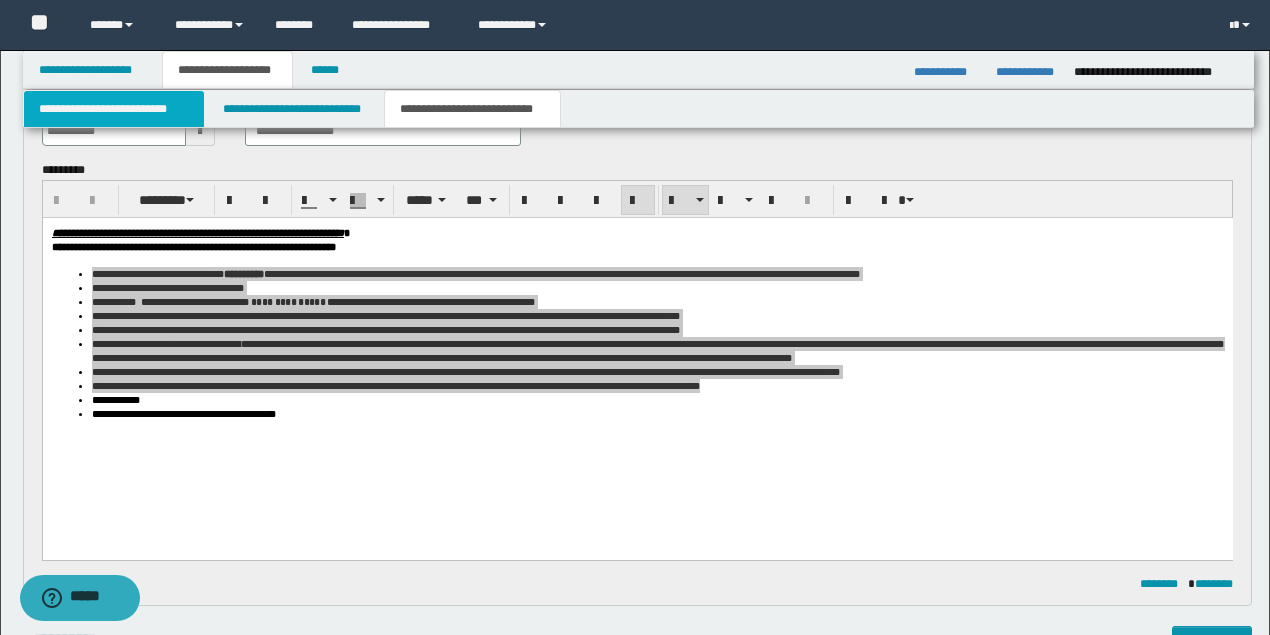 click on "**********" at bounding box center [114, 109] 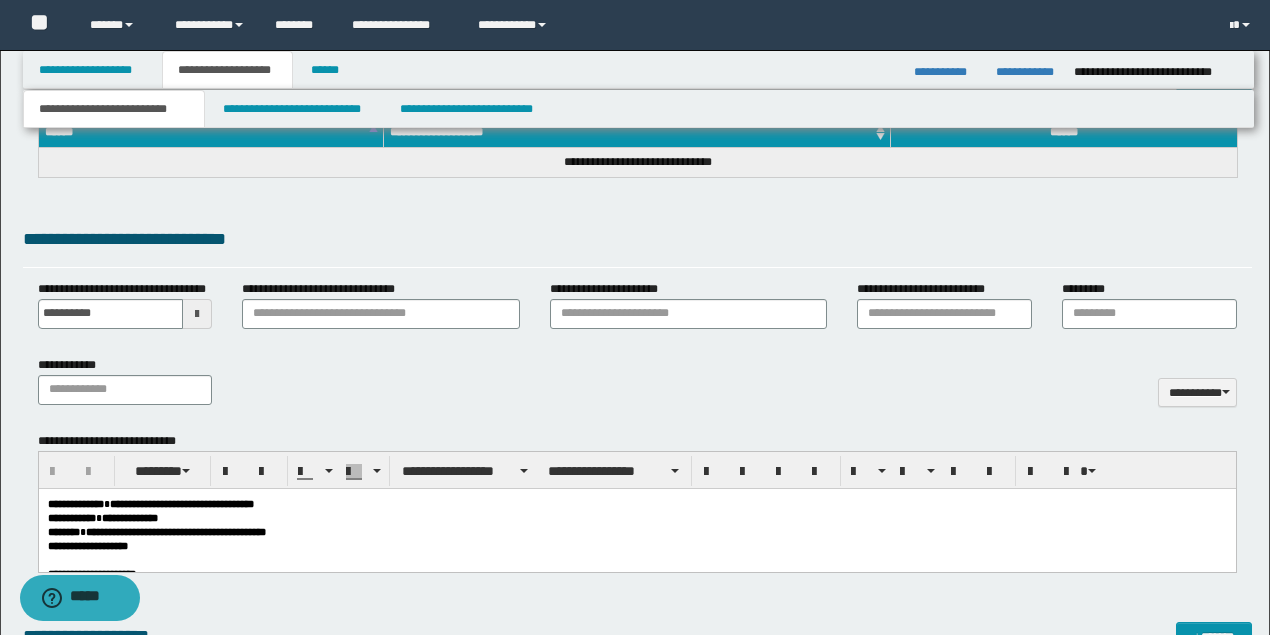 scroll, scrollTop: 1000, scrollLeft: 0, axis: vertical 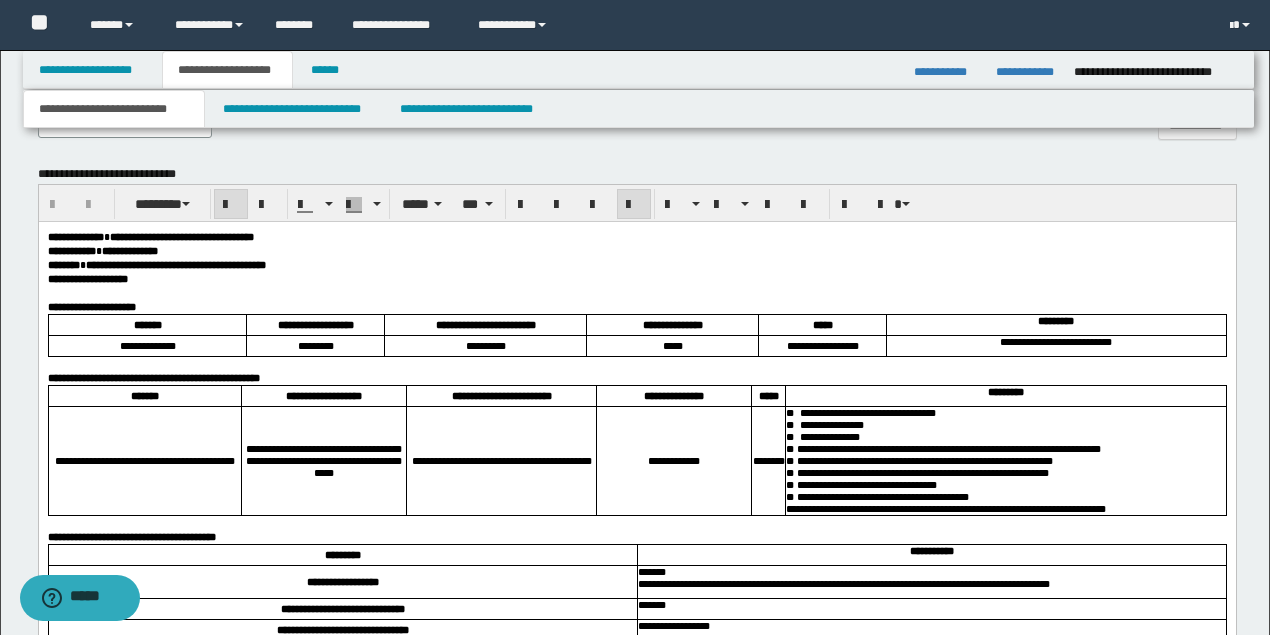 click on "**********" at bounding box center (636, 278) 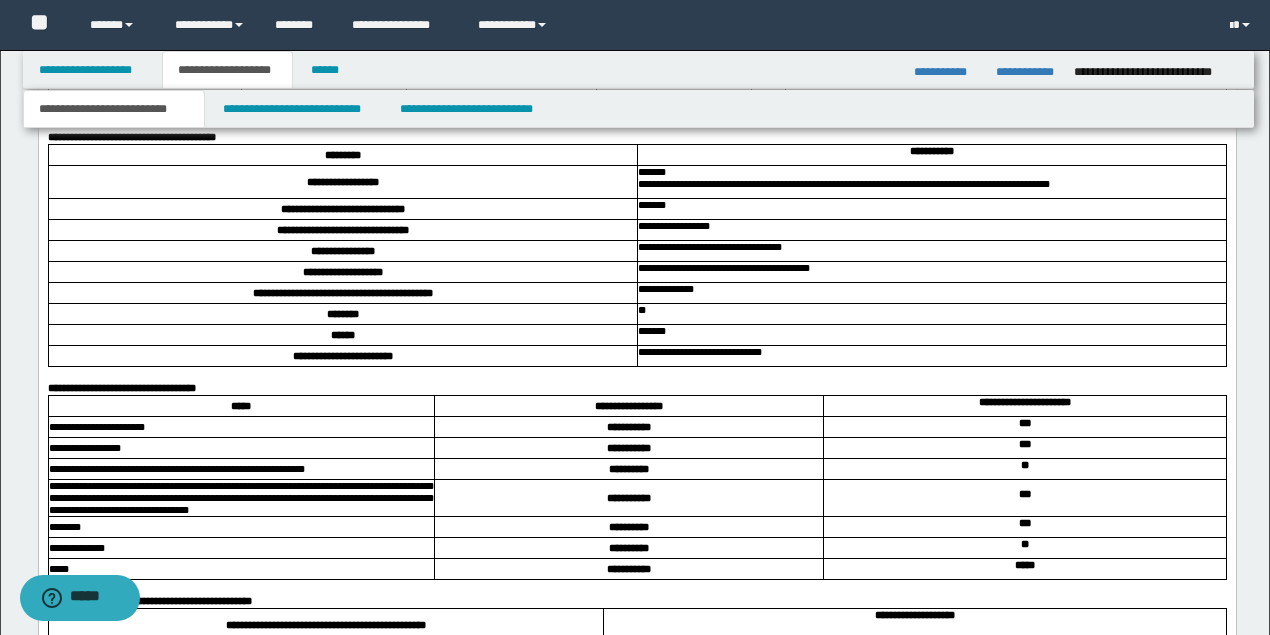 scroll, scrollTop: 1600, scrollLeft: 0, axis: vertical 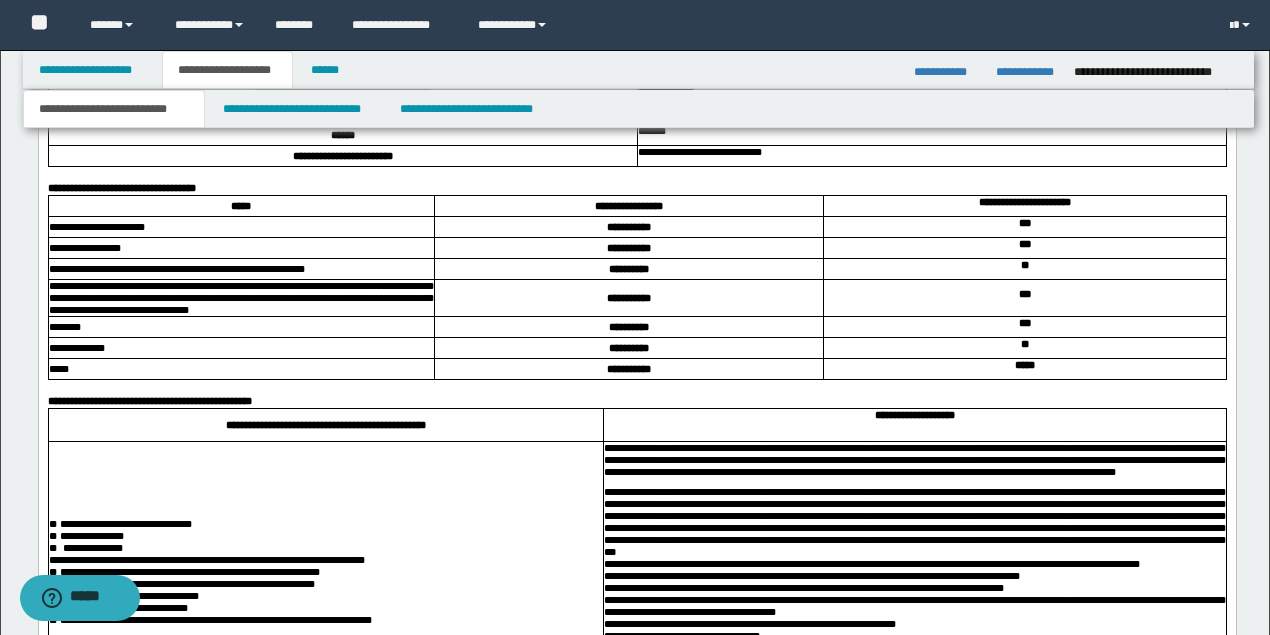 click on "**********" at bounding box center (96, 227) 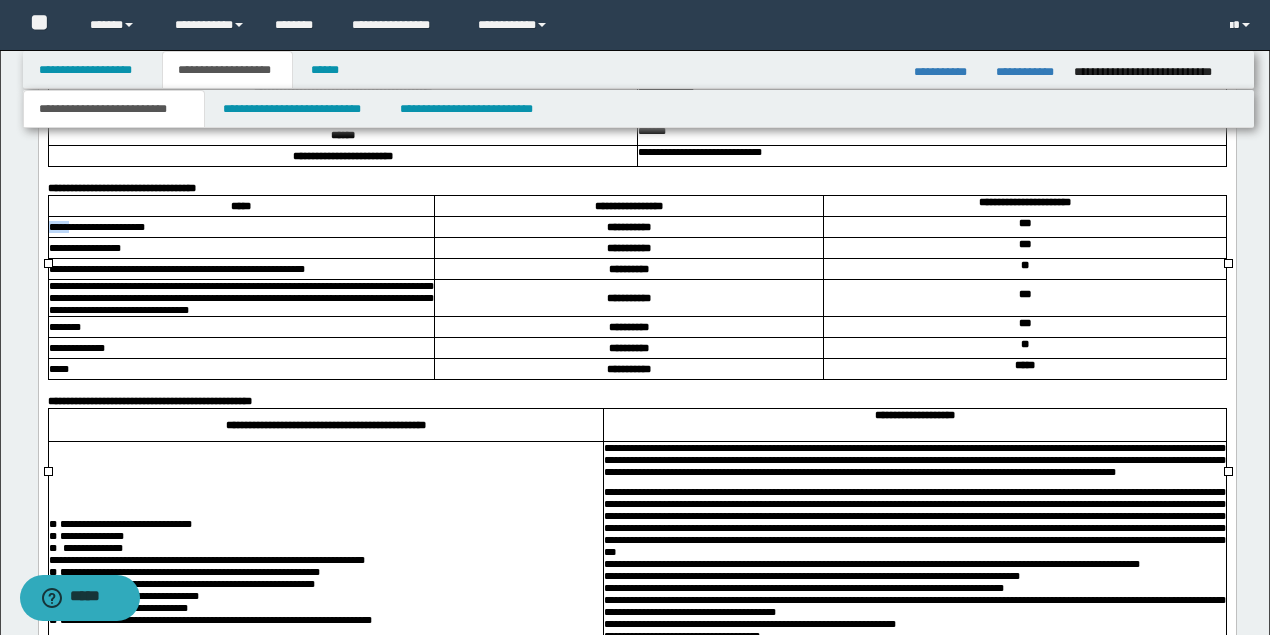 click on "**********" at bounding box center (96, 227) 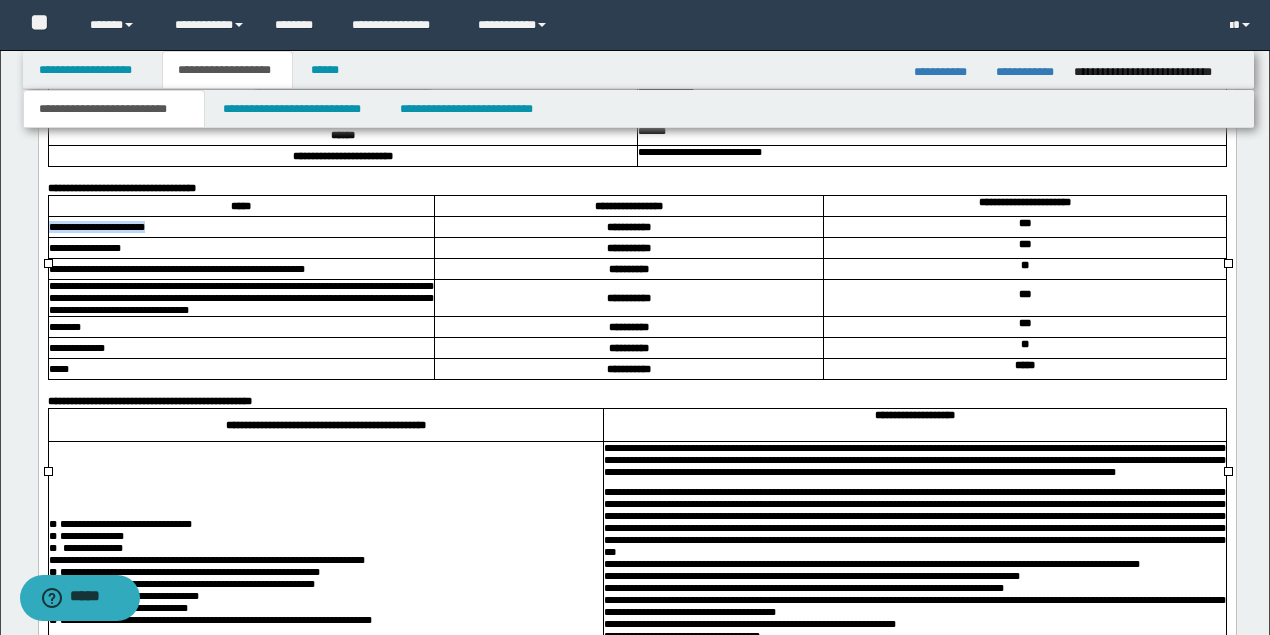 drag, startPoint x: 171, startPoint y: 301, endPoint x: 48, endPoint y: 299, distance: 123.01626 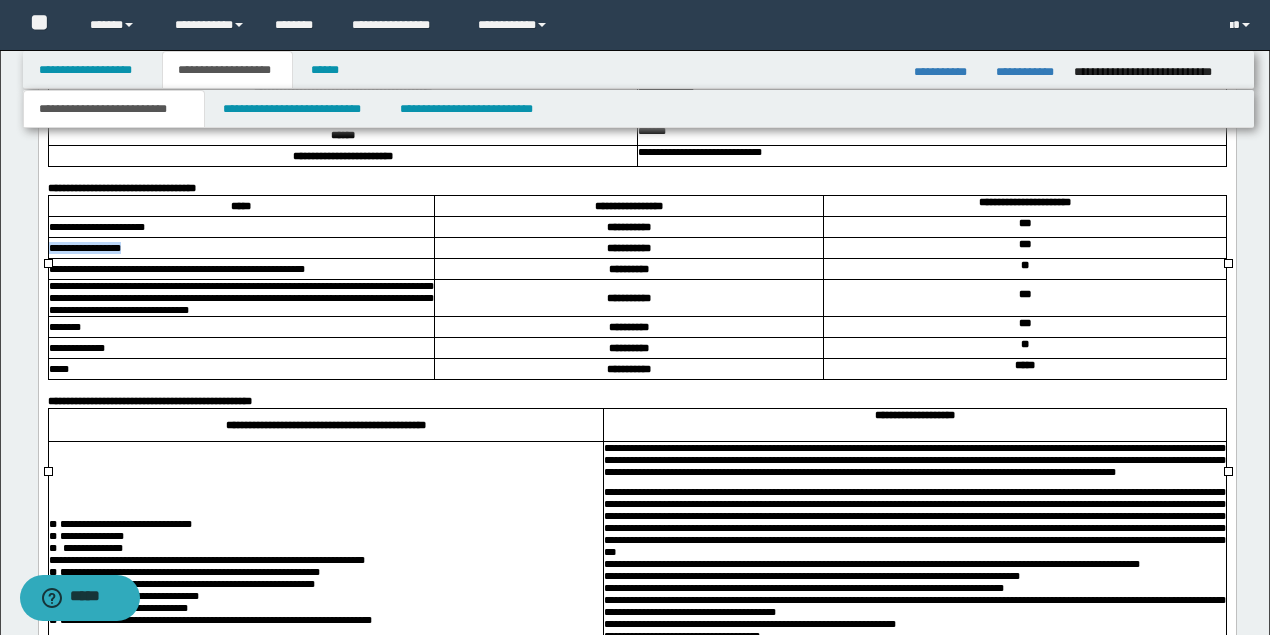 drag, startPoint x: 167, startPoint y: 321, endPoint x: 53, endPoint y: 317, distance: 114.07015 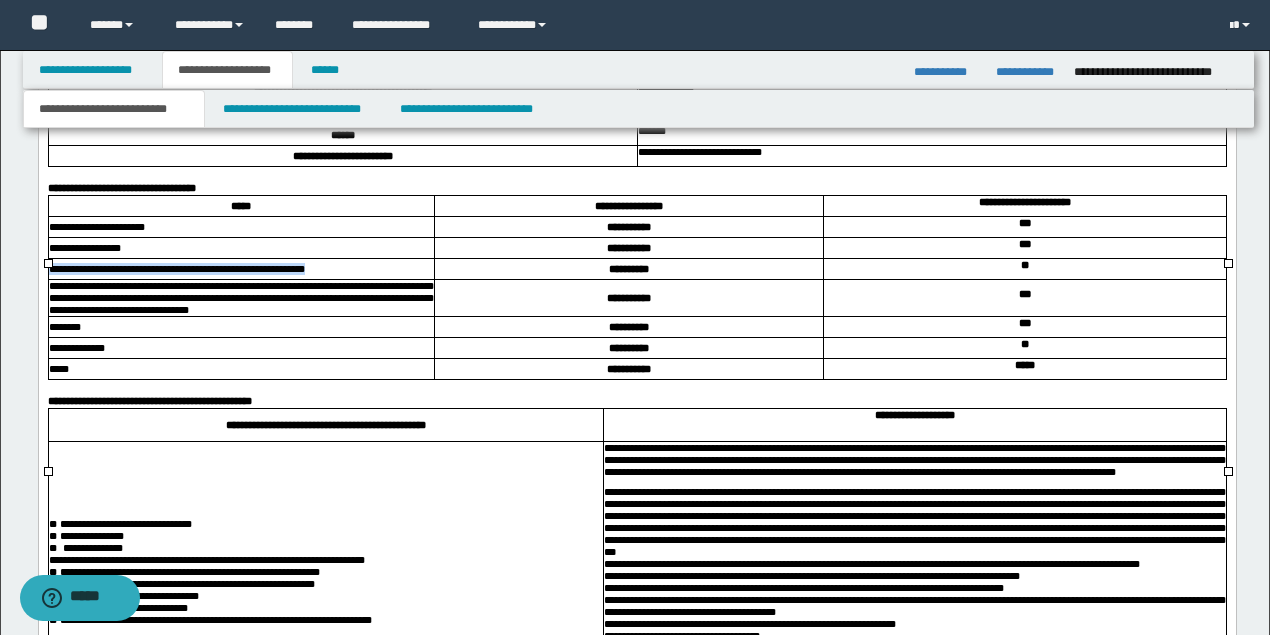 drag, startPoint x: 364, startPoint y: 345, endPoint x: 48, endPoint y: 341, distance: 316.02533 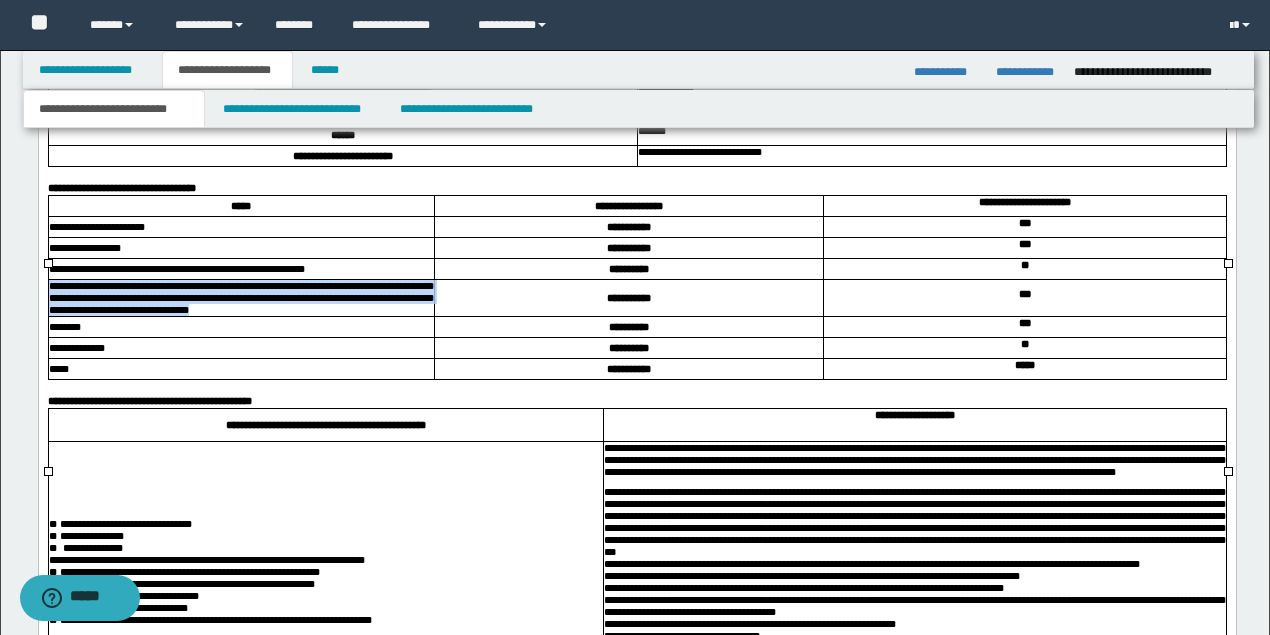 drag, startPoint x: 382, startPoint y: 389, endPoint x: 52, endPoint y: 369, distance: 330.6055 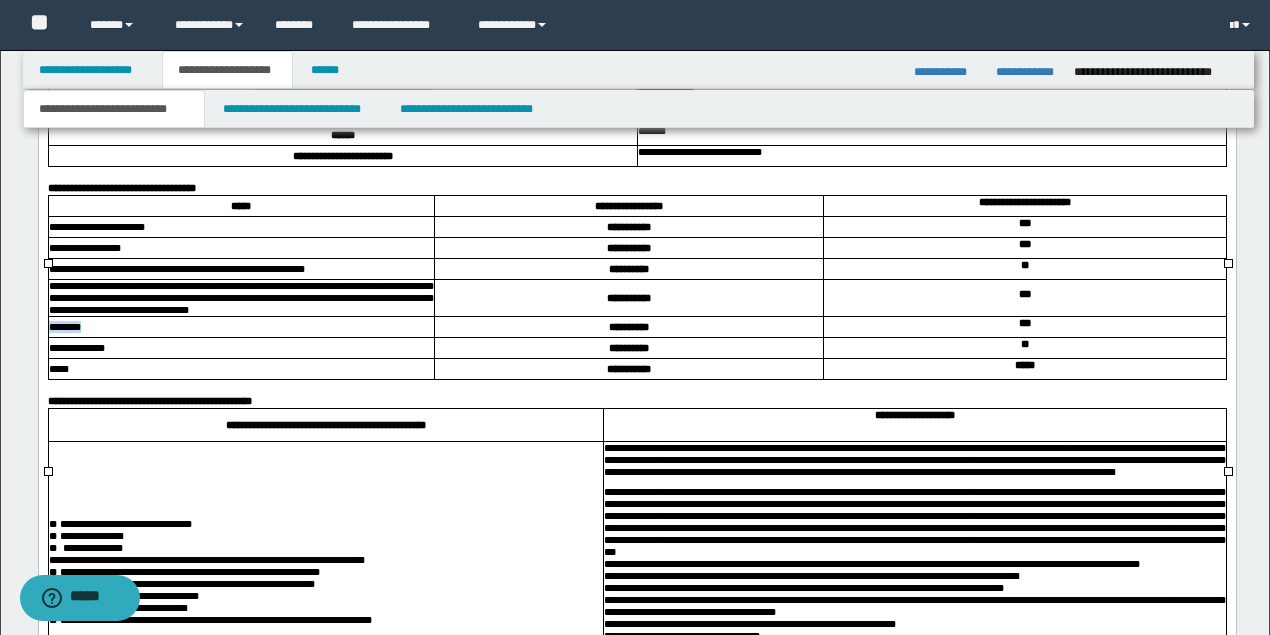 drag, startPoint x: 118, startPoint y: 412, endPoint x: 48, endPoint y: 413, distance: 70.00714 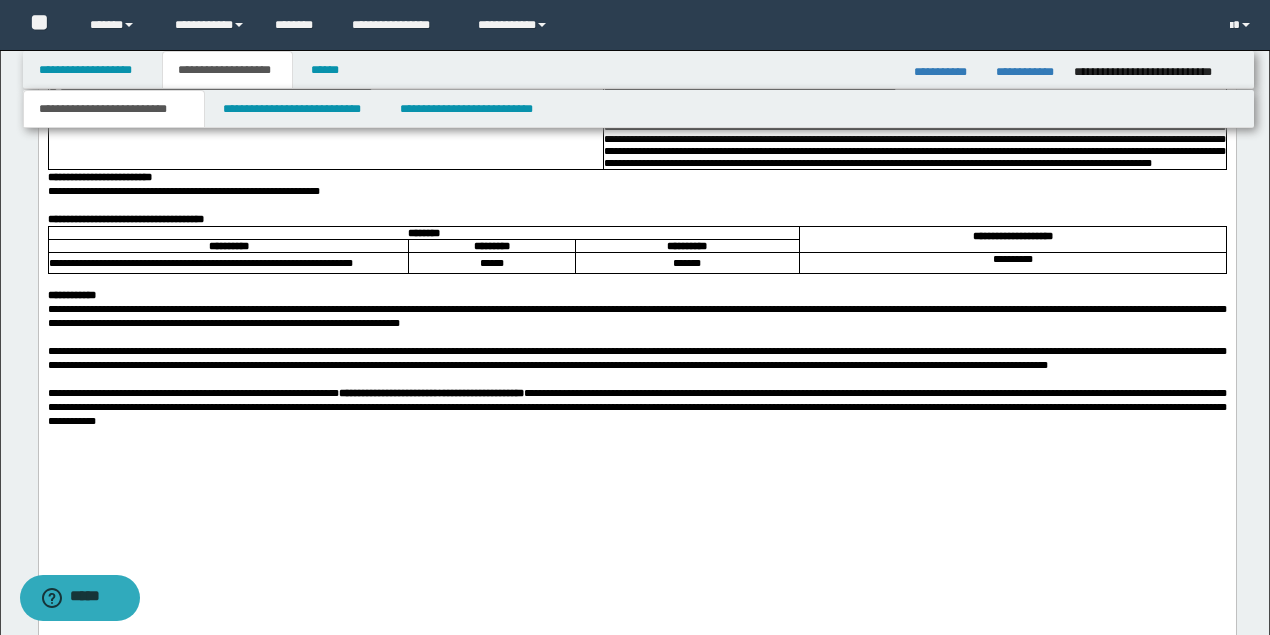 scroll, scrollTop: 1866, scrollLeft: 0, axis: vertical 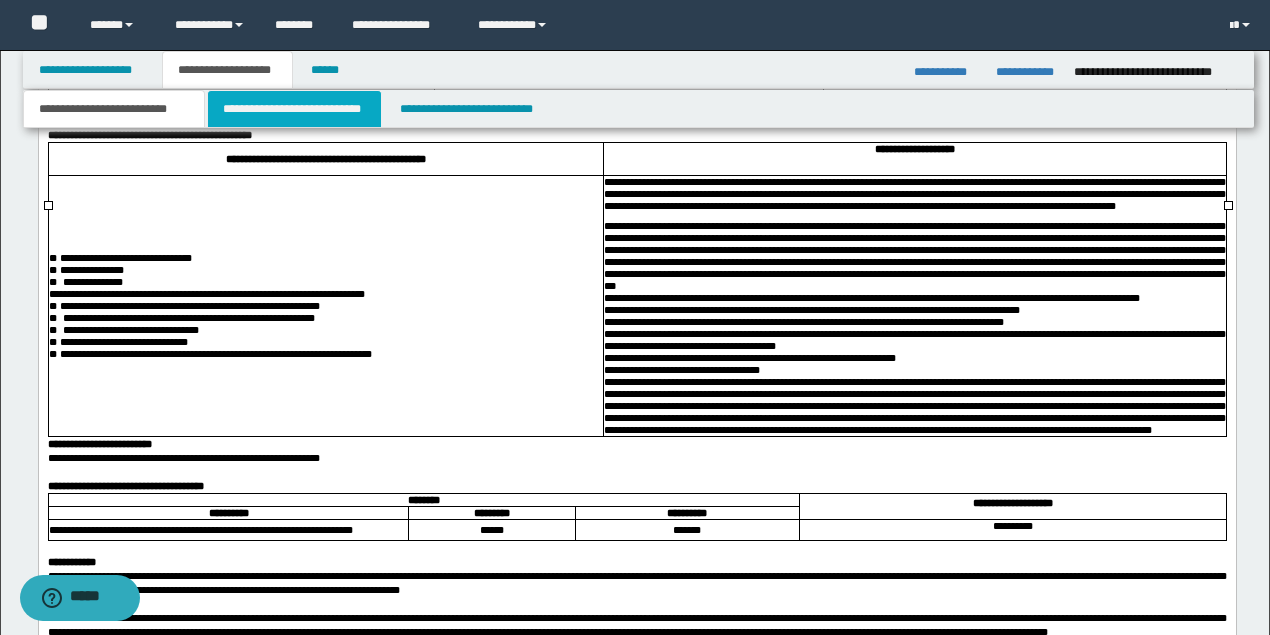 click on "**********" at bounding box center [294, 109] 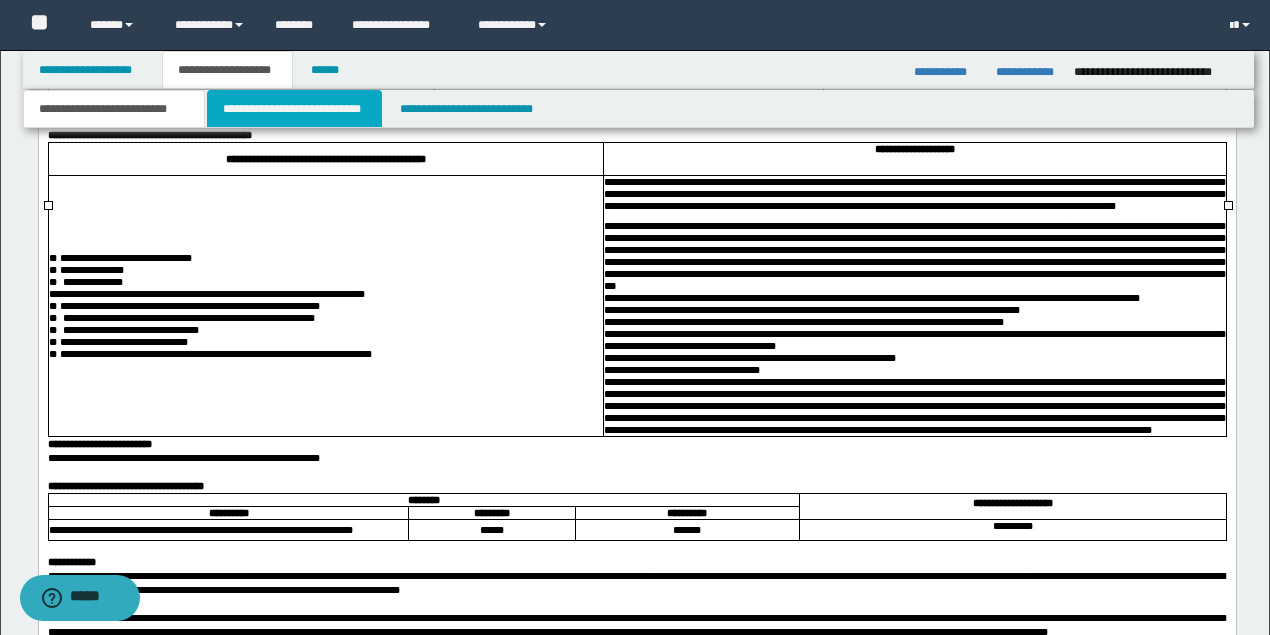 scroll, scrollTop: 0, scrollLeft: 0, axis: both 